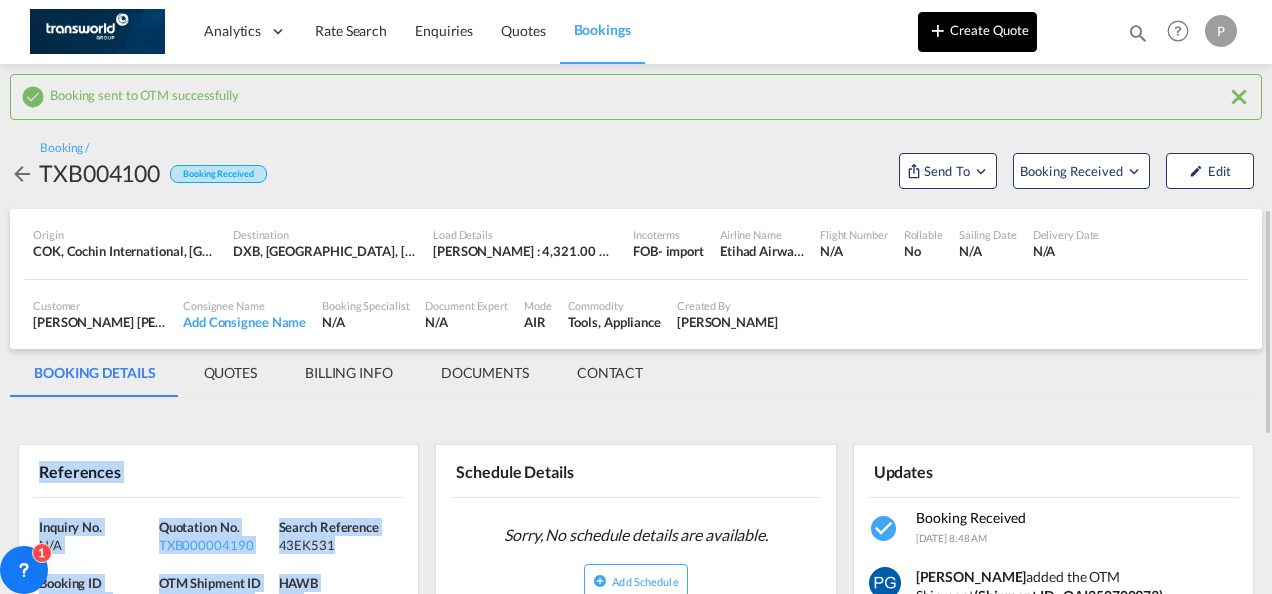 scroll, scrollTop: 0, scrollLeft: 0, axis: both 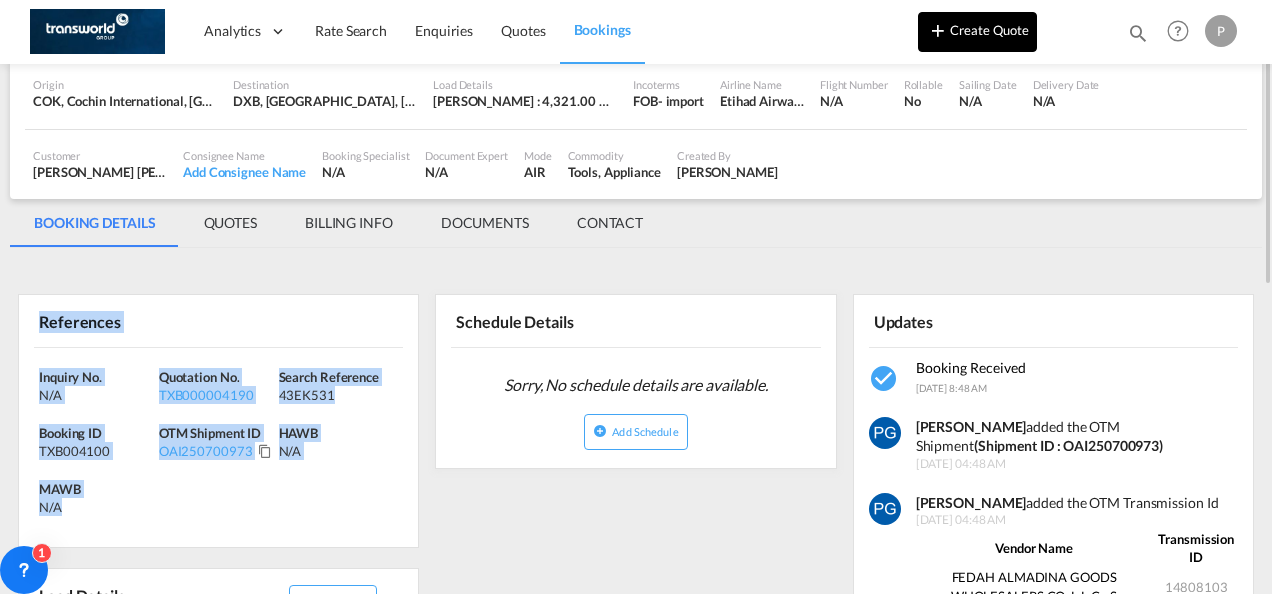 drag, startPoint x: 0, startPoint y: 0, endPoint x: 971, endPoint y: 24, distance: 971.2966 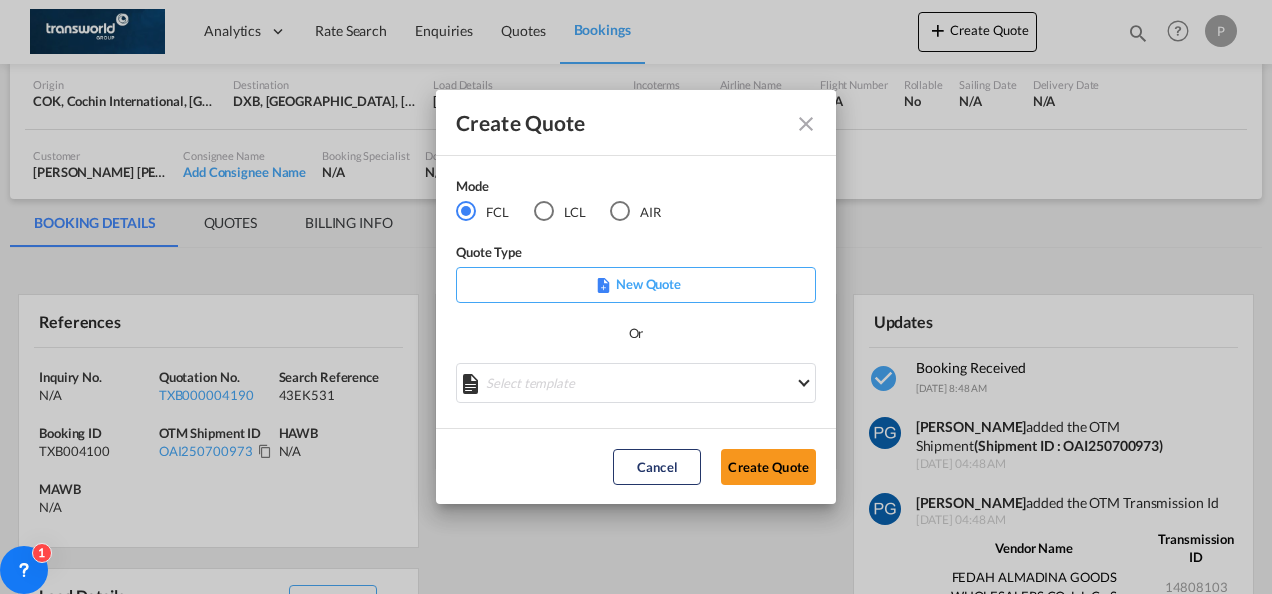 click at bounding box center [620, 211] 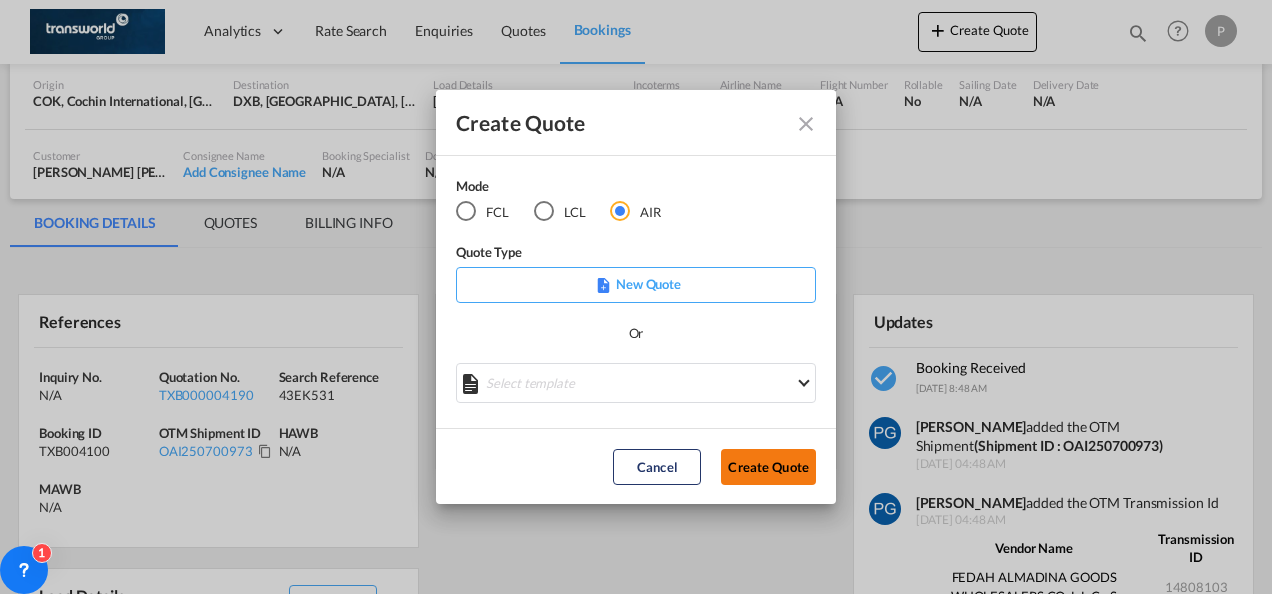 click on "Create Quote" 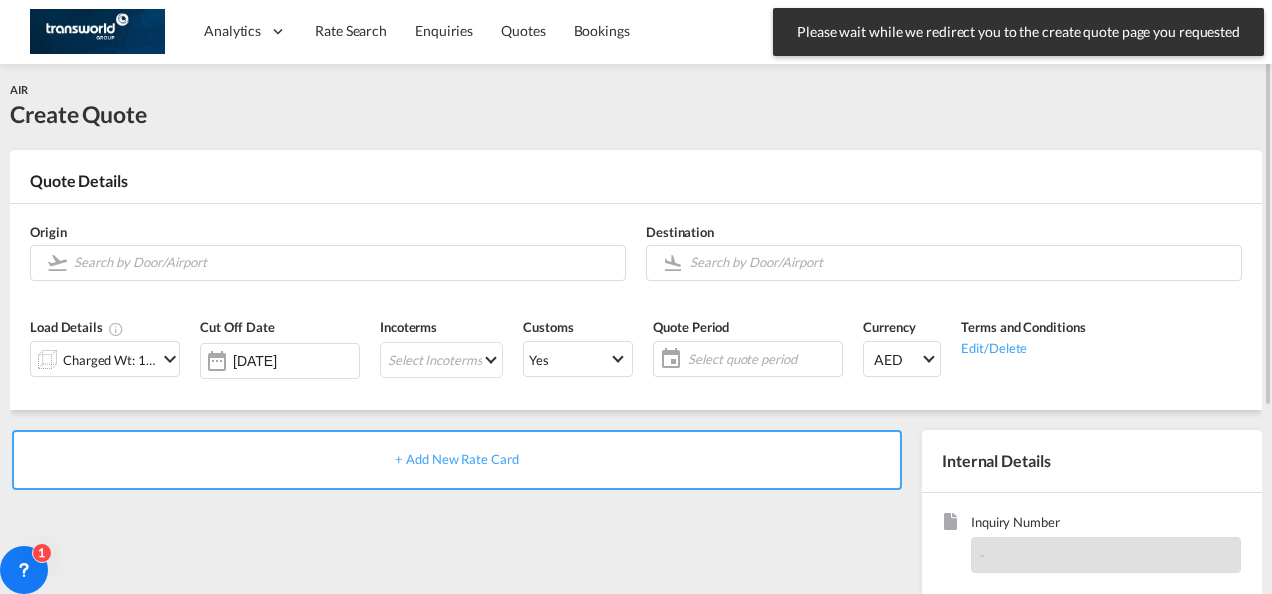scroll, scrollTop: 4, scrollLeft: 0, axis: vertical 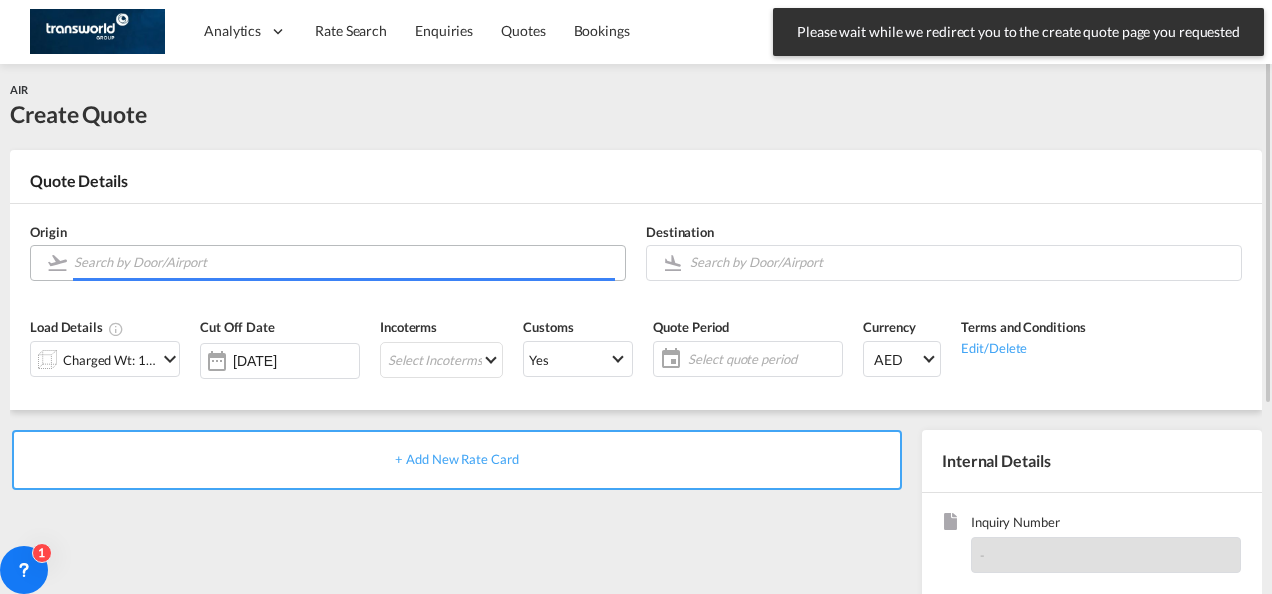 click at bounding box center [344, 262] 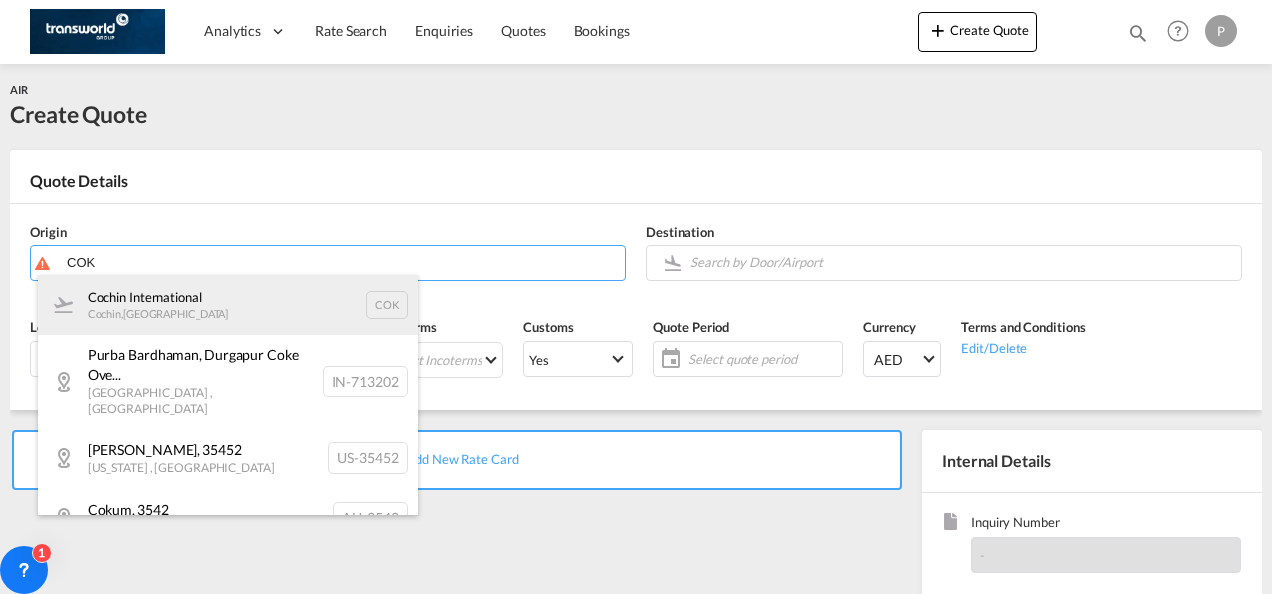 click on "Cochin International Cochin ,  [GEOGRAPHIC_DATA]
COK" at bounding box center (228, 305) 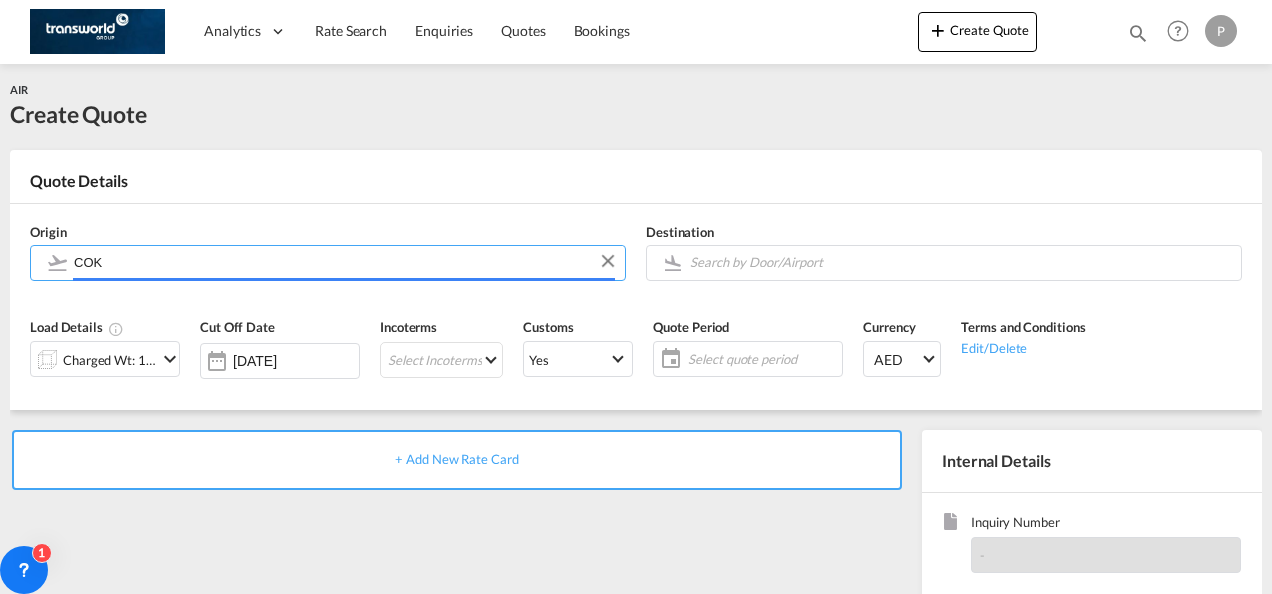 type on "Cochin International, Cochin, COK" 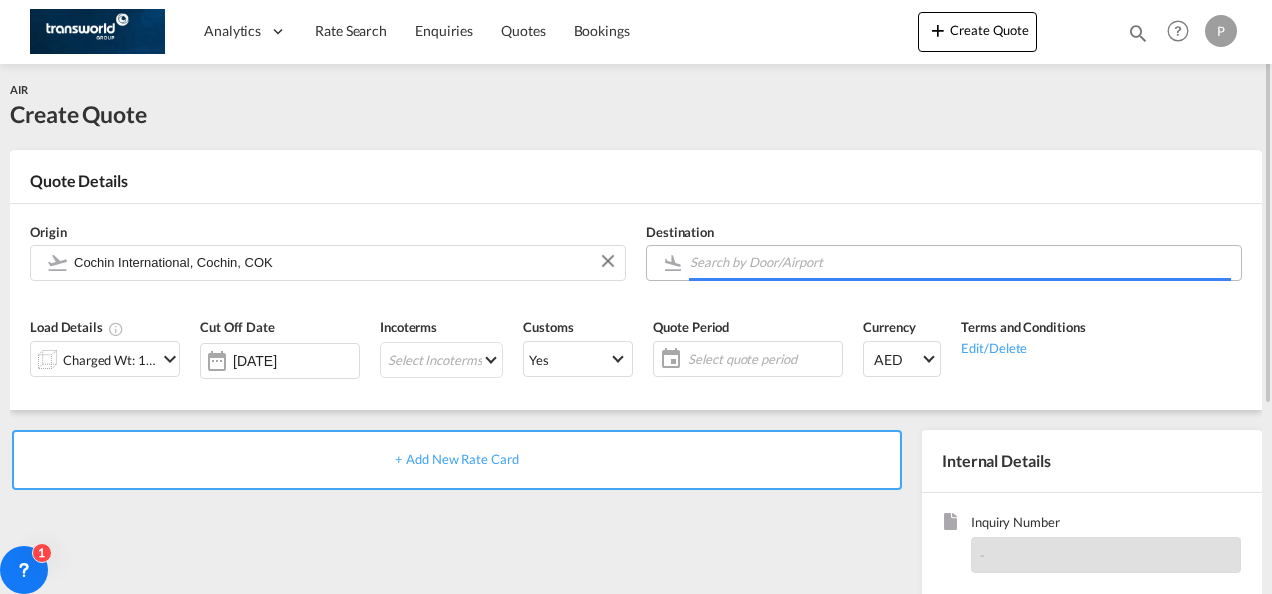 click on "Analytics
Dashboard
Rate Search
Enquiries
Quotes
Bookings" at bounding box center (636, 297) 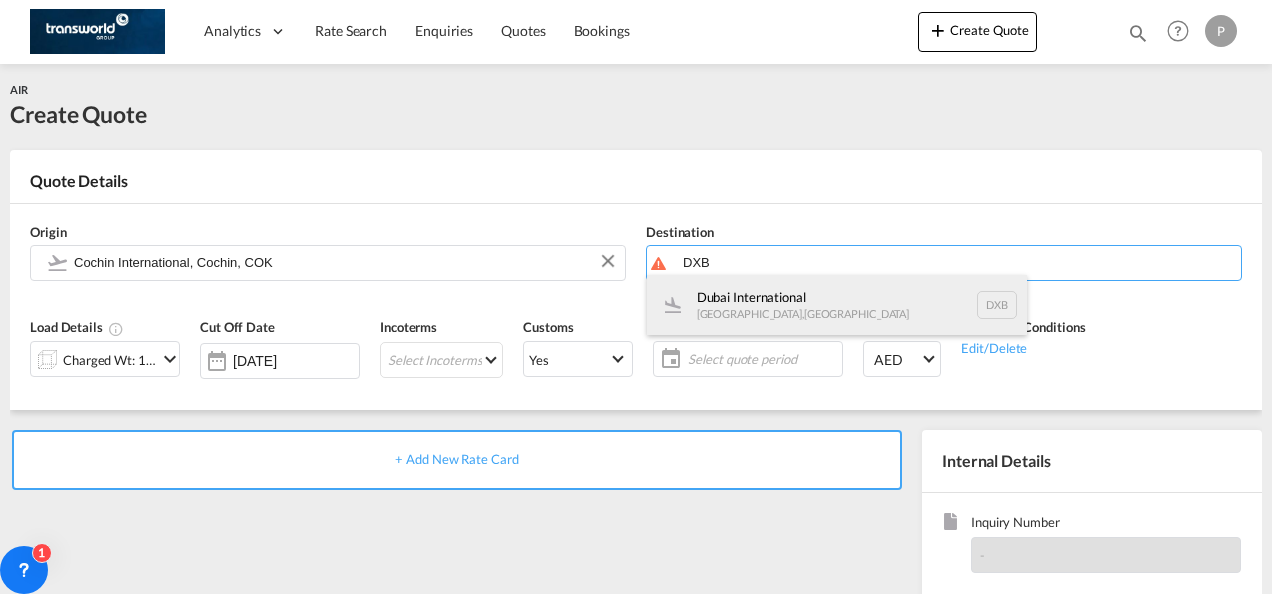 click on "Dubai International
[GEOGRAPHIC_DATA] ,  [GEOGRAPHIC_DATA]
DXB" at bounding box center (837, 305) 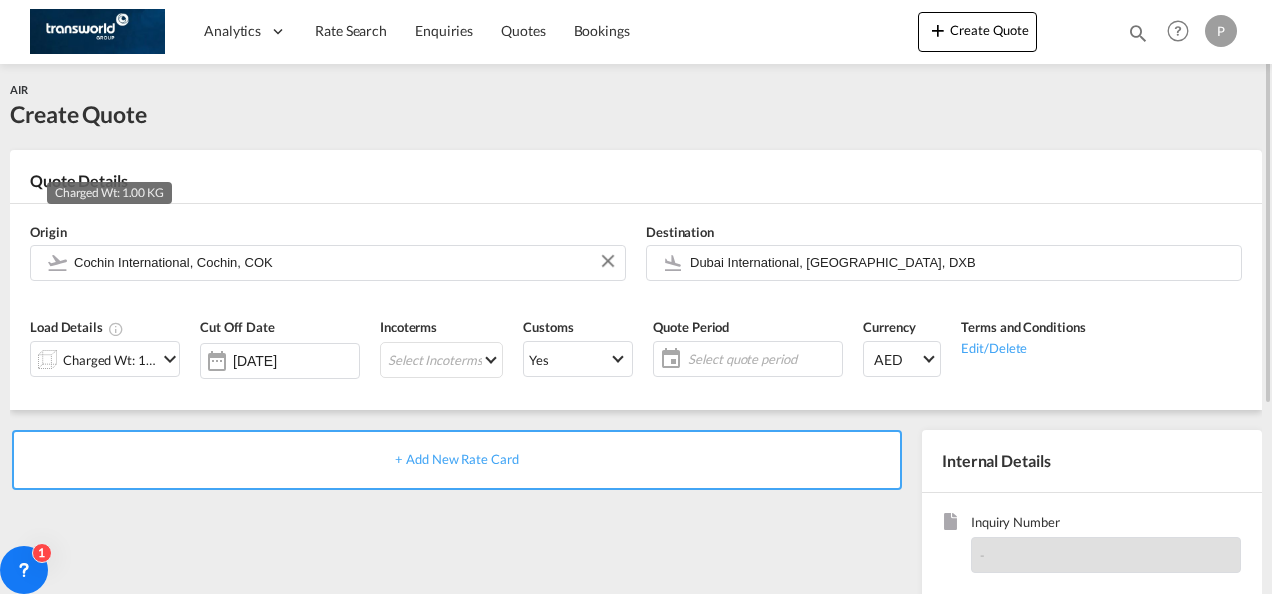 click on "Charged Wt: 1.00 KG" at bounding box center (110, 360) 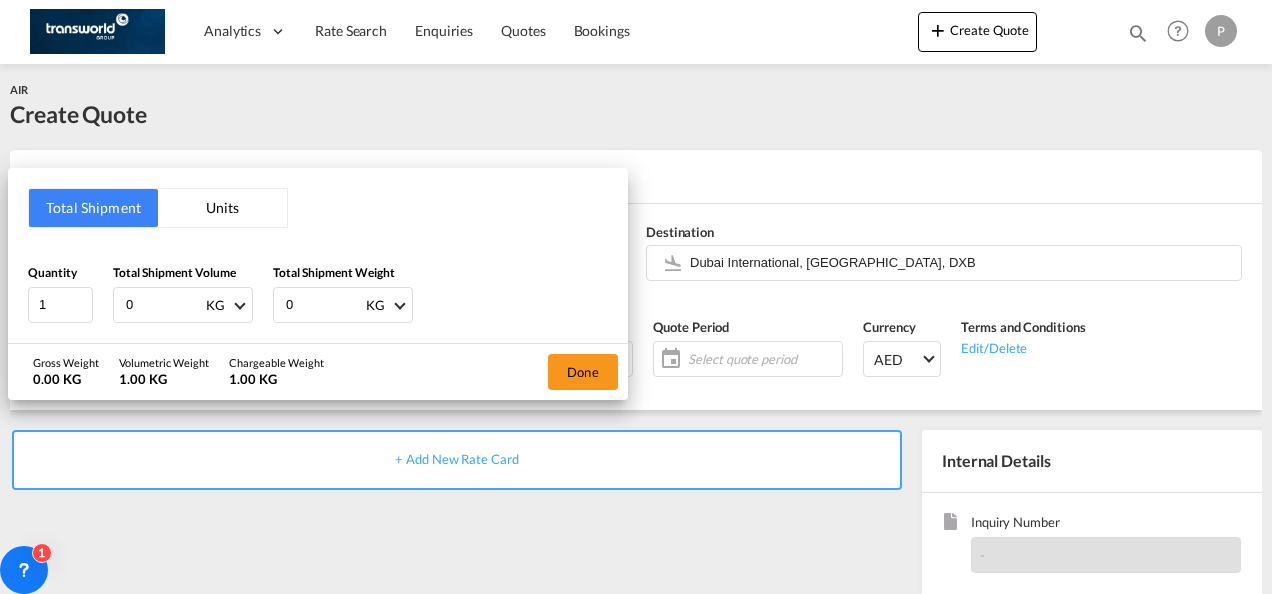 click on "0" at bounding box center (164, 305) 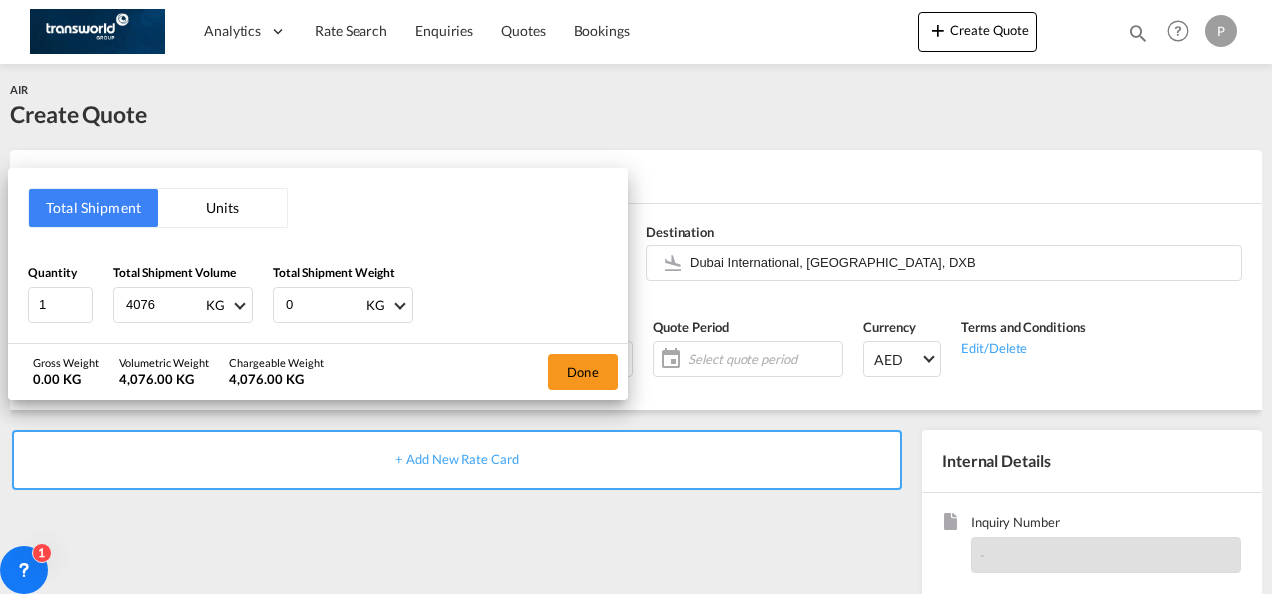 type on "4076" 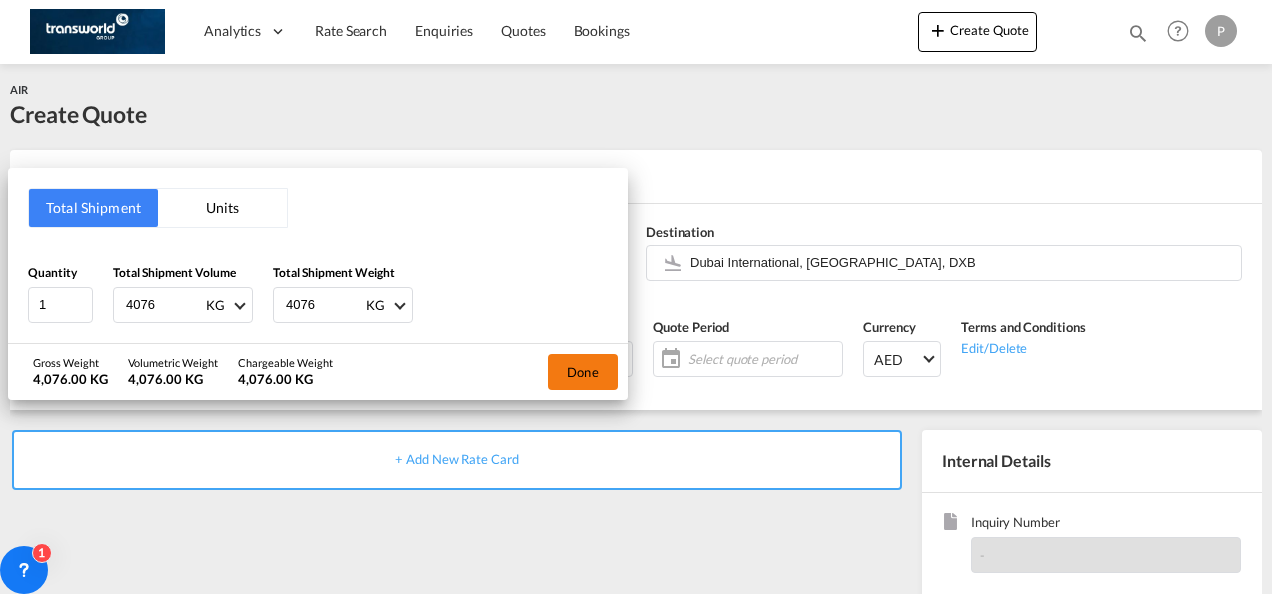 type on "4076" 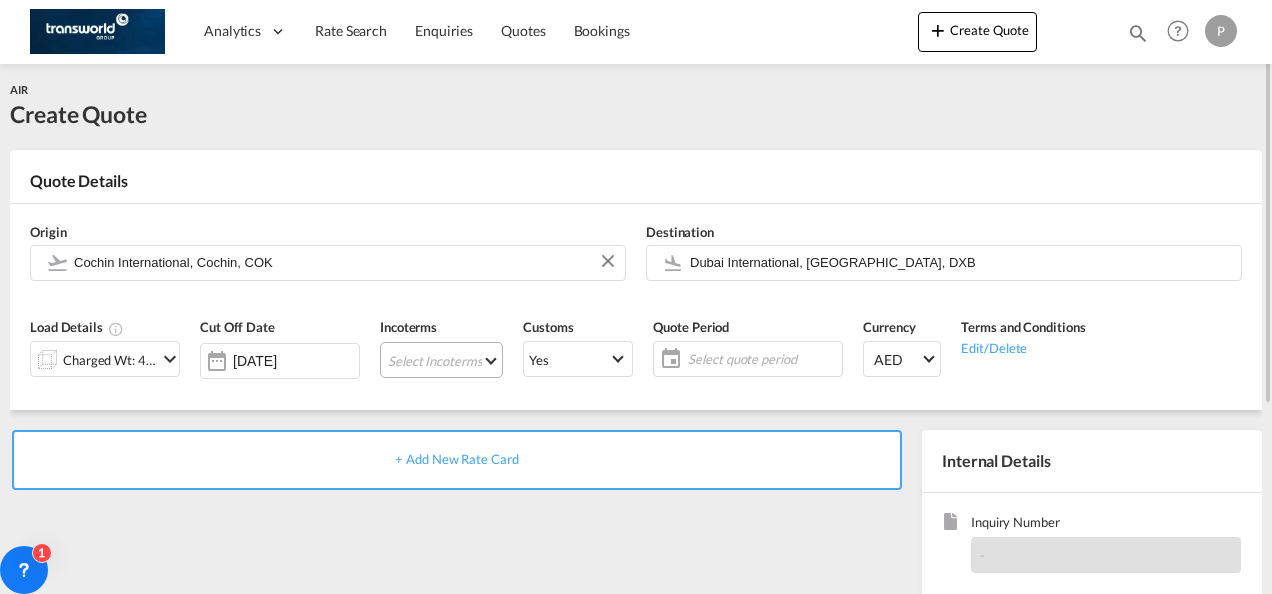 click on "Select Incoterms
CPT - export
Carrier Paid to DPU - export
Delivery at Place Unloaded CFR - import
Cost and Freight CPT - import
Carrier Paid to DAP - export
Delivered at Place EXW - export
Ex Works DAP - import
Delivered at Place FAS - import
Free Alongside Ship FCA - export
Free Carrier FOB - export
Free on Board CIF - export
Cost,Insurance and Freight FOB - import
Free on Board CIF - import
Cost,Insurance and Freight CIP - export
Carriage and Insurance Paid to DDP - export
Delivery Duty Paid FCA - import
Free Carrier FAS - export
Free Alongside Ship EXW - import
Ex Works CFR - export
Cost and Freight DPU - import
Delivery at Place Unloaded CIP - import
Carriage and Insurance Paid to" at bounding box center [441, 360] 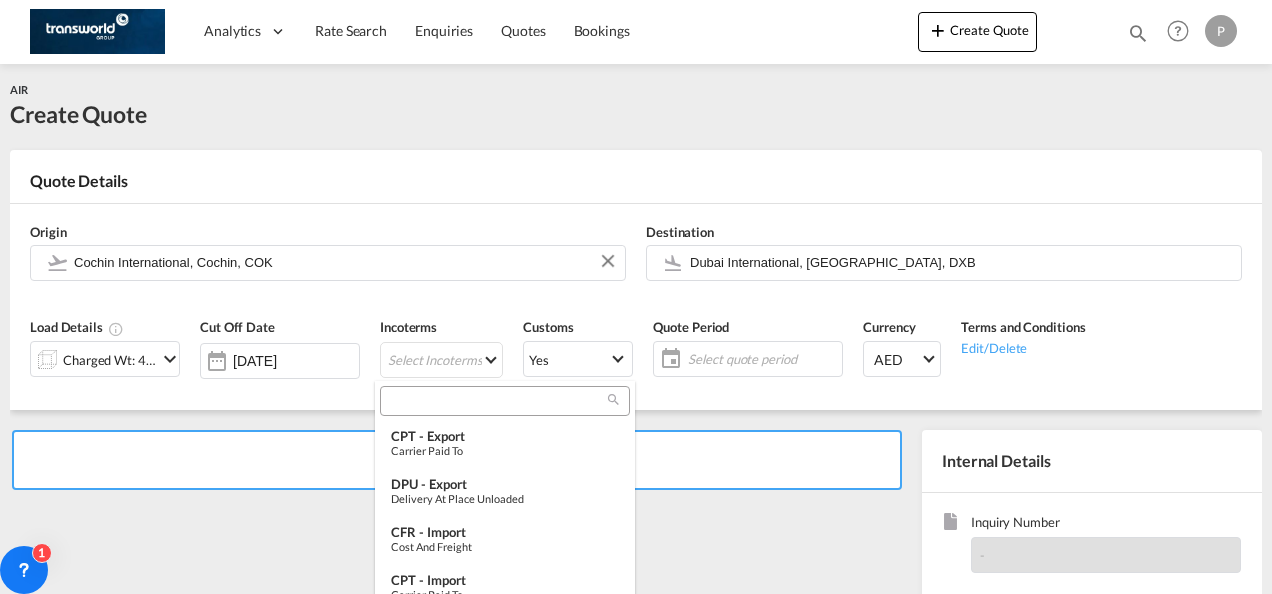 click at bounding box center (497, 401) 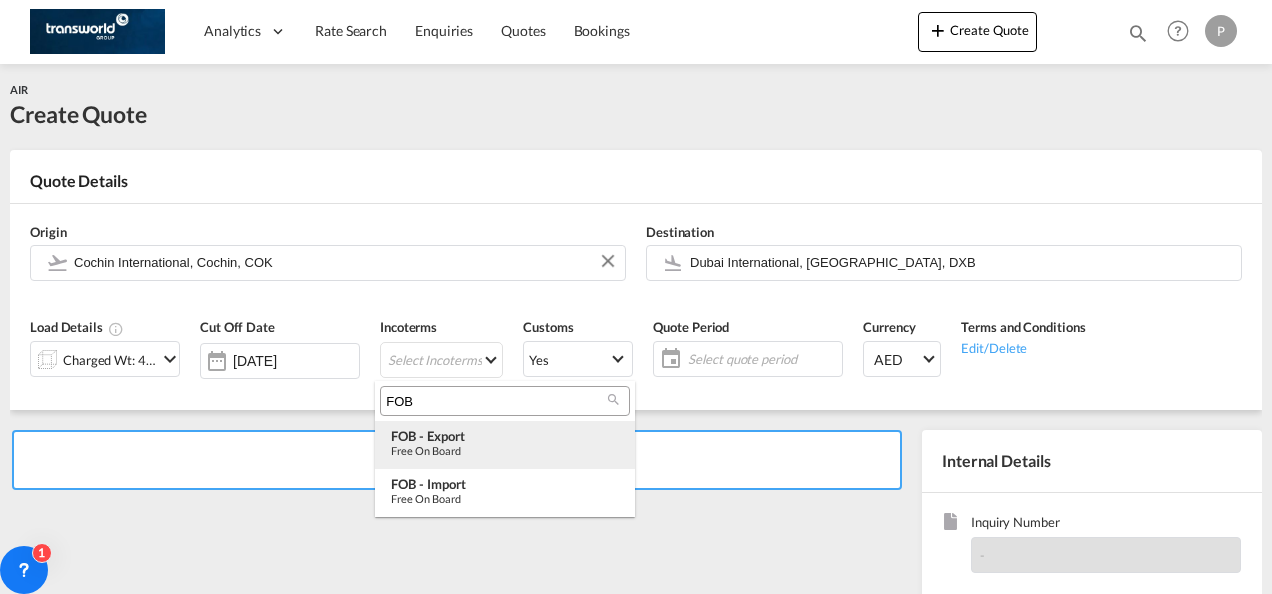 type on "FOB" 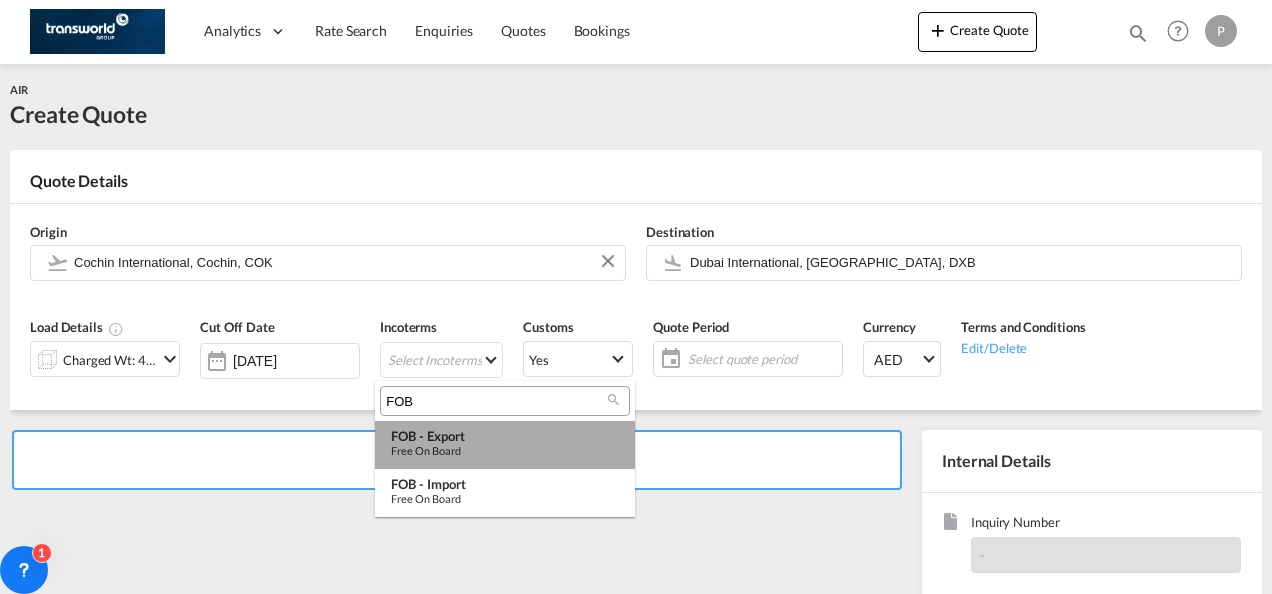 click on "FOB - export" at bounding box center [505, 436] 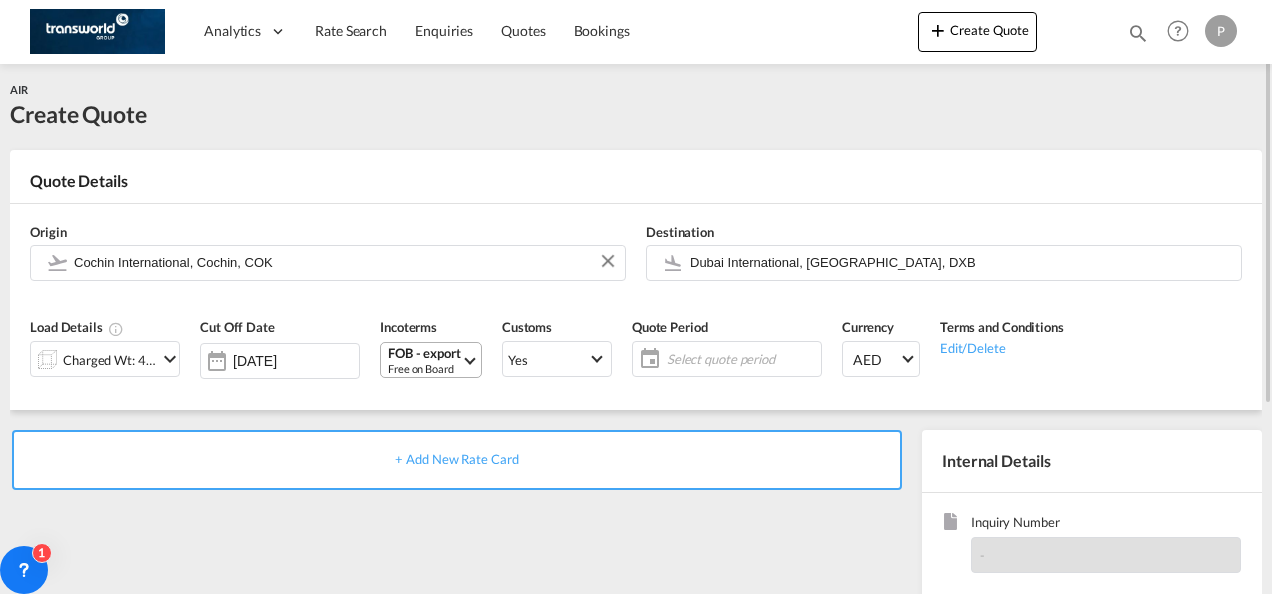 click on "Free on Board" at bounding box center [424, 368] 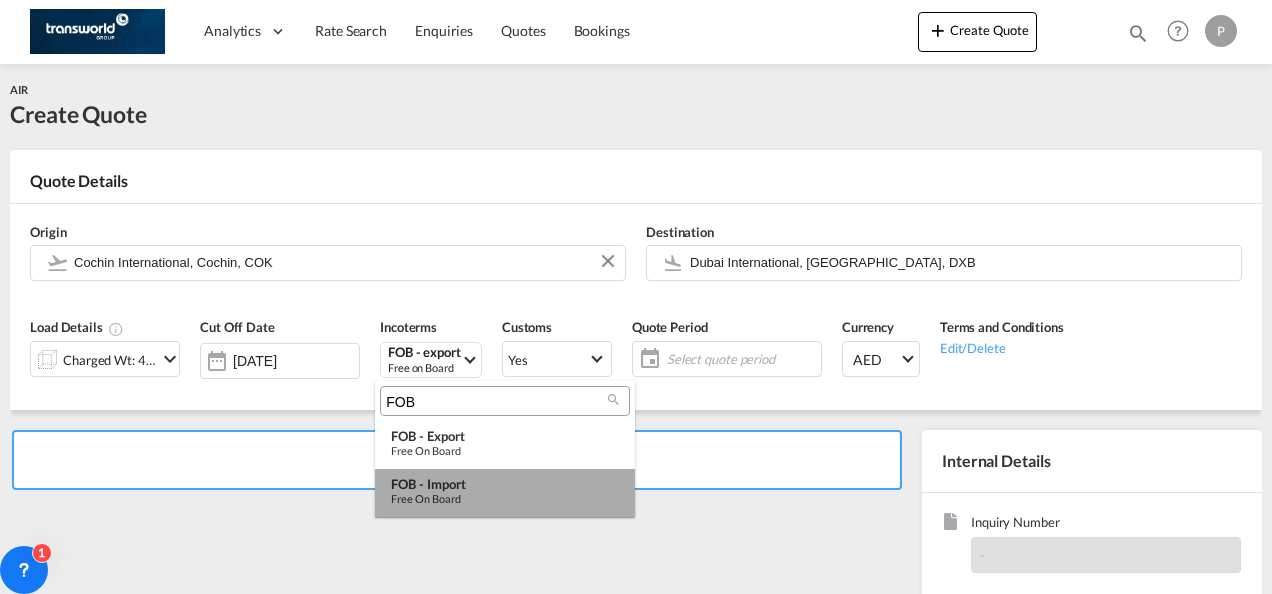click on "FOB - import" at bounding box center [505, 484] 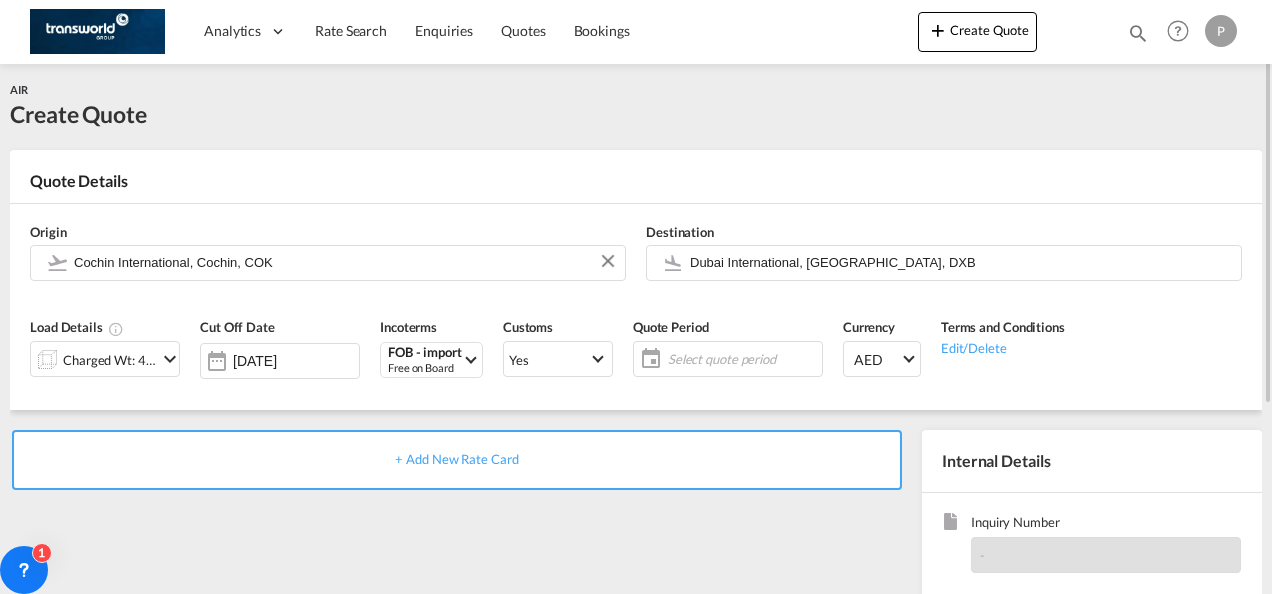 click on "Select quote period" 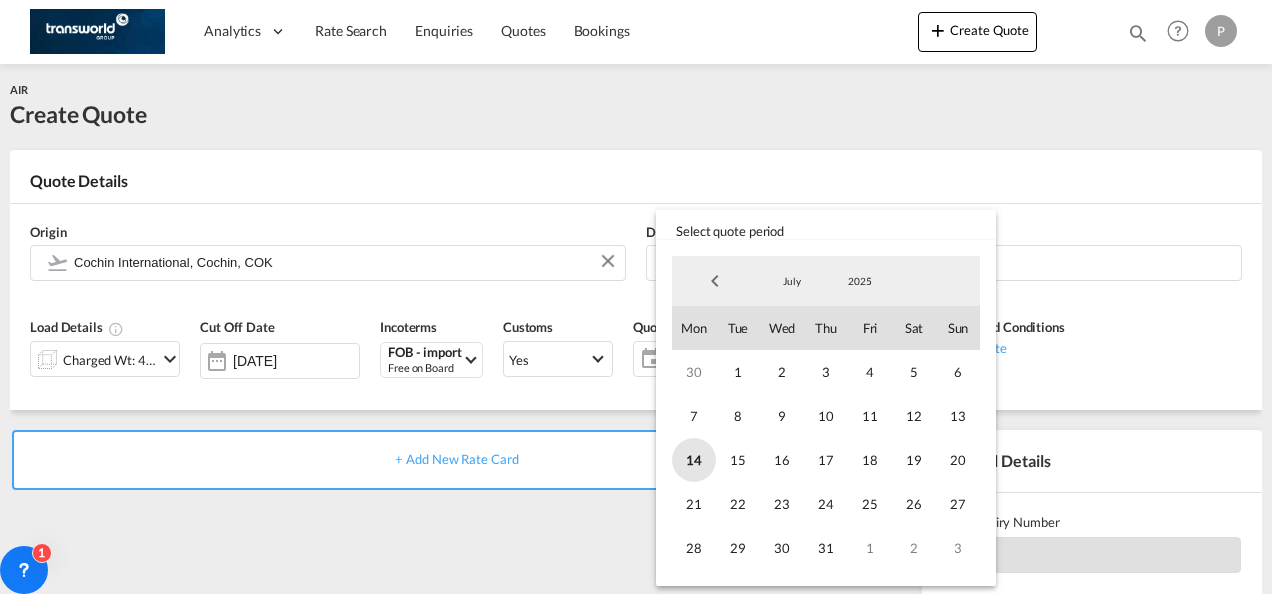 click on "14" at bounding box center (694, 460) 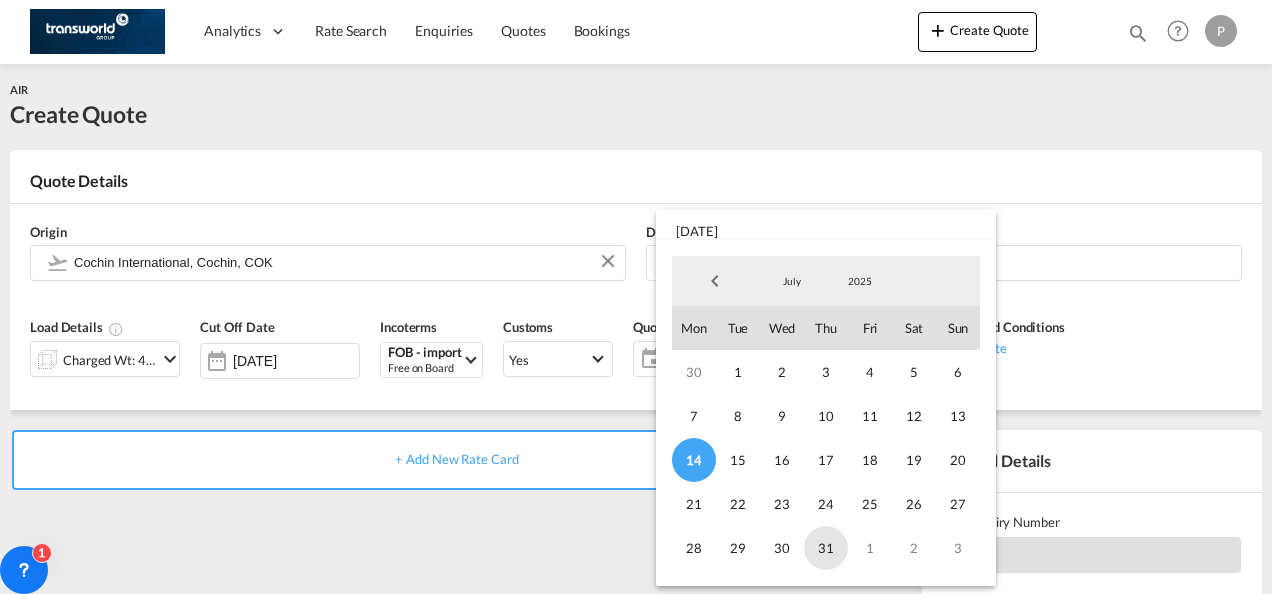 click on "31" at bounding box center [826, 548] 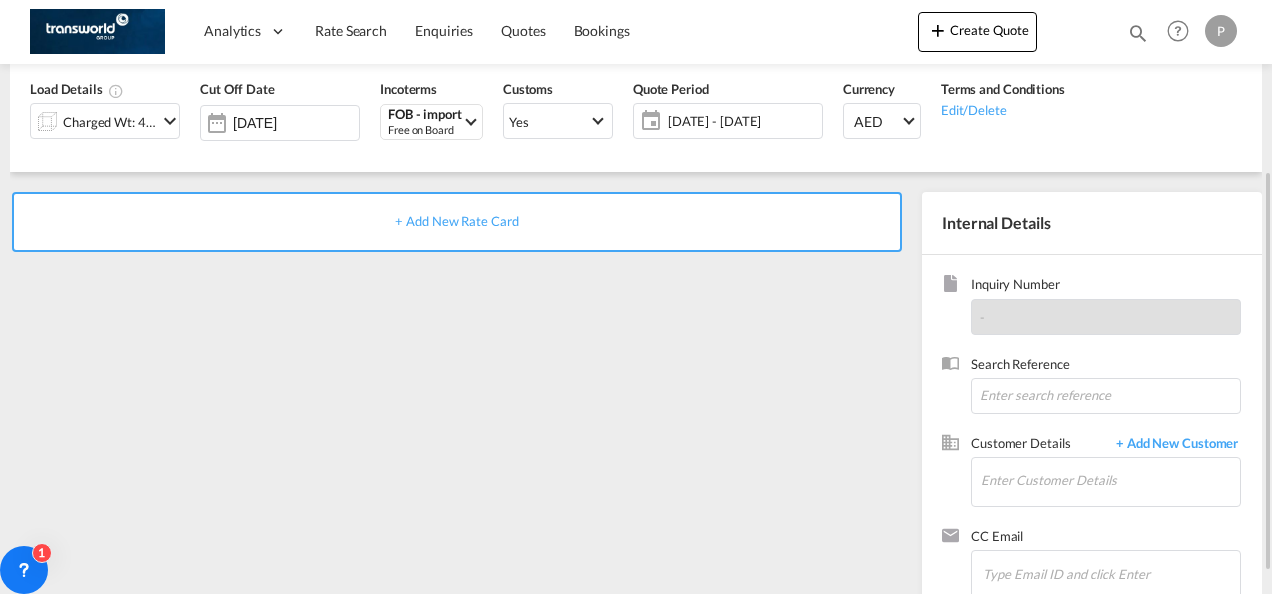scroll, scrollTop: 246, scrollLeft: 0, axis: vertical 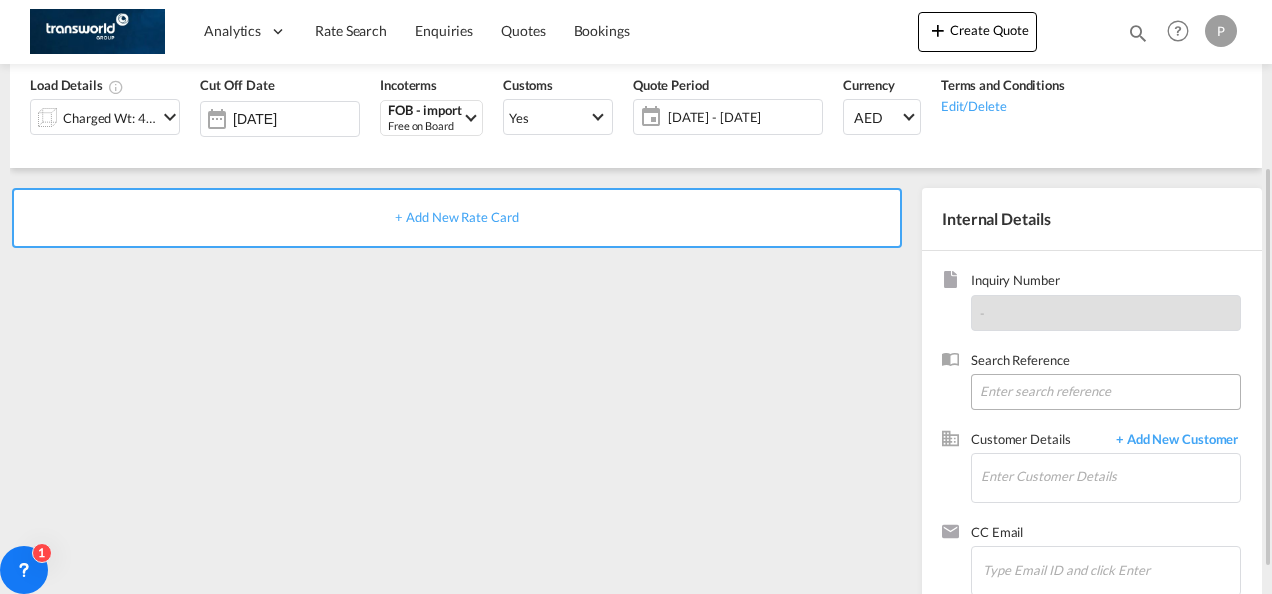 click at bounding box center (1106, 392) 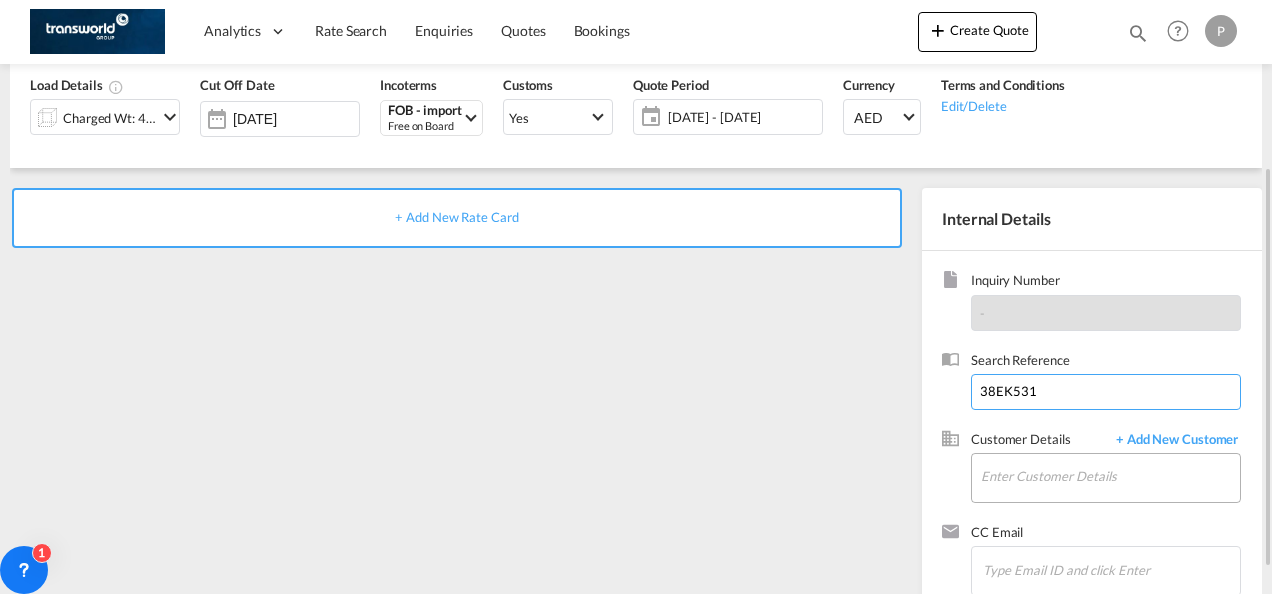 type on "38EK531" 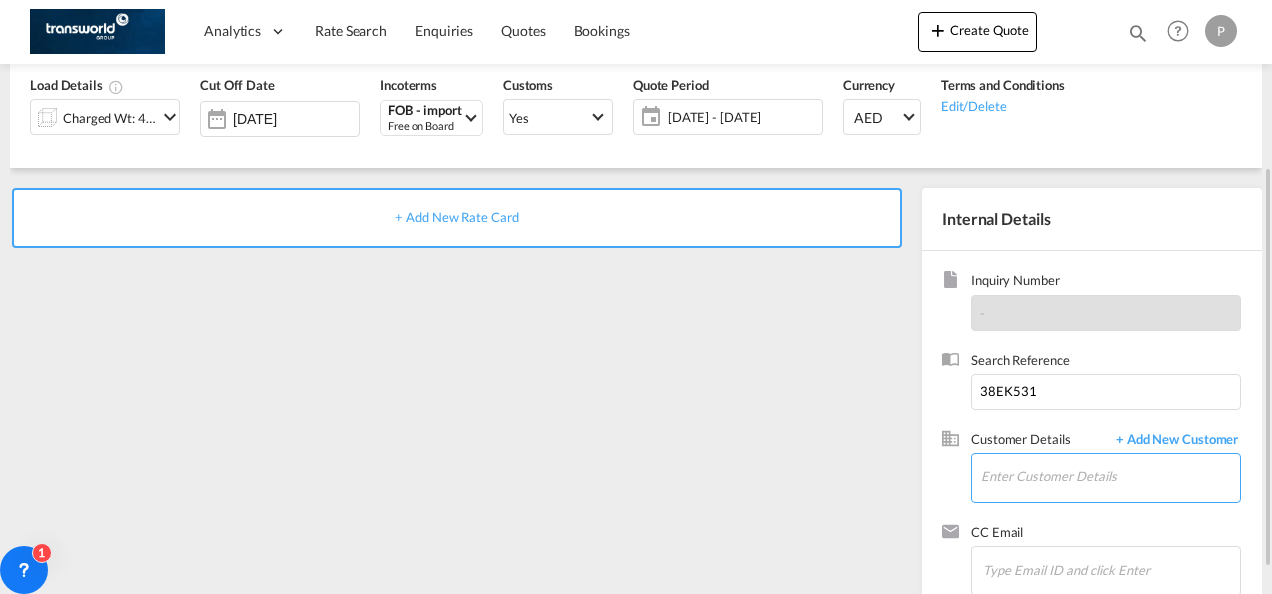 click at bounding box center (1110, 479) 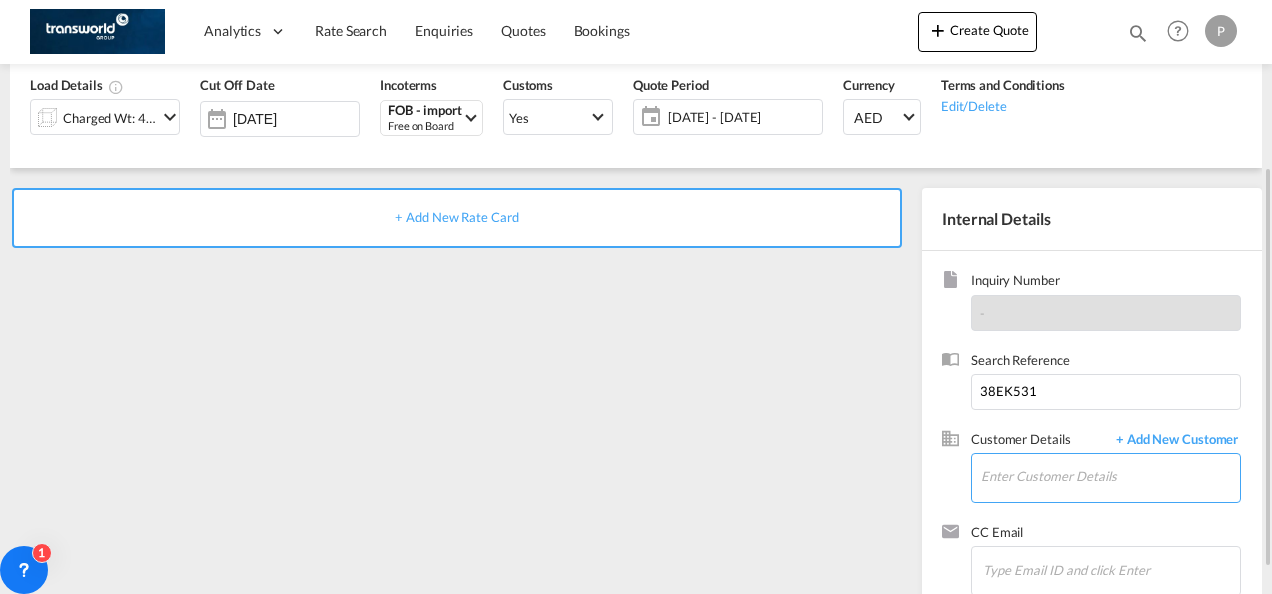 click on "Enter Customer Details" at bounding box center [1110, 476] 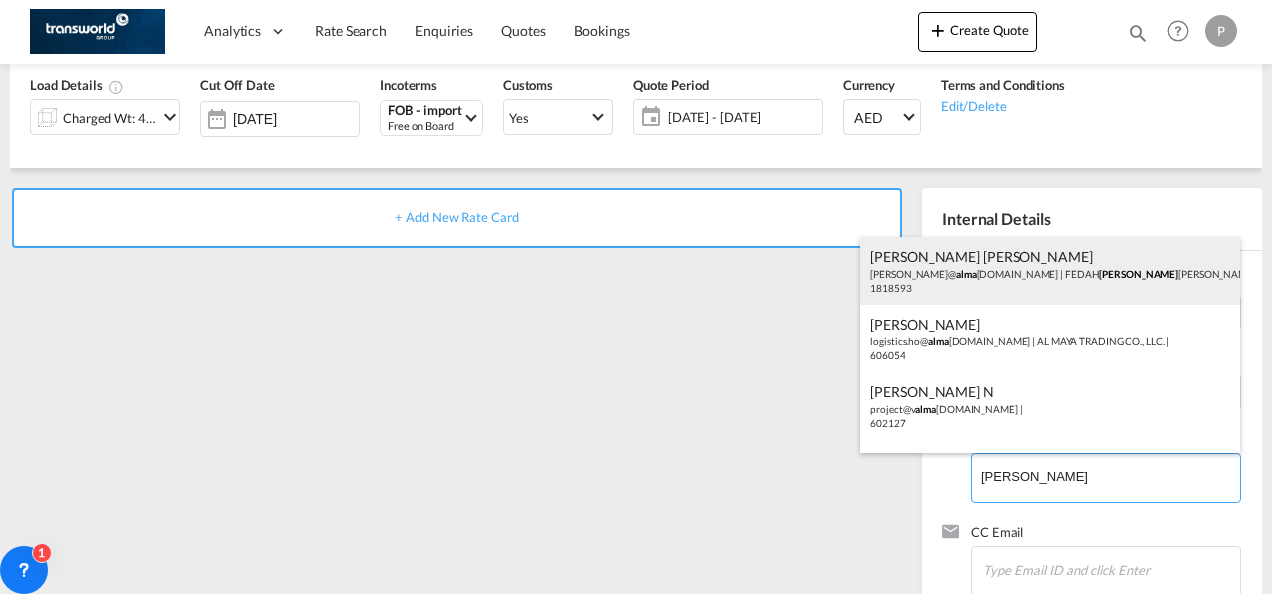 click on "[PERSON_NAME] [PERSON_NAME] [PERSON_NAME]@ [PERSON_NAME] [DOMAIN_NAME]    |    FEDAH  [PERSON_NAME] GOODS WHOLESALERS CO. L.L.C
|      1818593" at bounding box center (1050, 271) 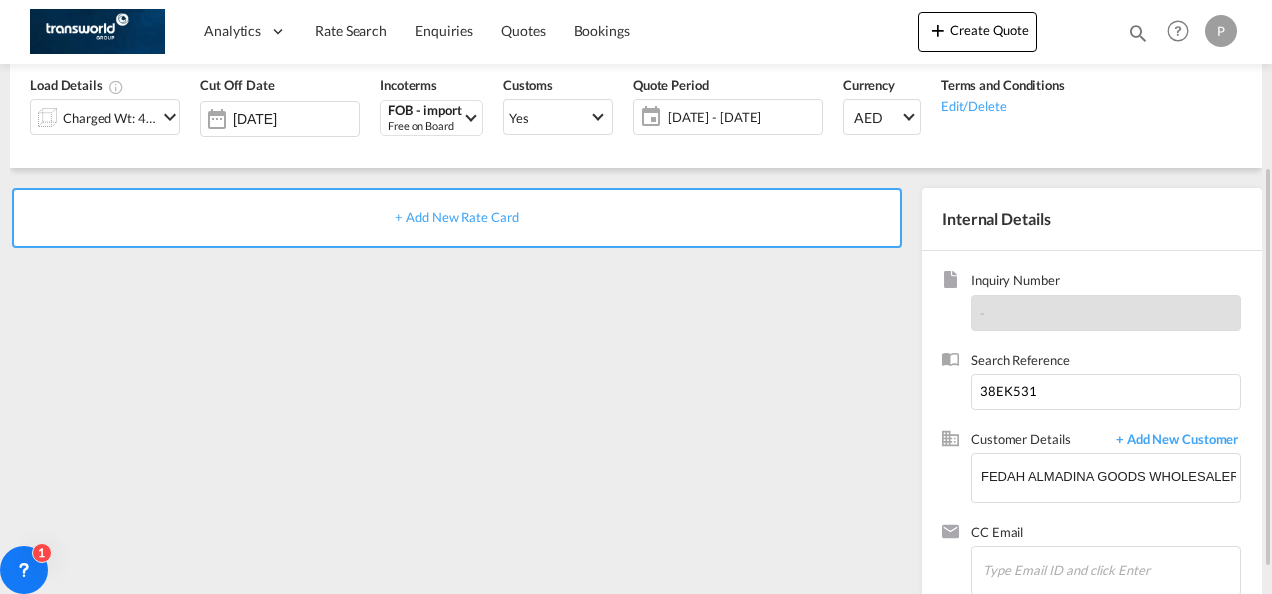 click on "+ Add New Rate Card" at bounding box center [456, 217] 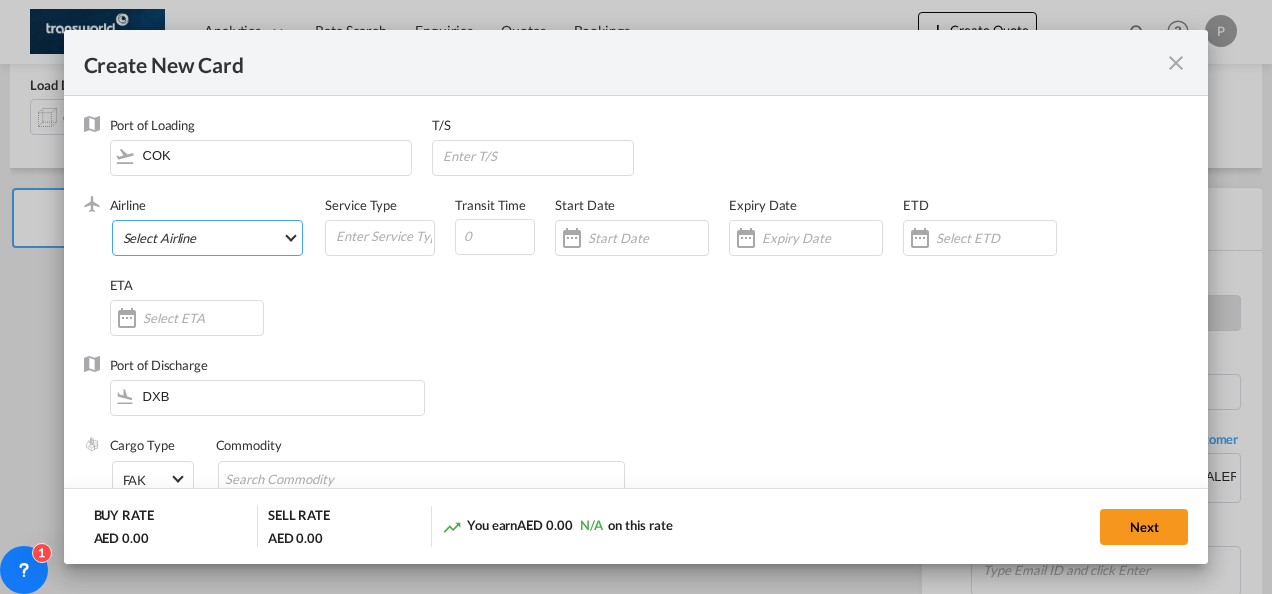 click on "Select Airline
AIR EXPRESS S.A. (1166- / -)
CMA CGM Air Cargo (1140-2C / -)
DDWL Logistics (1138-AU / -)
Fast Logistics (1150-AE / -)
NFS Airfreight (1137-NL / -)
PROAIR (1135-DE / -)
Transportdeal WW (1141-SE / -)
21 Air LLC (964-2I*-681-US / 681)
40-Mile Air, Ltd. (145-Q5* / -)
8165343 Canada Inc. dba Air Canada Rouge (164-RV / -)
9 Air Co Ltd (793-AQ-902-CN / 902)
9G Rail Limited (1101-9G* / -)
A.P.G. Distribution System (847-A1 / -)
AB AVIATION (821-Y6 / -)
ABC Aerolineas S.A. de C.V. (935-4O*-837-MX / 837)
ABSA  -  Aerolinhas Brasileiras S.A dba LATAM Cargo [GEOGRAPHIC_DATA] (95-M3-549-BR / 549)
ABX Air, Inc. (32-GB-832-US / 832)
AccesRail and Partner Railways (772-9B* / -)
ACE Belgium Freighters S.A. (222-X7-744-BE / 744)
ACP fly (1147-PA / -)
ACT Havayollari A.S. (624-9T*-556-TR / 556)
Adria Airways (JP / -)
Advanced Air, LLC (1055-AN / -)
Aegean Airlines (575-A3-390-GR / 390)
[PERSON_NAME], LLC dba Aloha Air Cargo (427-KH-687-US / 687)
Aer Lingus Limited (369-EI-53-IE / 53)" at bounding box center [208, 238] 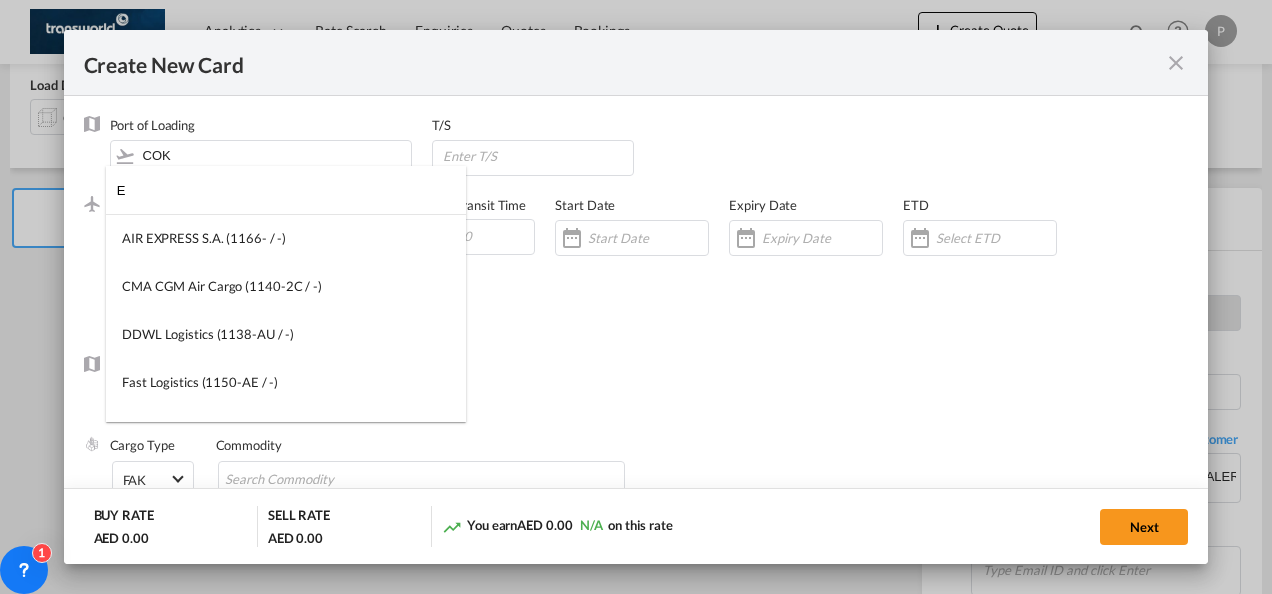 click on "E" at bounding box center [291, 190] 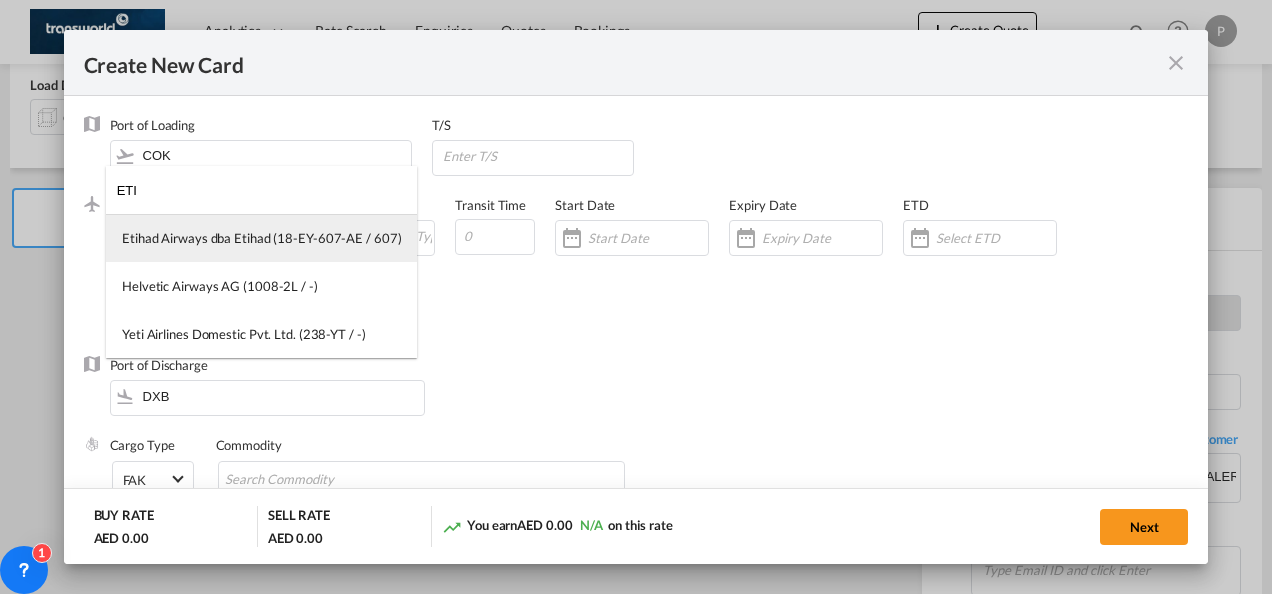 type on "ETI" 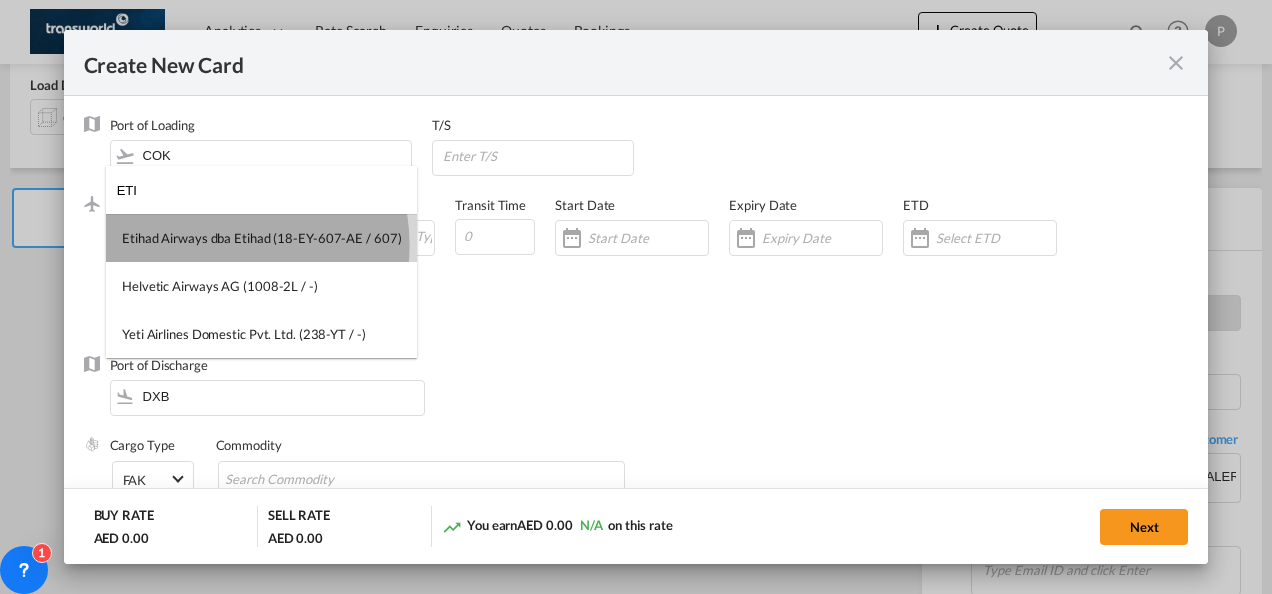 click on "Etihad Airways dba Etihad (18-EY-607-AE / 607)" at bounding box center (261, 238) 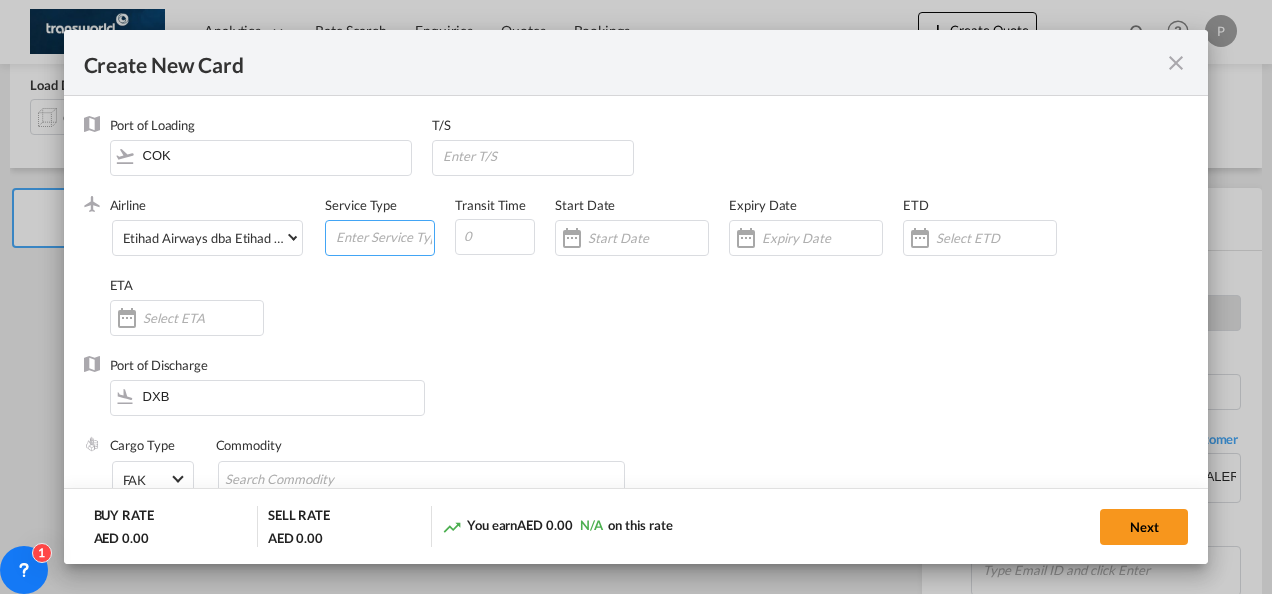 click at bounding box center (384, 236) 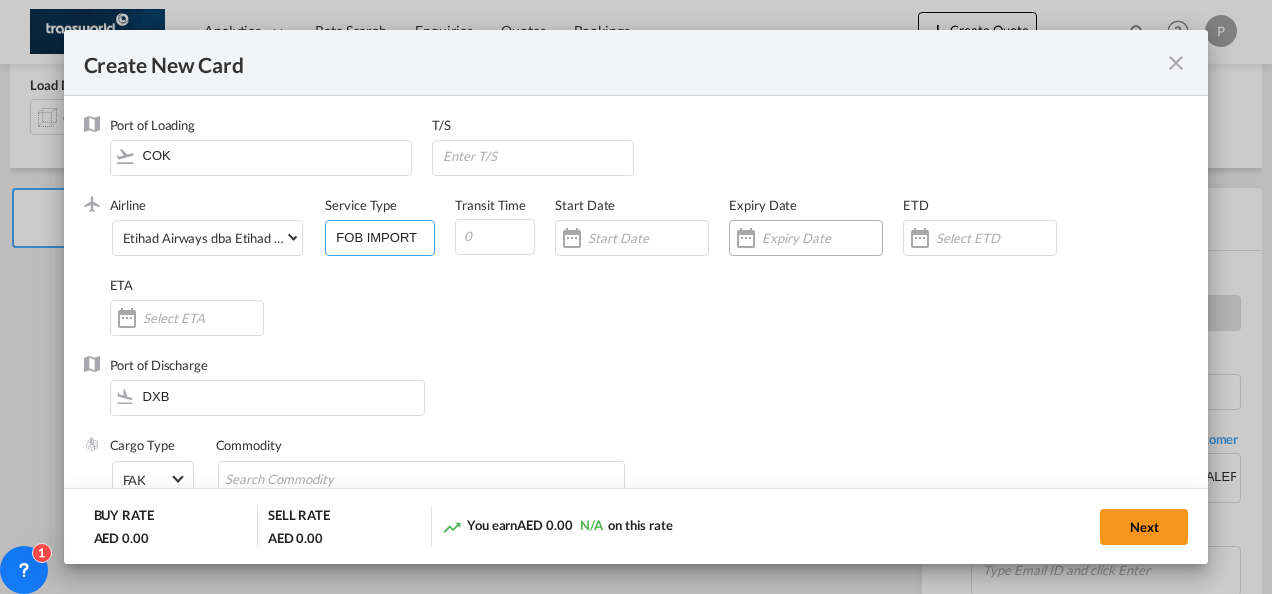 type on "FOB IMPORT" 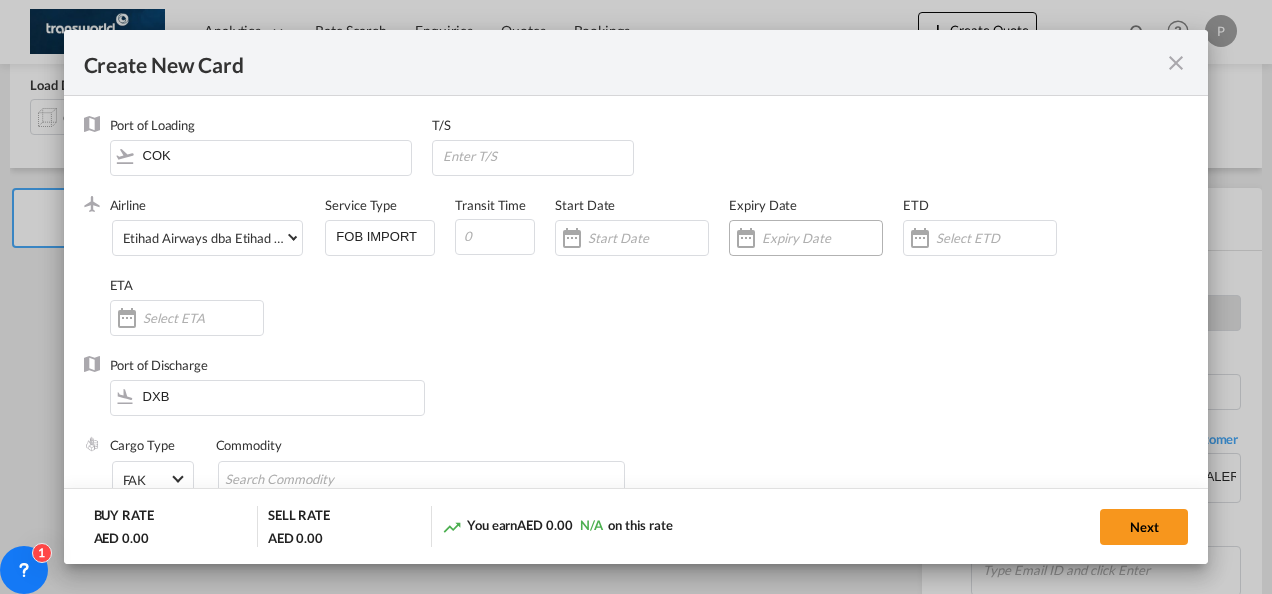 click at bounding box center (822, 238) 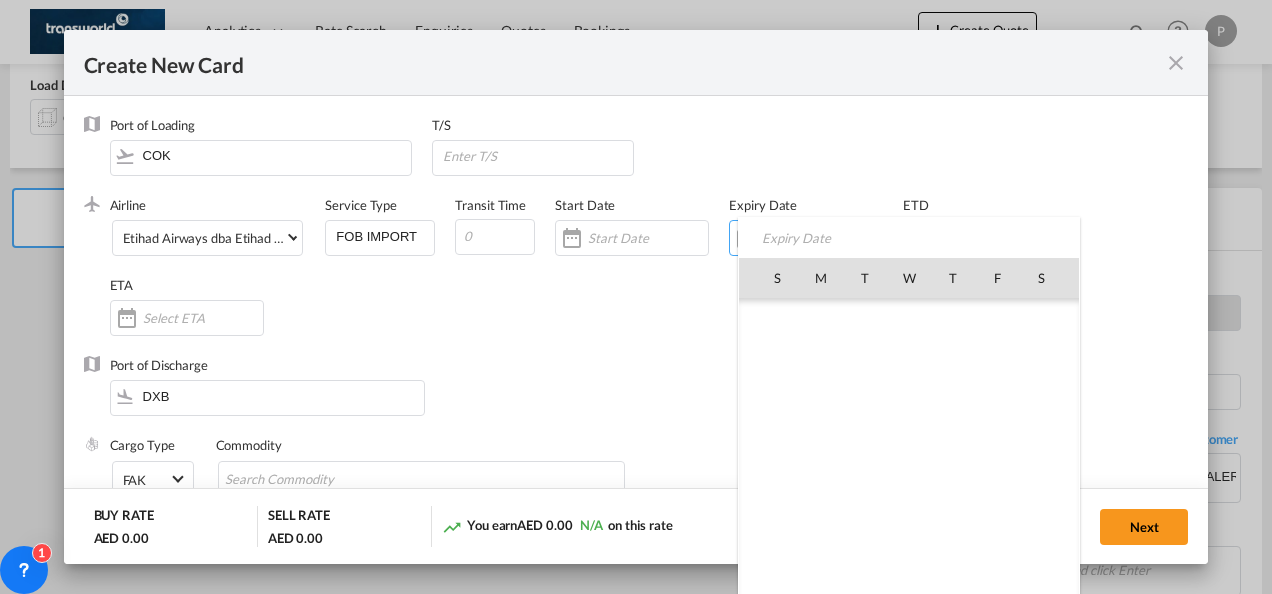 scroll, scrollTop: 462690, scrollLeft: 0, axis: vertical 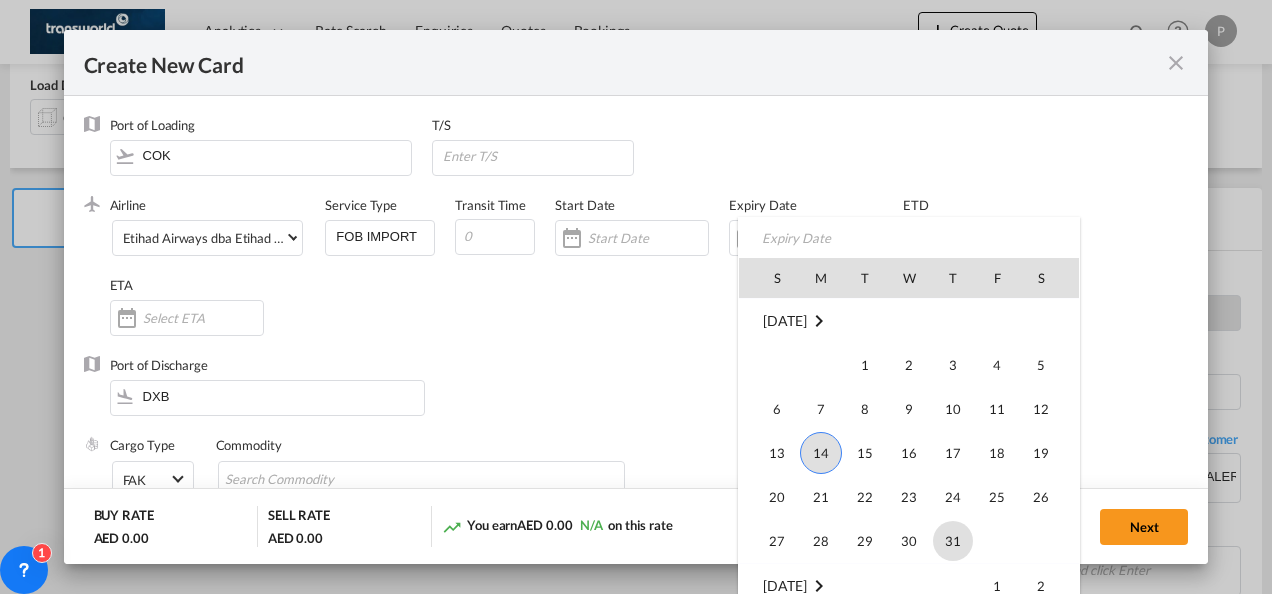 click on "31" at bounding box center [953, 541] 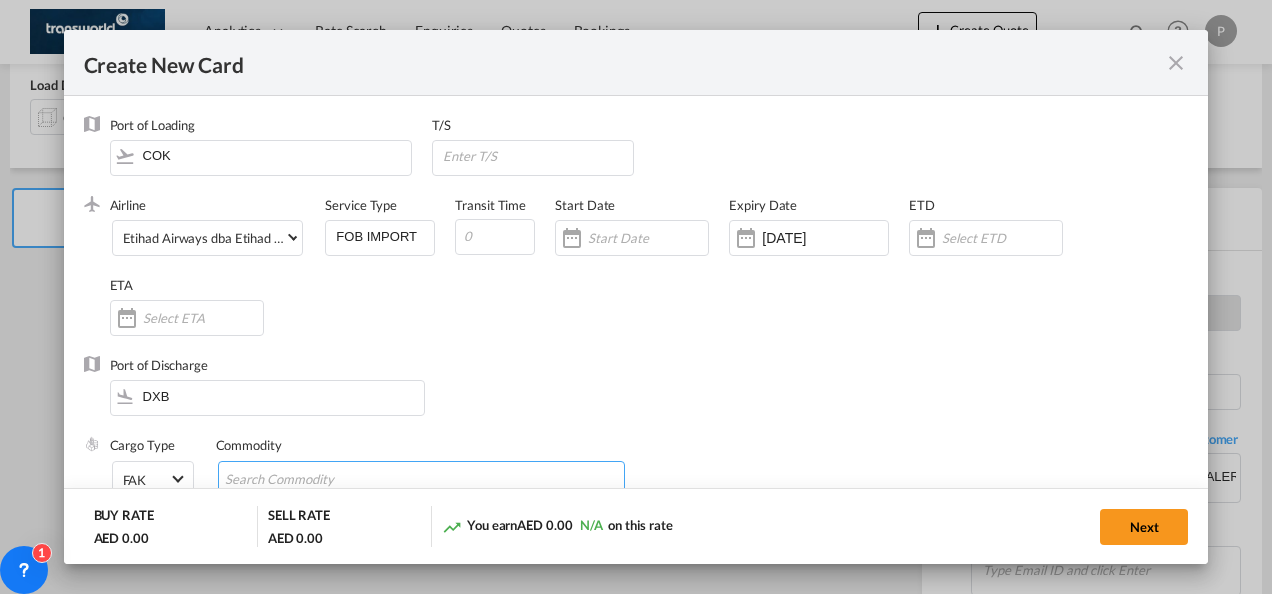 click at bounding box center (422, 479) 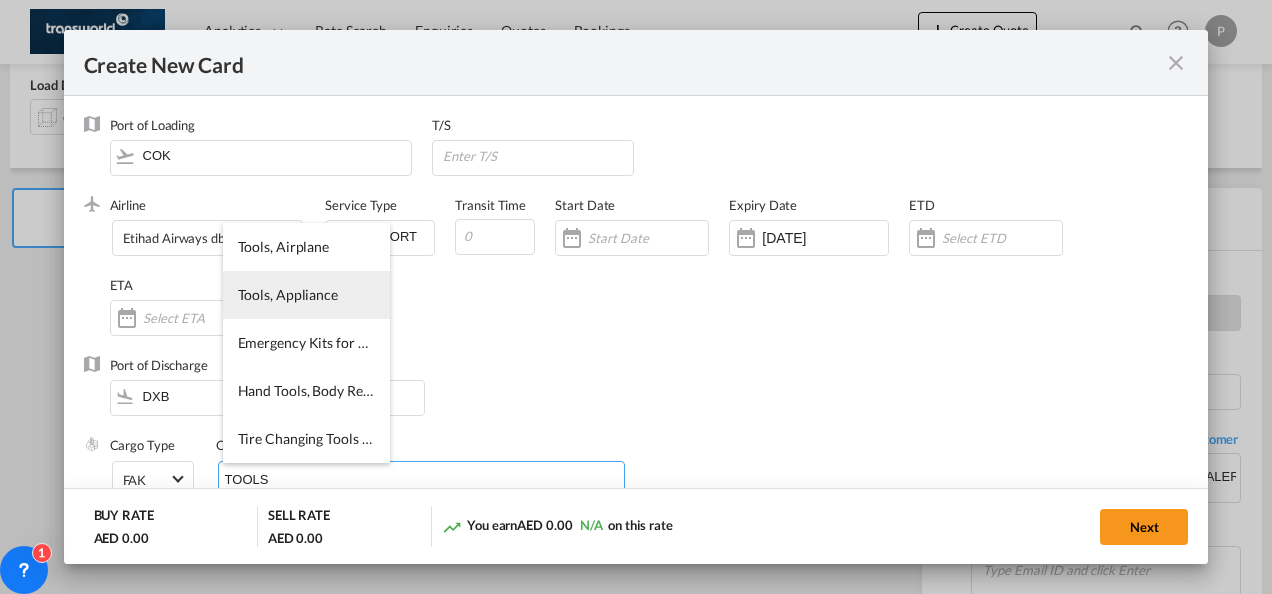 type on "TOOLS" 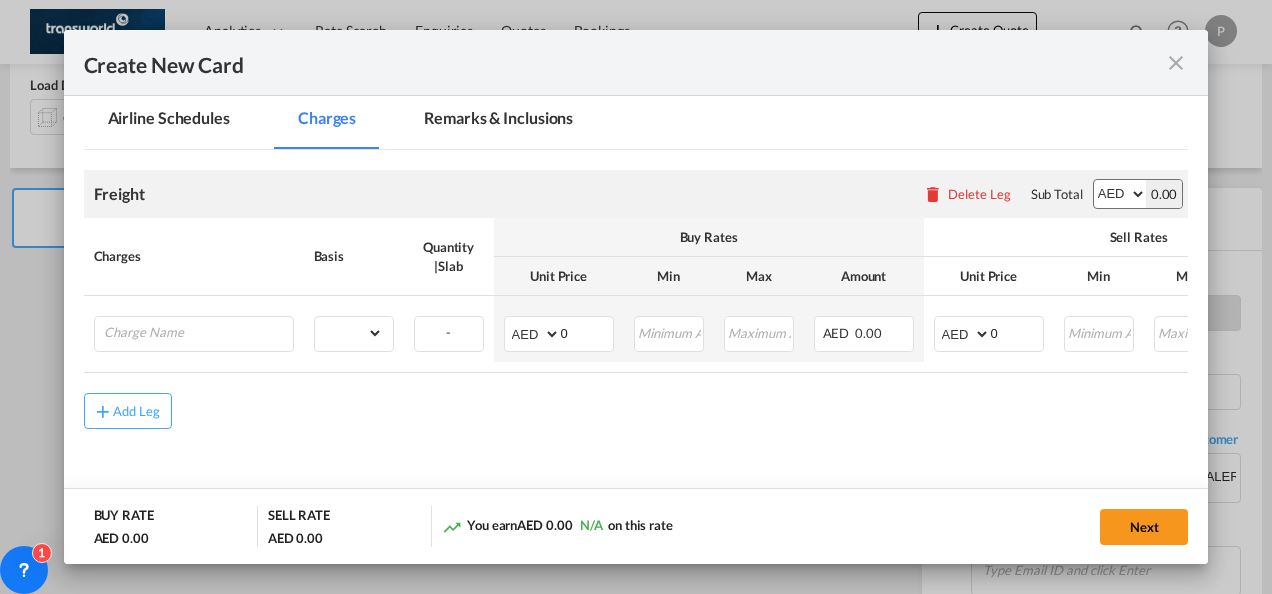 scroll, scrollTop: 425, scrollLeft: 0, axis: vertical 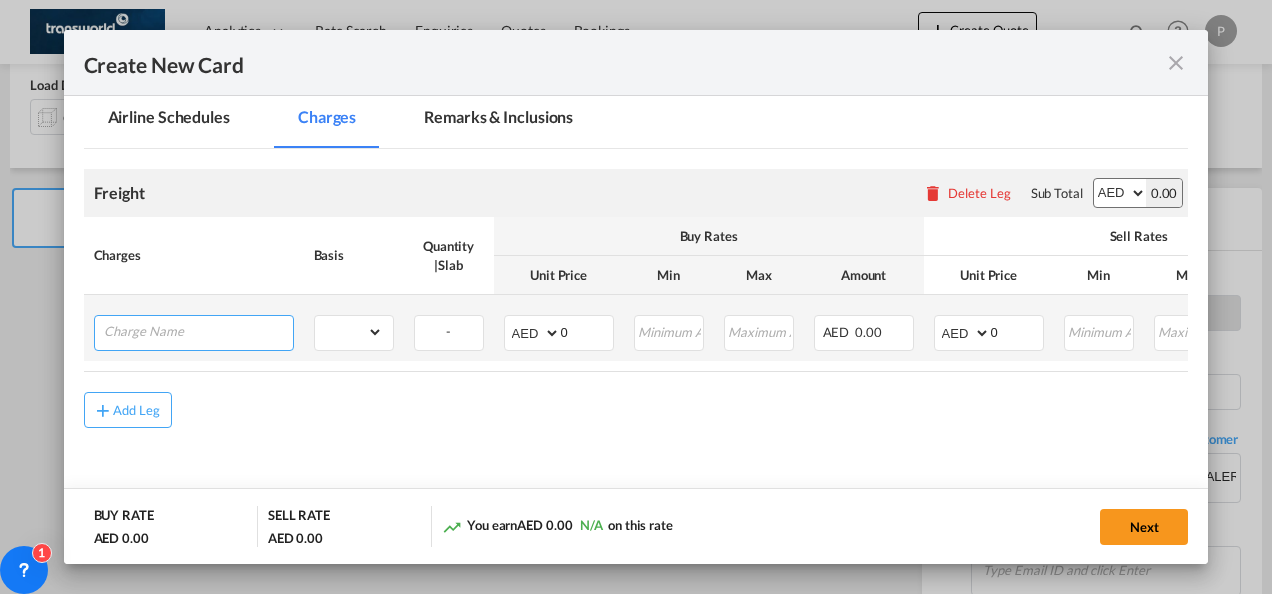 click at bounding box center [198, 331] 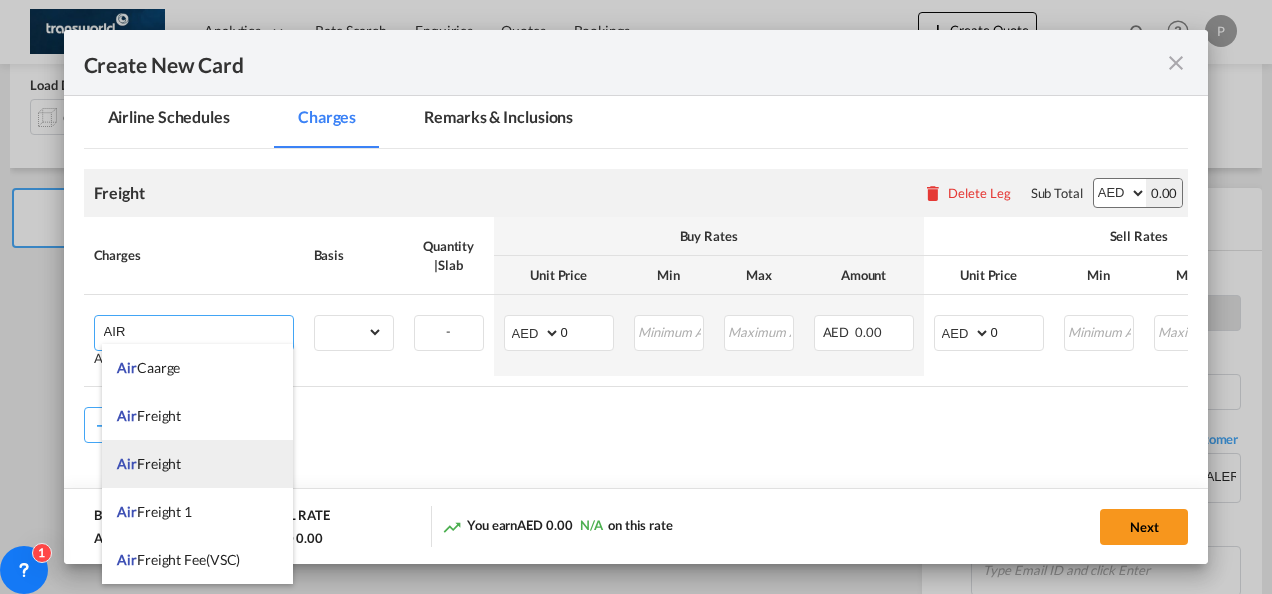 click on "Air  Freight" at bounding box center [197, 464] 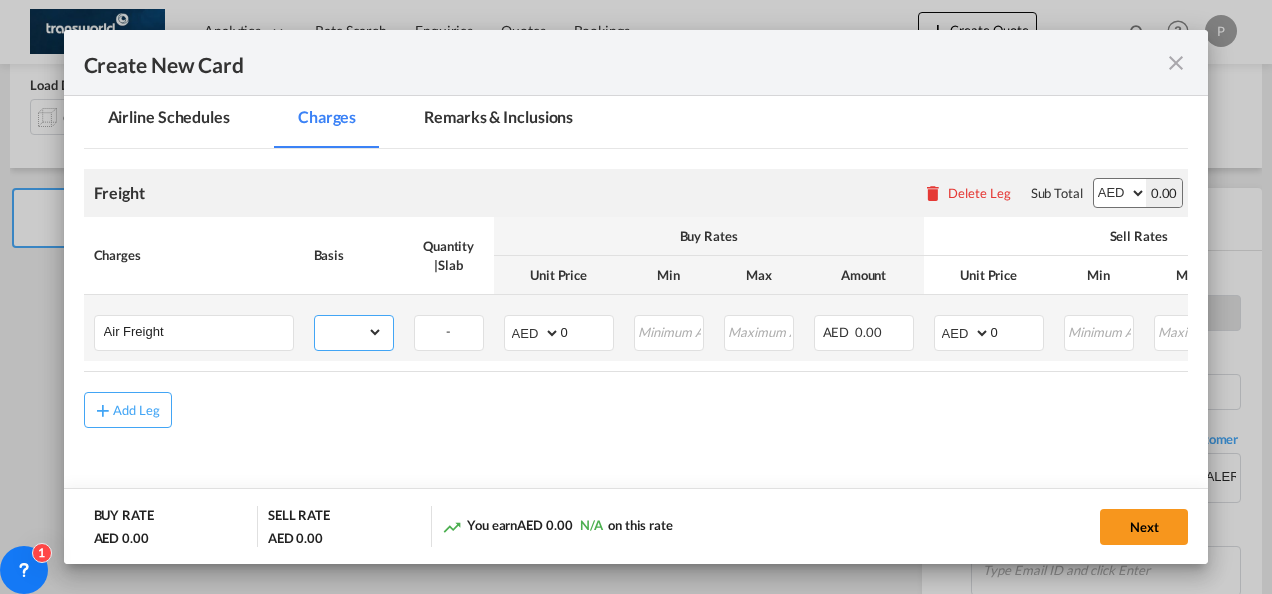 click on "gross_weight
volumetric_weight
per_shipment
per_bl
per_km
% on air freight
per_hawb
per_kg
per_pallet
per_carton
flat
chargeable_weight
per_ton
per_cbm
per_hbl
per_w/m
per_awb
per_sbl
per shipping bill
per_quintal
per_lbs
per_vehicle
per_shift
per_invoice
per_package
per_day
per_revalidation
per_declaration
per_document
per clearance" at bounding box center [349, 332] 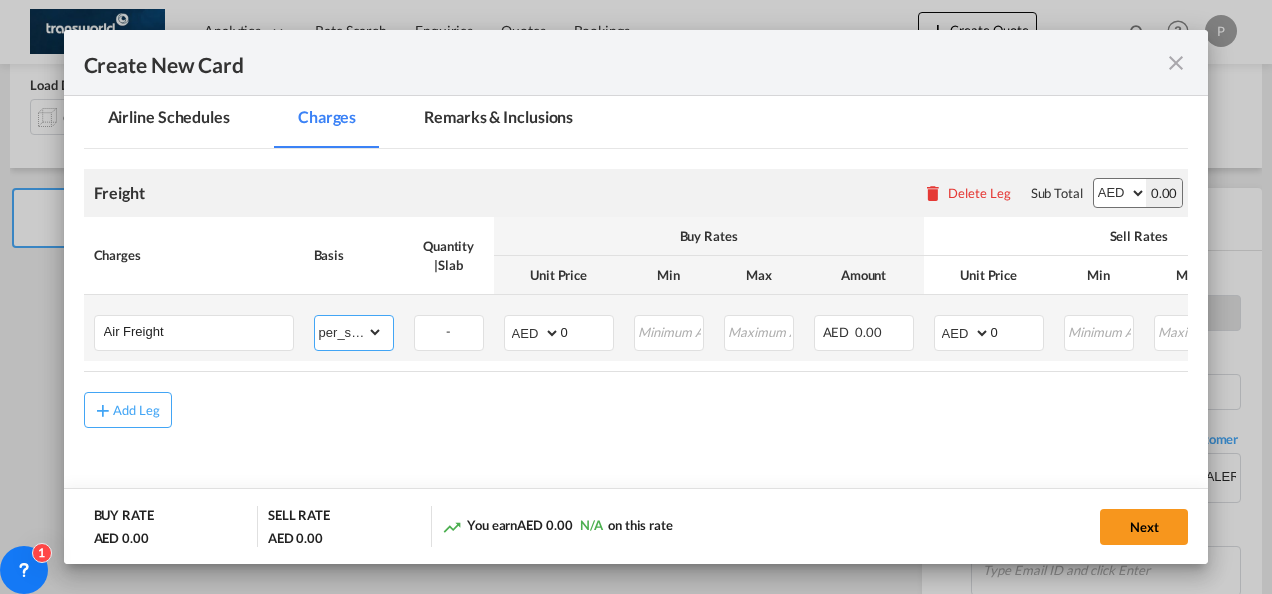 click on "gross_weight
volumetric_weight
per_shipment
per_bl
per_km
% on air freight
per_hawb
per_kg
per_pallet
per_carton
flat
chargeable_weight
per_ton
per_cbm
per_hbl
per_w/m
per_awb
per_sbl
per shipping bill
per_quintal
per_lbs
per_vehicle
per_shift
per_invoice
per_package
per_day
per_revalidation
per_declaration
per_document
per clearance" at bounding box center (349, 332) 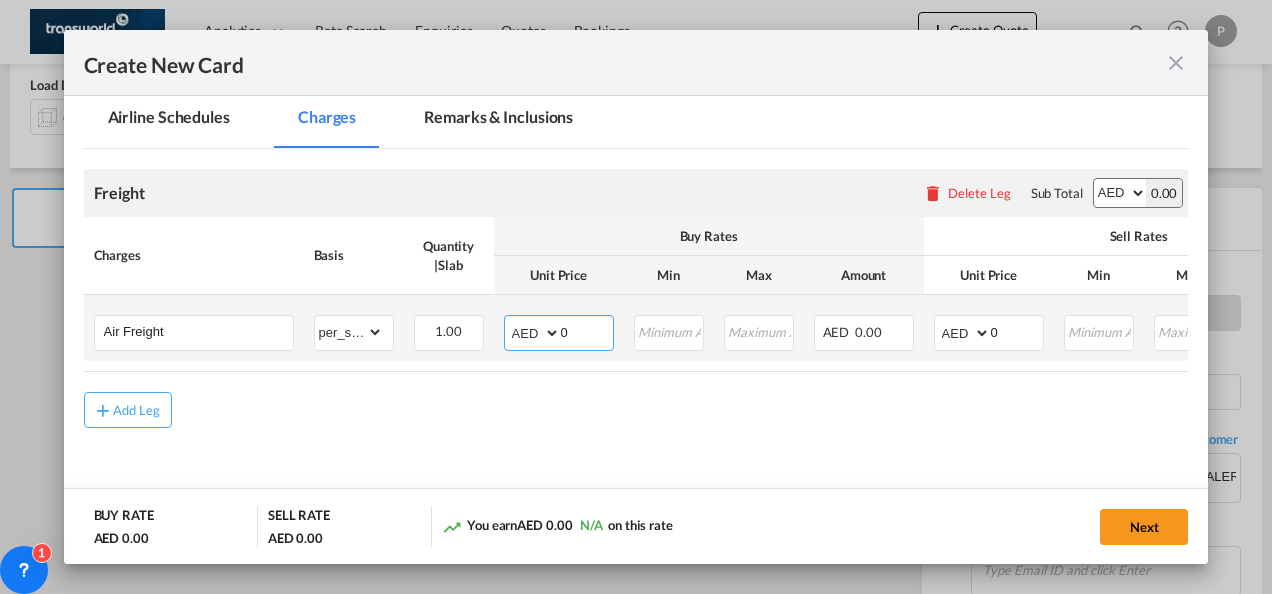 click on "AED AFN ALL AMD ANG AOA ARS AUD AWG AZN BAM BBD BDT BGN BHD BIF BMD BND BOB BRL BSD BTN BWP BYN BZD CAD CDF CHF CLP CNY COP CRC CUC CUP CVE CZK DJF DKK DOP DZD EGP ERN ETB EUR FJD FKP FOK GBP GEL GGP GHS GIP GMD GNF GTQ GYD HKD HNL HRK HTG HUF IDR ILS IMP INR IQD IRR ISK JMD JOD JPY KES KGS KHR KID KMF KRW KWD KYD KZT LAK LBP LKR LRD LSL LYD MAD MDL MGA MKD MMK MNT MOP MRU MUR MVR MWK MXN MYR MZN NAD NGN NIO NOK NPR NZD OMR PAB PEN PGK PHP PKR PLN PYG QAR RON RSD RUB RWF SAR SBD SCR SDG SEK SGD SHP SLL SOS SRD SSP STN SYP SZL THB TJS TMT TND TOP TRY TTD TVD TWD TZS UAH UGX USD UYU UZS VES VND VUV WST XAF XCD XDR XOF XPF YER ZAR ZMW" at bounding box center [534, 333] 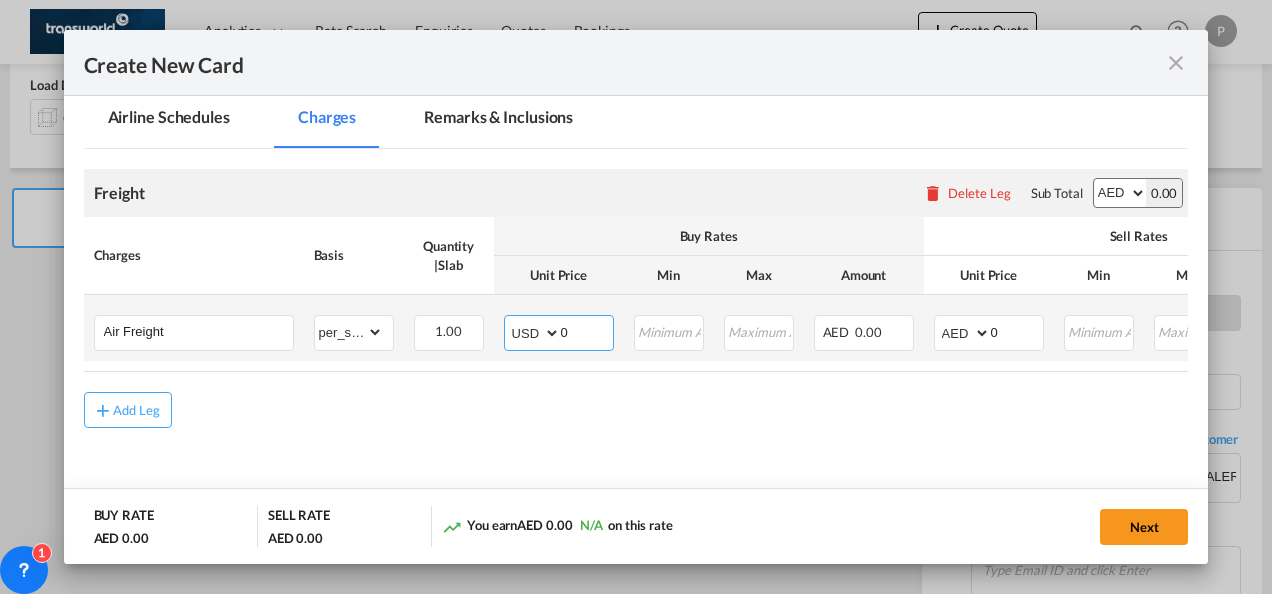 click on "AED AFN ALL AMD ANG AOA ARS AUD AWG AZN BAM BBD BDT BGN BHD BIF BMD BND BOB BRL BSD BTN BWP BYN BZD CAD CDF CHF CLP CNY COP CRC CUC CUP CVE CZK DJF DKK DOP DZD EGP ERN ETB EUR FJD FKP FOK GBP GEL GGP GHS GIP GMD GNF GTQ GYD HKD HNL HRK HTG HUF IDR ILS IMP INR IQD IRR ISK JMD JOD JPY KES KGS KHR KID KMF KRW KWD KYD KZT LAK LBP LKR LRD LSL LYD MAD MDL MGA MKD MMK MNT MOP MRU MUR MVR MWK MXN MYR MZN NAD NGN NIO NOK NPR NZD OMR PAB PEN PGK PHP PKR PLN PYG QAR RON RSD RUB RWF SAR SBD SCR SDG SEK SGD SHP SLL SOS SRD SSP STN SYP SZL THB TJS TMT TND TOP TRY TTD TVD TWD TZS UAH UGX USD UYU UZS VES VND VUV WST XAF XCD XDR XOF XPF YER ZAR ZMW" at bounding box center [534, 333] 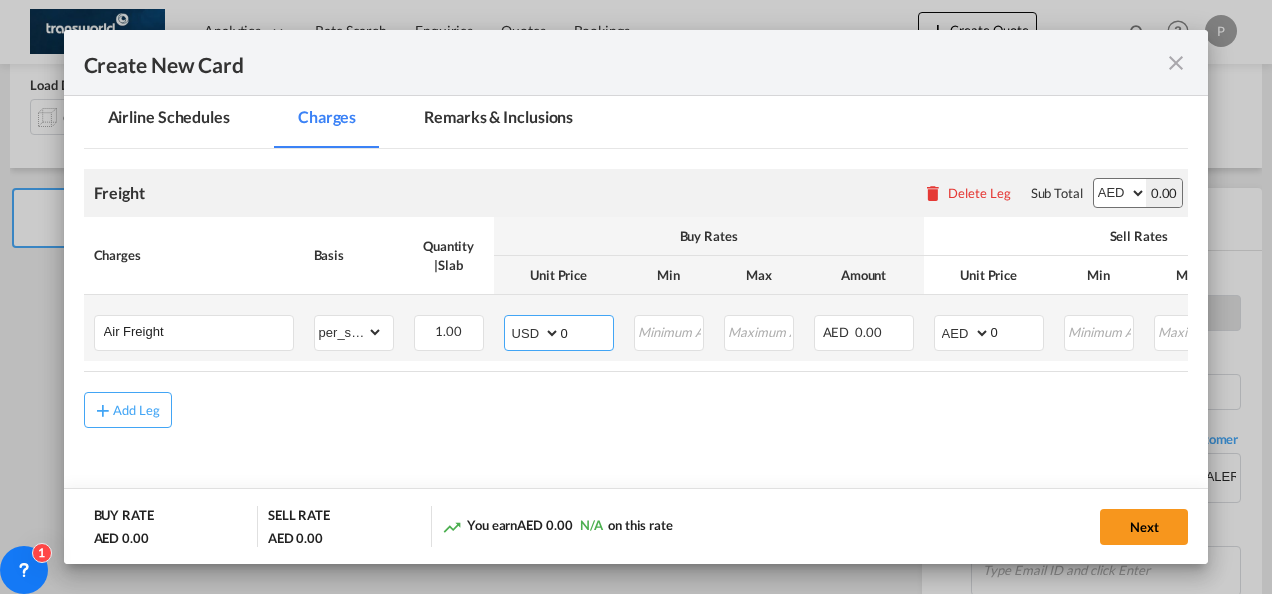click on "0" at bounding box center [587, 331] 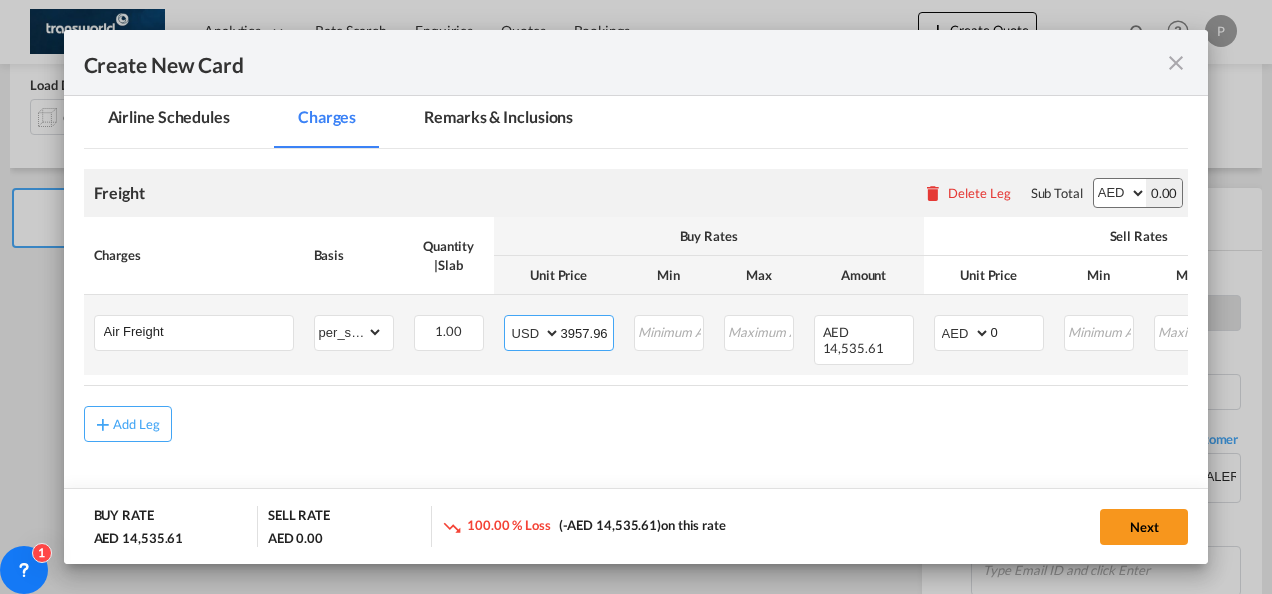 type on "3957.96" 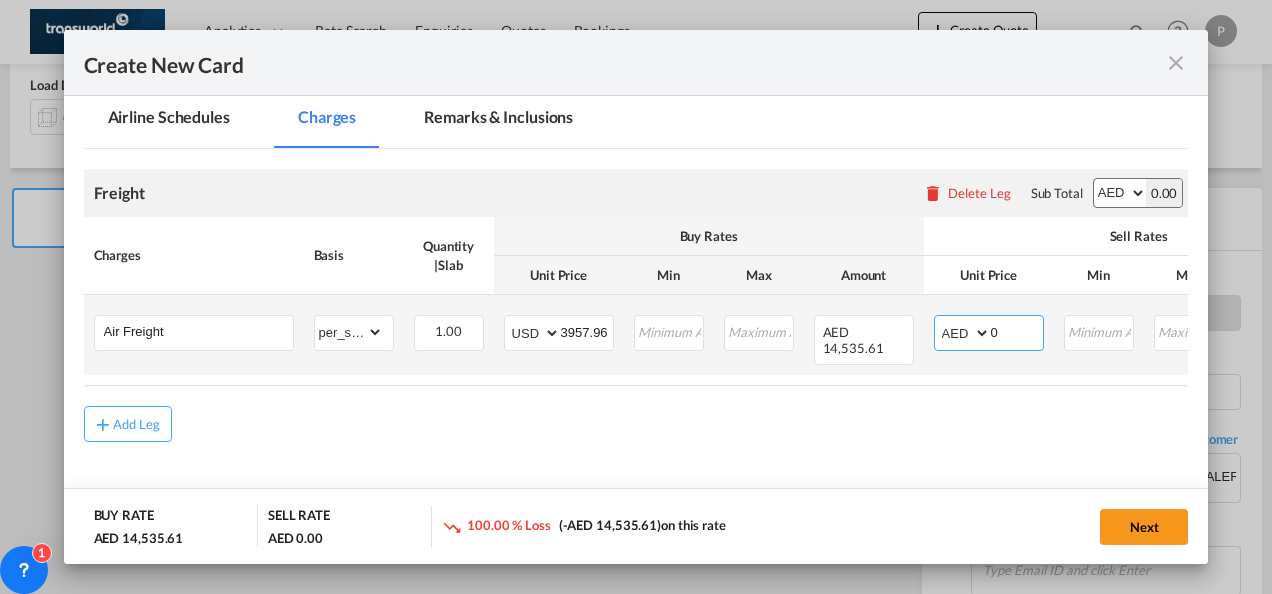 click on "AED AFN ALL AMD ANG AOA ARS AUD AWG AZN BAM BBD BDT BGN BHD BIF BMD BND BOB BRL BSD BTN BWP BYN BZD CAD CDF CHF CLP CNY COP CRC CUC CUP CVE CZK DJF DKK DOP DZD EGP ERN ETB EUR FJD FKP FOK GBP GEL GGP GHS GIP GMD GNF GTQ GYD HKD HNL HRK HTG HUF IDR ILS IMP INR IQD IRR ISK JMD JOD JPY KES KGS KHR KID KMF KRW KWD KYD KZT LAK LBP LKR LRD LSL LYD MAD MDL MGA MKD MMK MNT MOP MRU MUR MVR MWK MXN MYR MZN NAD NGN NIO NOK NPR NZD OMR PAB PEN PGK PHP PKR PLN PYG QAR RON RSD RUB RWF SAR SBD SCR SDG SEK SGD SHP SLL SOS SRD SSP STN SYP SZL THB TJS TMT TND TOP TRY TTD TVD TWD TZS UAH UGX USD UYU UZS VES VND VUV WST XAF XCD XDR XOF XPF YER ZAR ZMW" at bounding box center [964, 333] 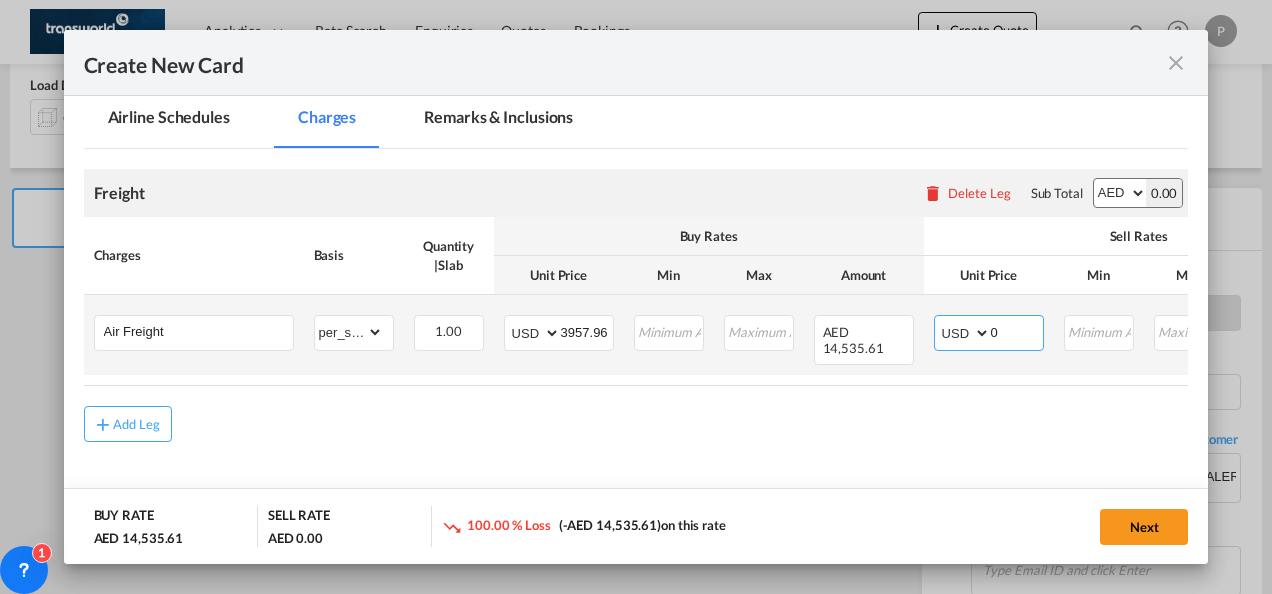 click on "AED AFN ALL AMD ANG AOA ARS AUD AWG AZN BAM BBD BDT BGN BHD BIF BMD BND BOB BRL BSD BTN BWP BYN BZD CAD CDF CHF CLP CNY COP CRC CUC CUP CVE CZK DJF DKK DOP DZD EGP ERN ETB EUR FJD FKP FOK GBP GEL GGP GHS GIP GMD GNF GTQ GYD HKD HNL HRK HTG HUF IDR ILS IMP INR IQD IRR ISK JMD JOD JPY KES KGS KHR KID KMF KRW KWD KYD KZT LAK LBP LKR LRD LSL LYD MAD MDL MGA MKD MMK MNT MOP MRU MUR MVR MWK MXN MYR MZN NAD NGN NIO NOK NPR NZD OMR PAB PEN PGK PHP PKR PLN PYG QAR RON RSD RUB RWF SAR SBD SCR SDG SEK SGD SHP SLL SOS SRD SSP STN SYP SZL THB TJS TMT TND TOP TRY TTD TVD TWD TZS UAH UGX USD UYU UZS VES VND VUV WST XAF XCD XDR XOF XPF YER ZAR ZMW" at bounding box center [964, 333] 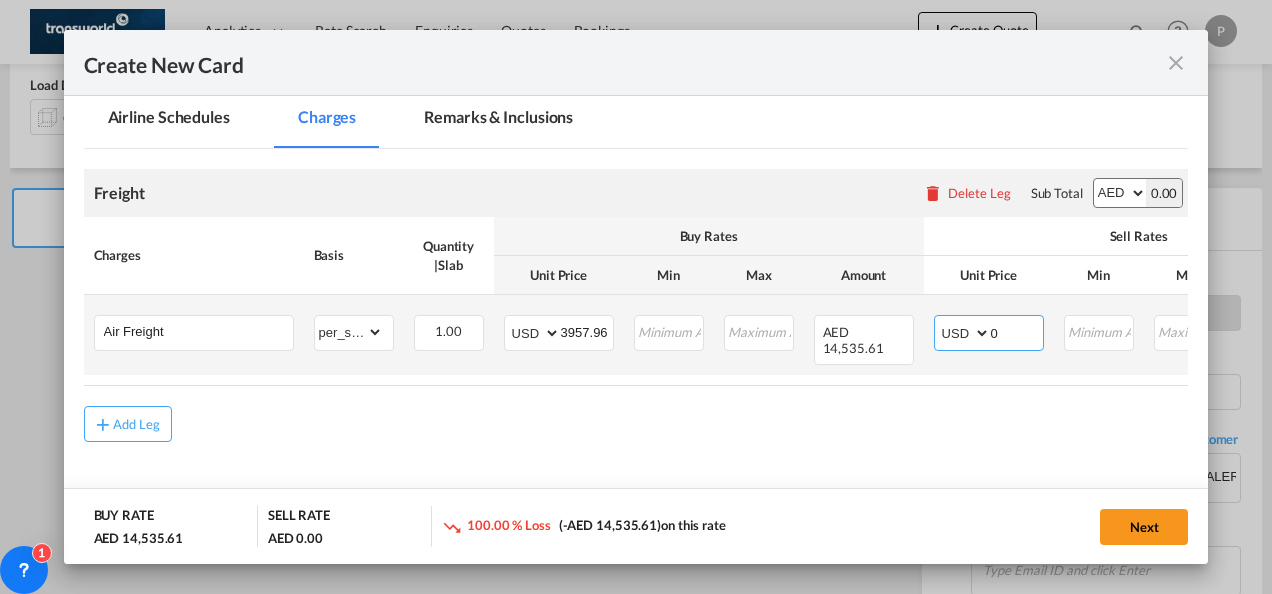click on "0" at bounding box center (1017, 331) 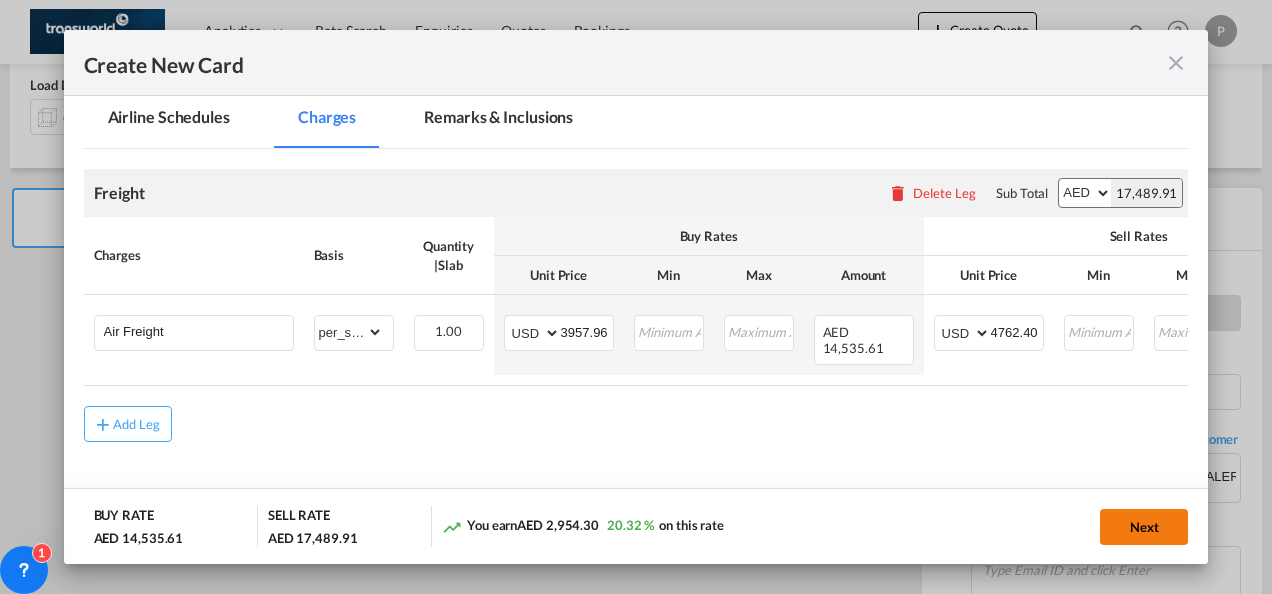 click on "Next" 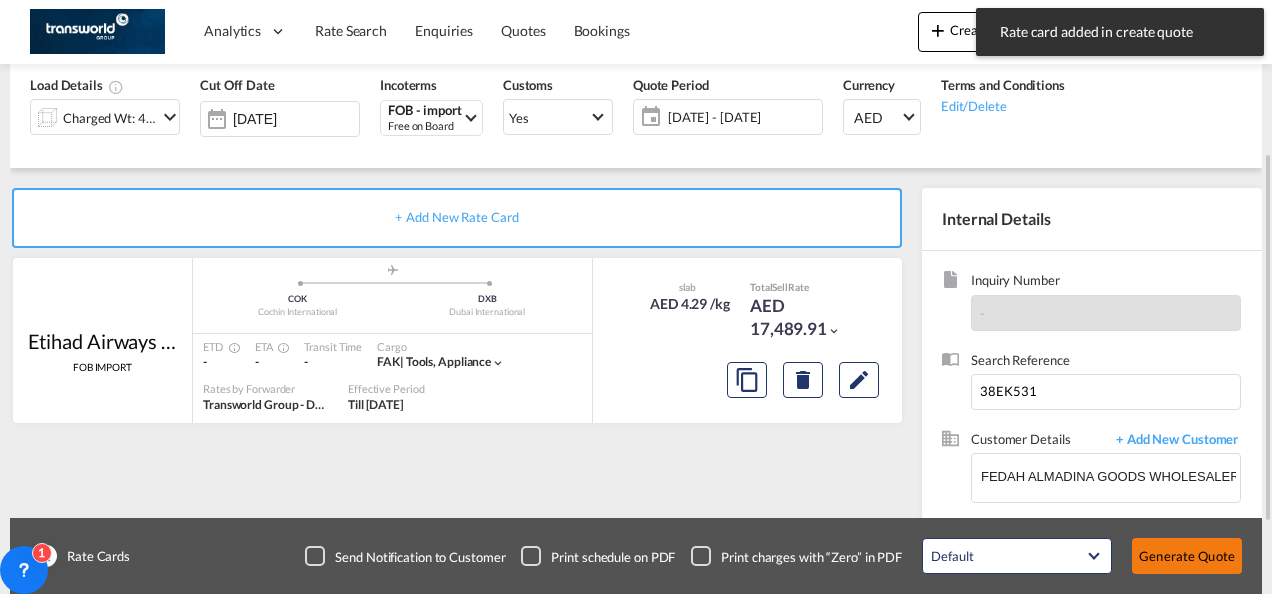 click on "Generate Quote" at bounding box center [1187, 556] 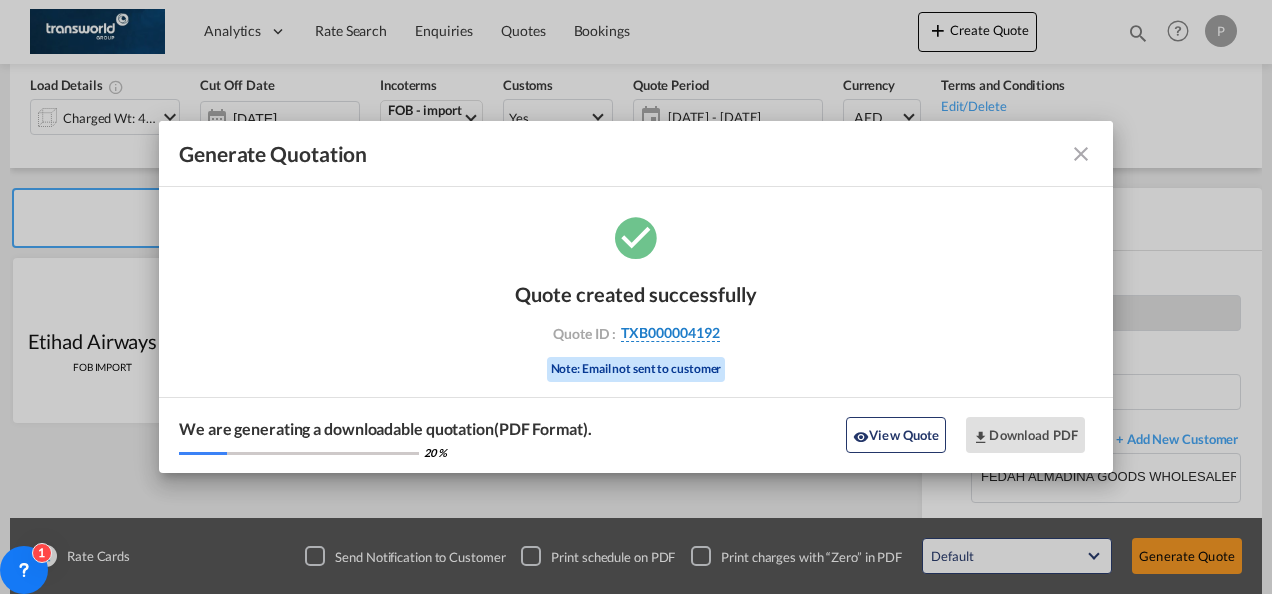 click on "TXB000004192" at bounding box center [670, 333] 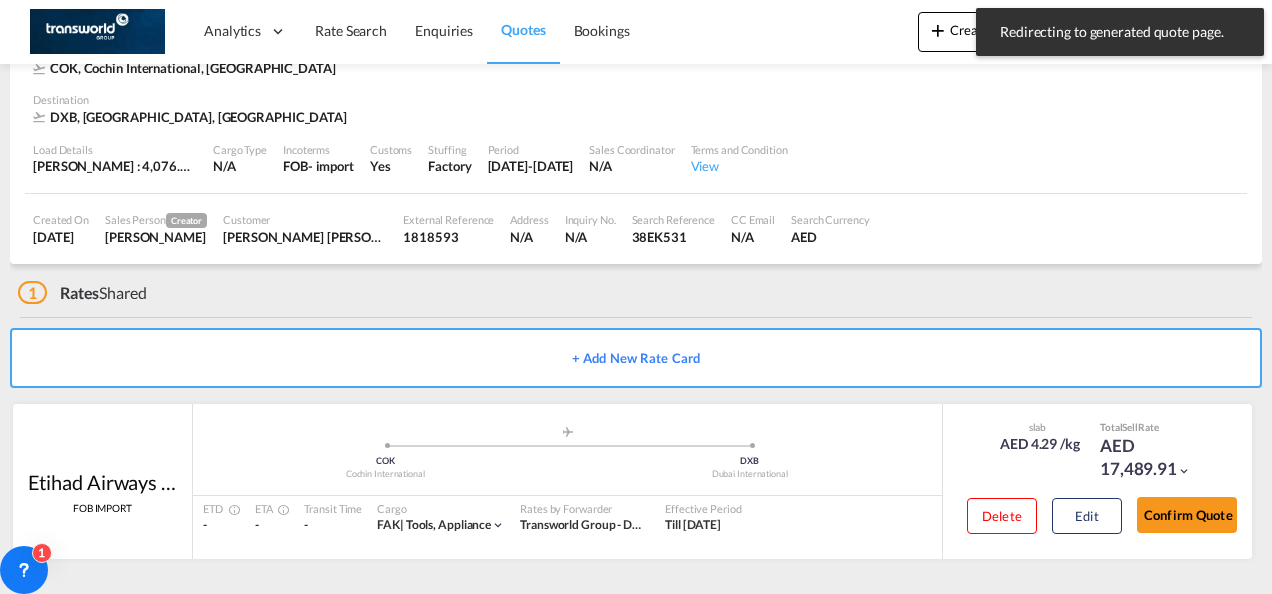 scroll, scrollTop: 122, scrollLeft: 0, axis: vertical 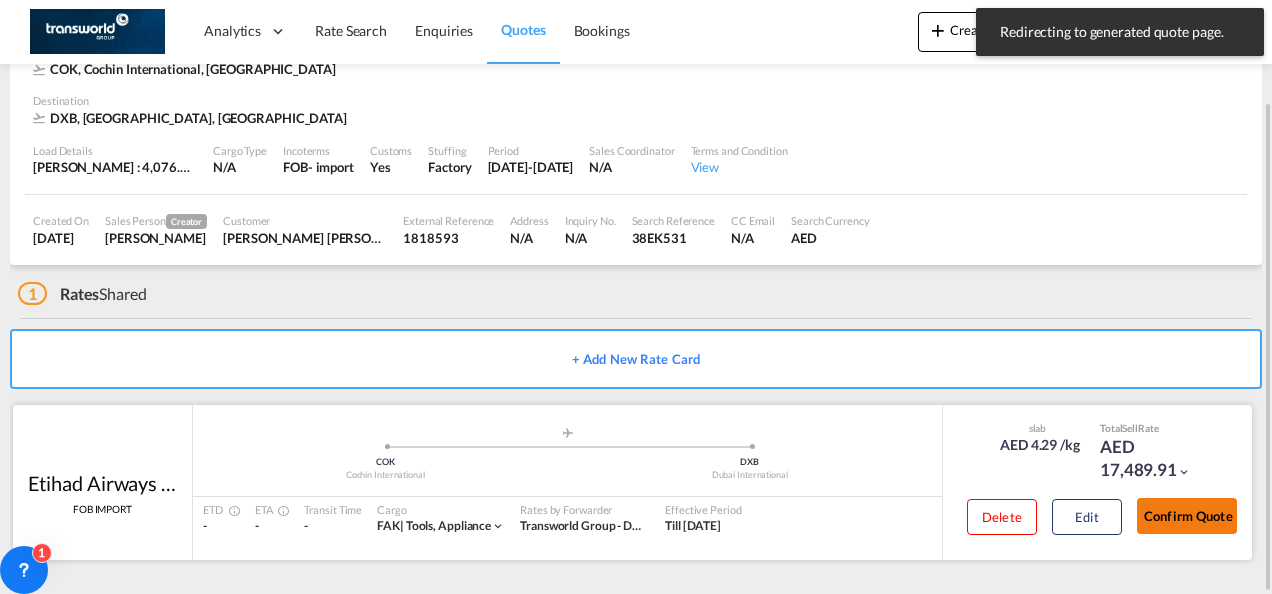 click on "Confirm Quote" at bounding box center [1187, 516] 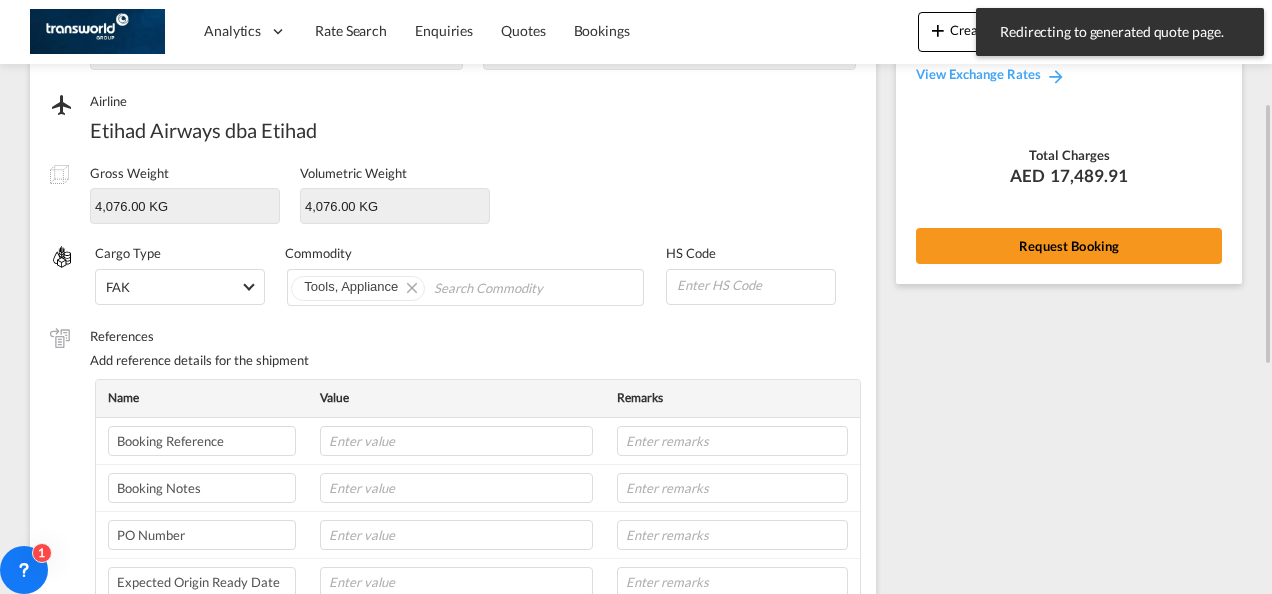 scroll, scrollTop: 230, scrollLeft: 0, axis: vertical 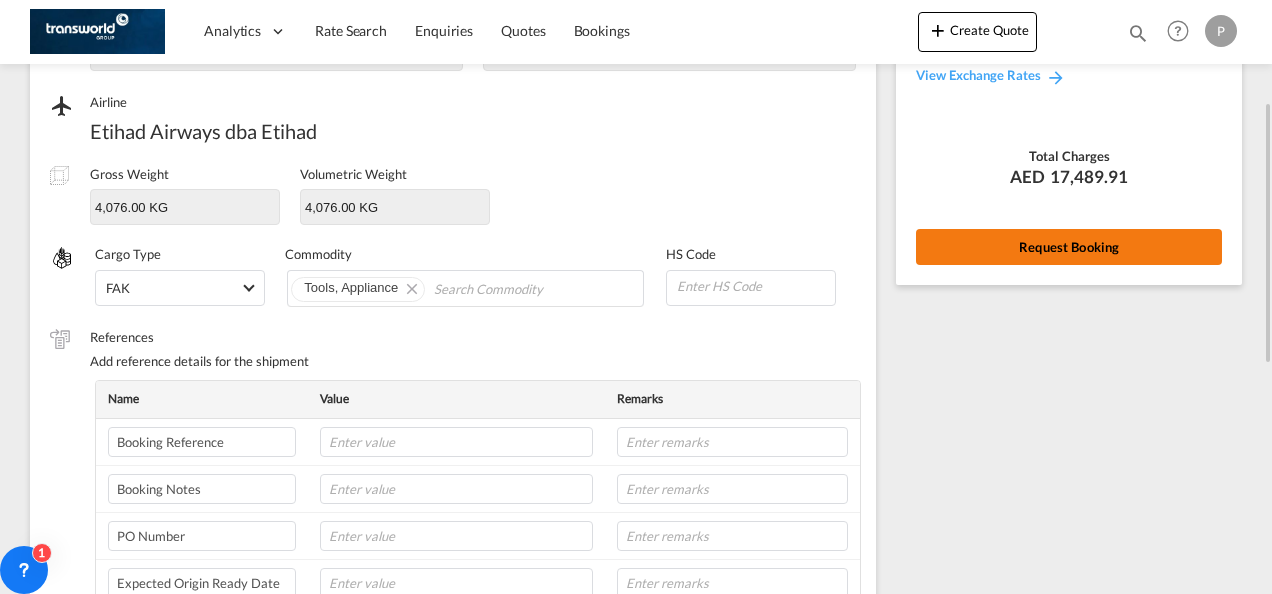 click on "Request Booking" at bounding box center [1069, 247] 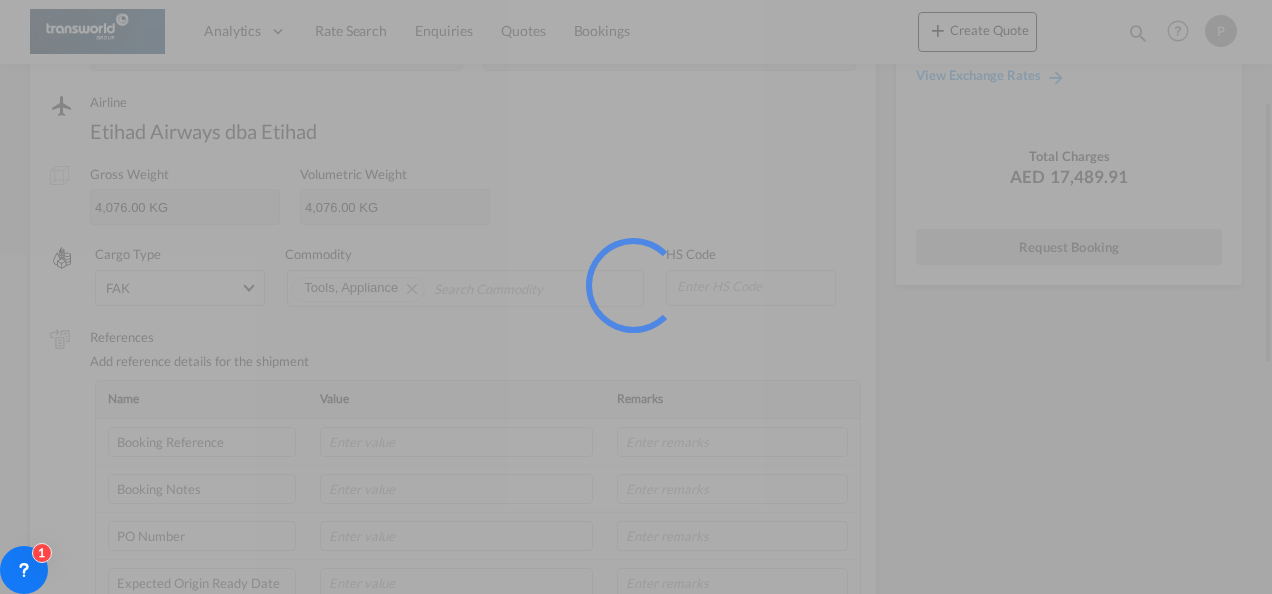 scroll, scrollTop: 37, scrollLeft: 0, axis: vertical 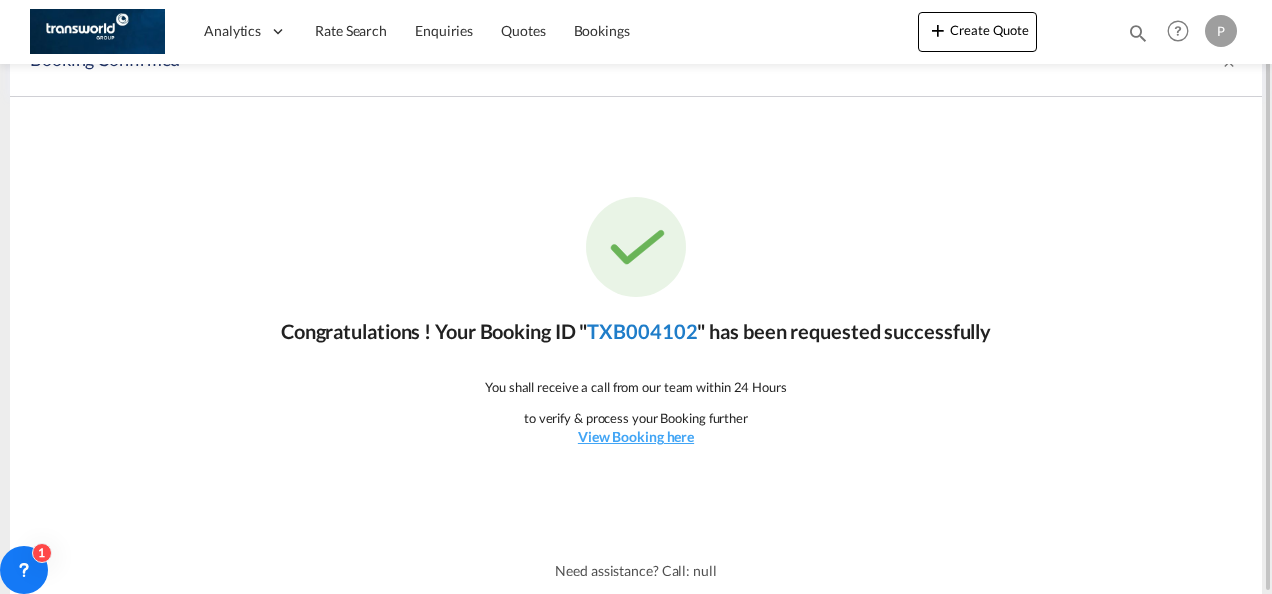 click on "TXB004102" 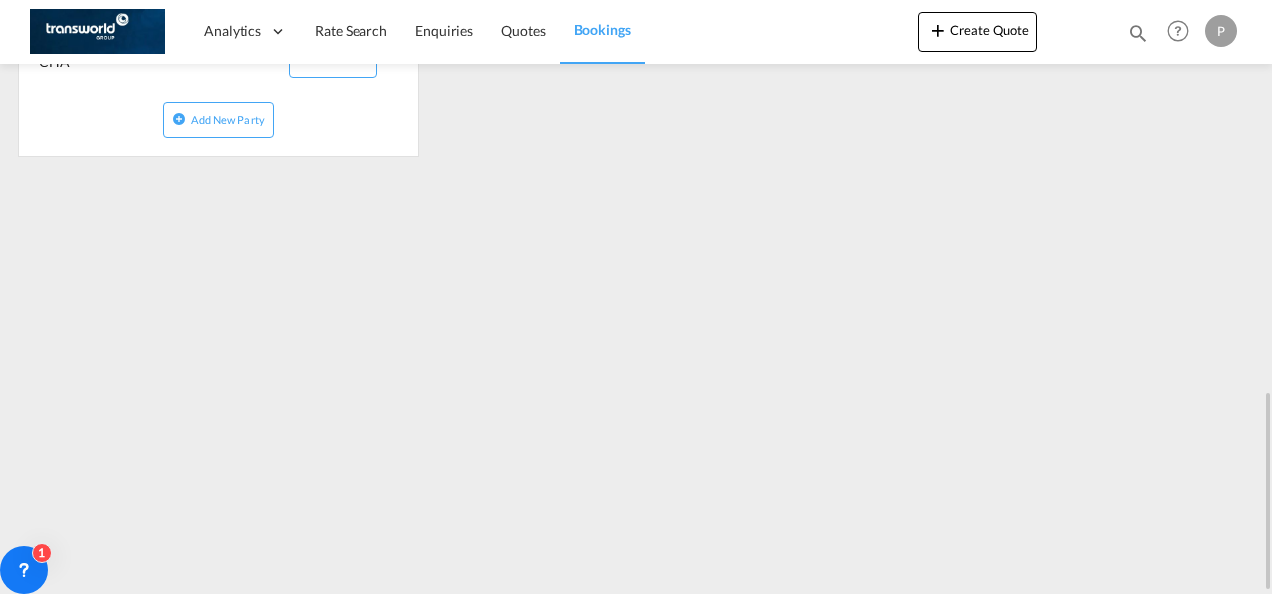 scroll, scrollTop: 633, scrollLeft: 0, axis: vertical 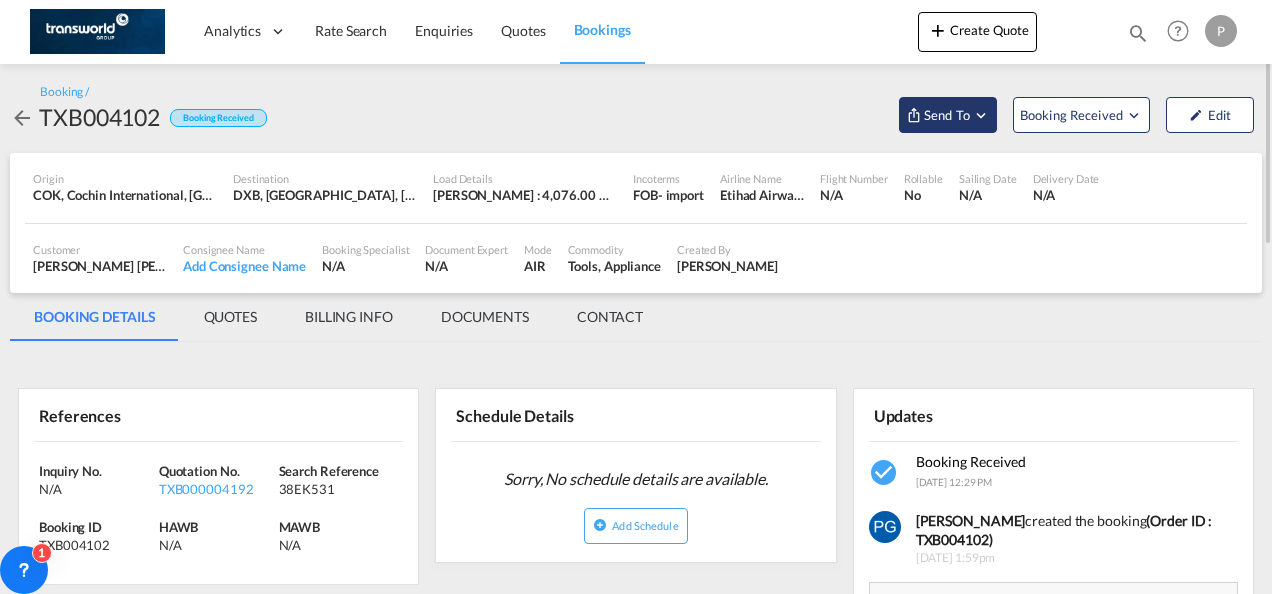click on "Send To" at bounding box center [947, 115] 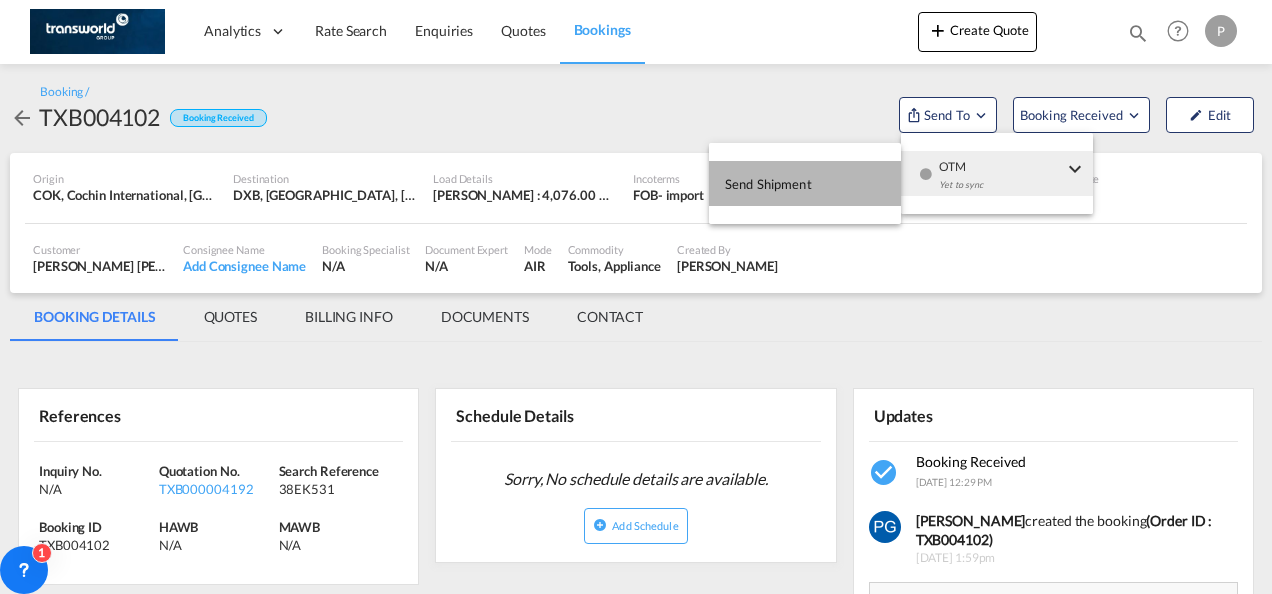 click on "Send Shipment" at bounding box center (768, 184) 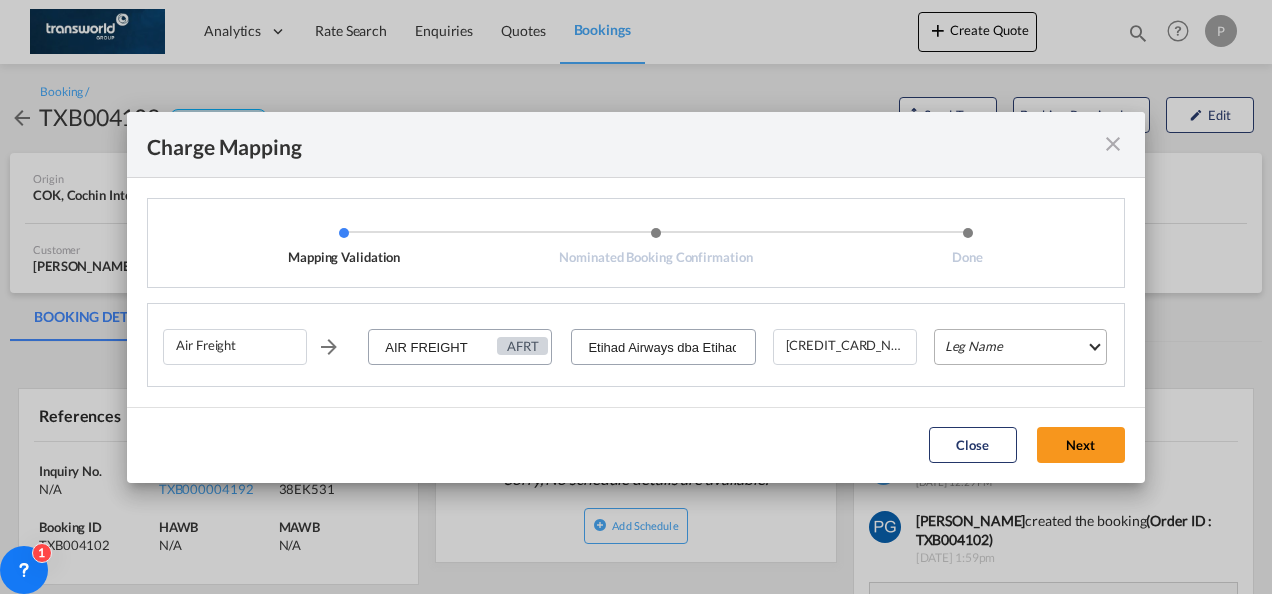 click on "Leg Name HANDLING ORIGIN HANDLING DESTINATION OTHERS TL PICK UP CUSTOMS ORIGIN AIR CUSTOMS DESTINATION TL DELIVERY" at bounding box center [1020, 347] 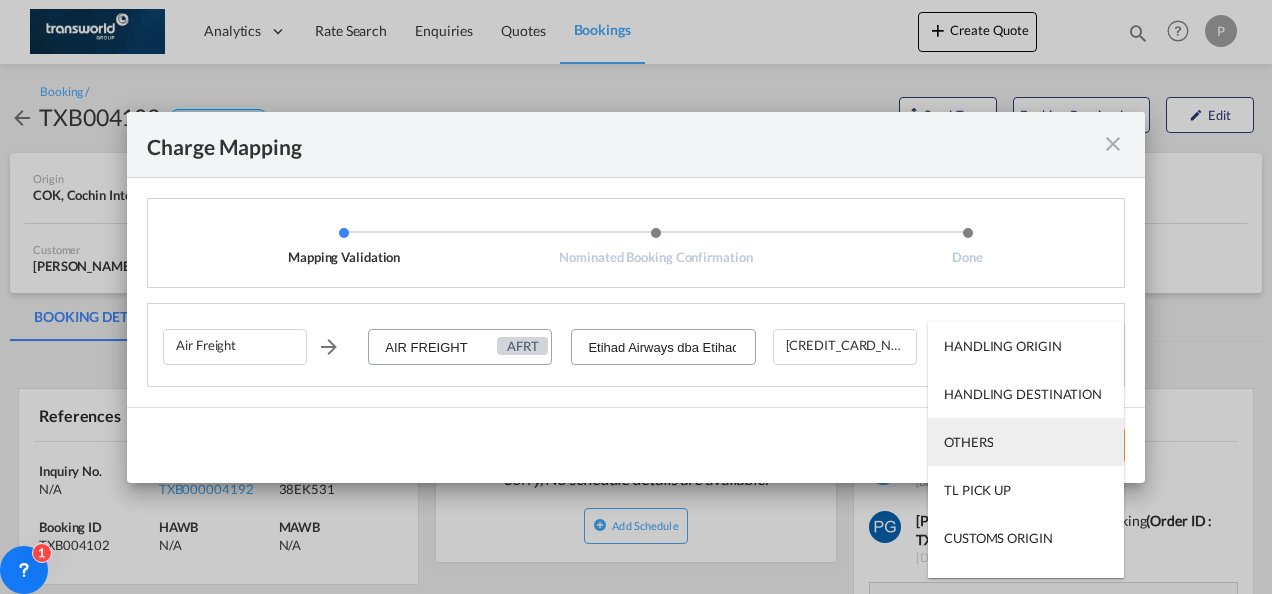 scroll, scrollTop: 128, scrollLeft: 0, axis: vertical 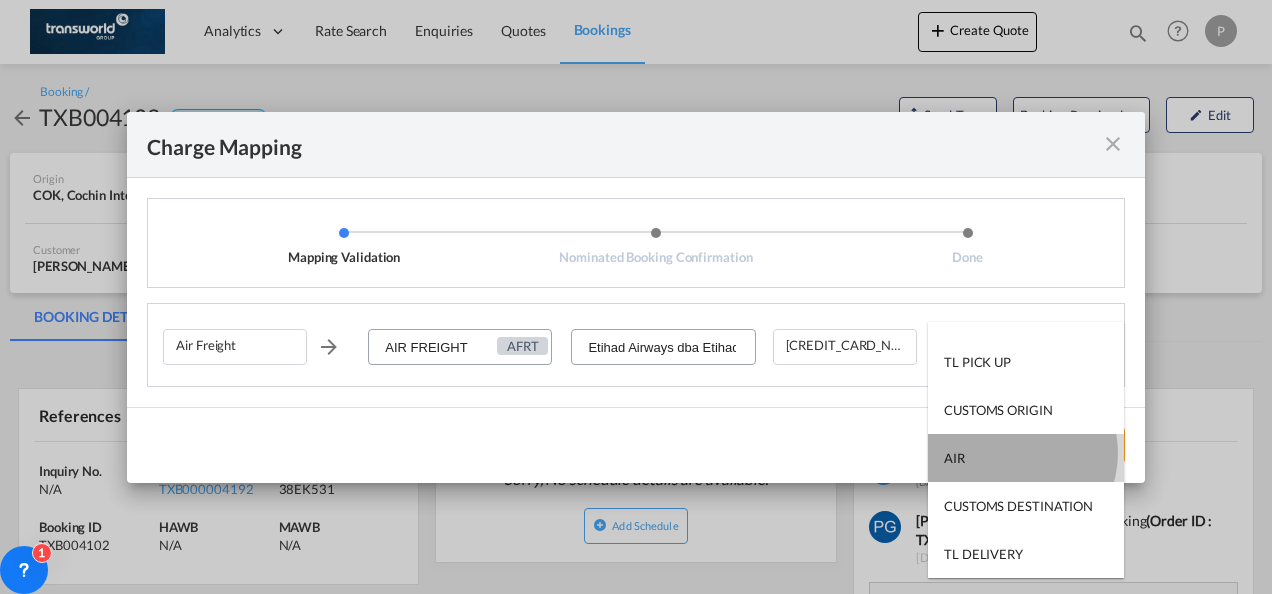 click on "AIR" at bounding box center [1026, 458] 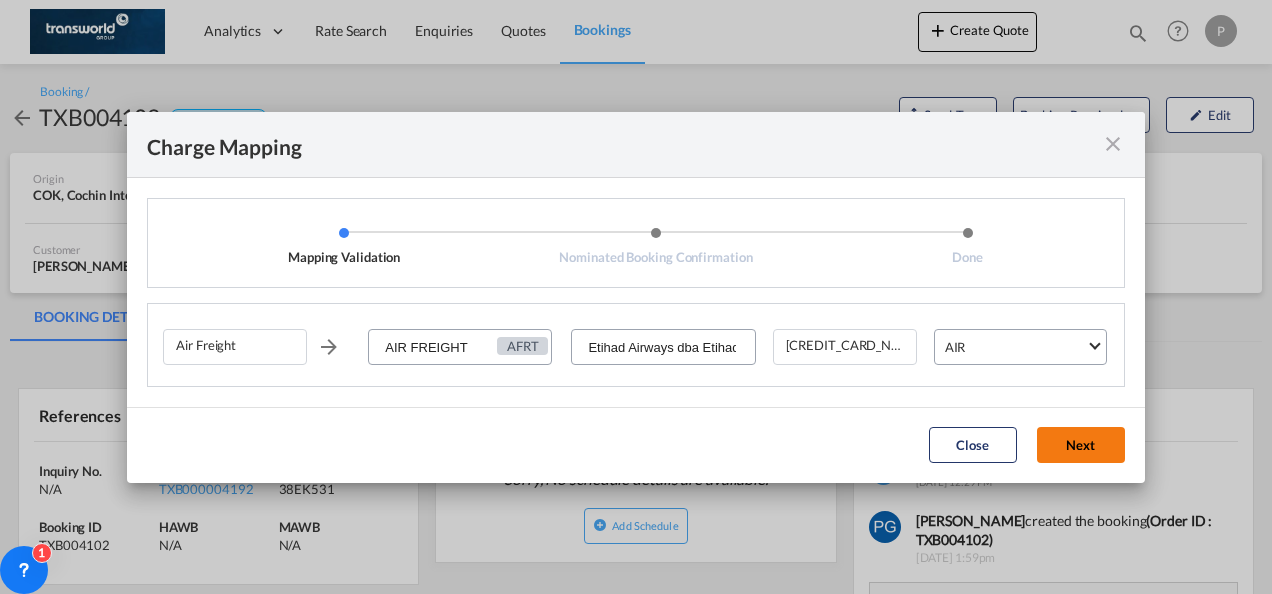 click on "Next" 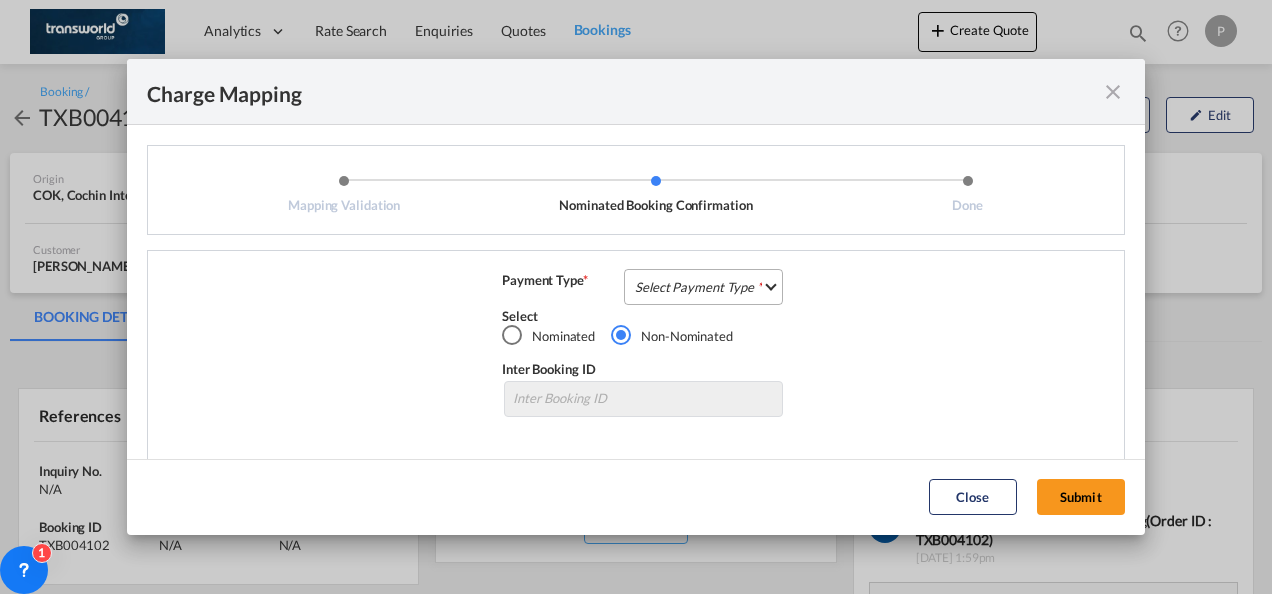 click on "Select Payment Type
COLLECT
PREPAID" at bounding box center [703, 287] 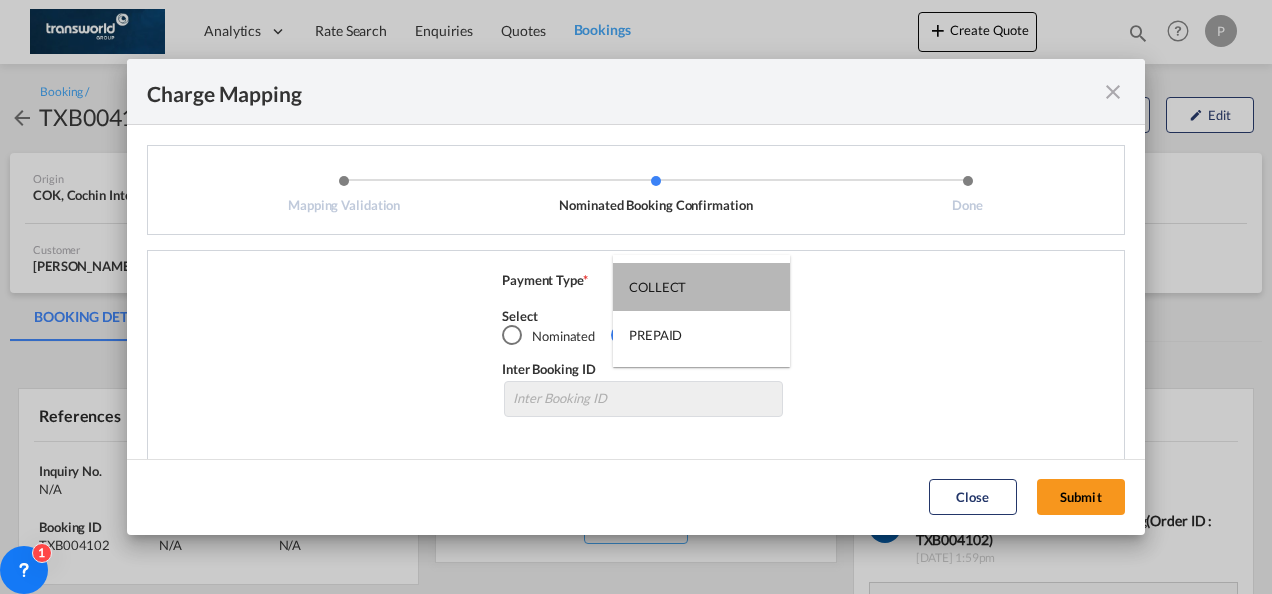 click on "COLLECT" at bounding box center [701, 287] 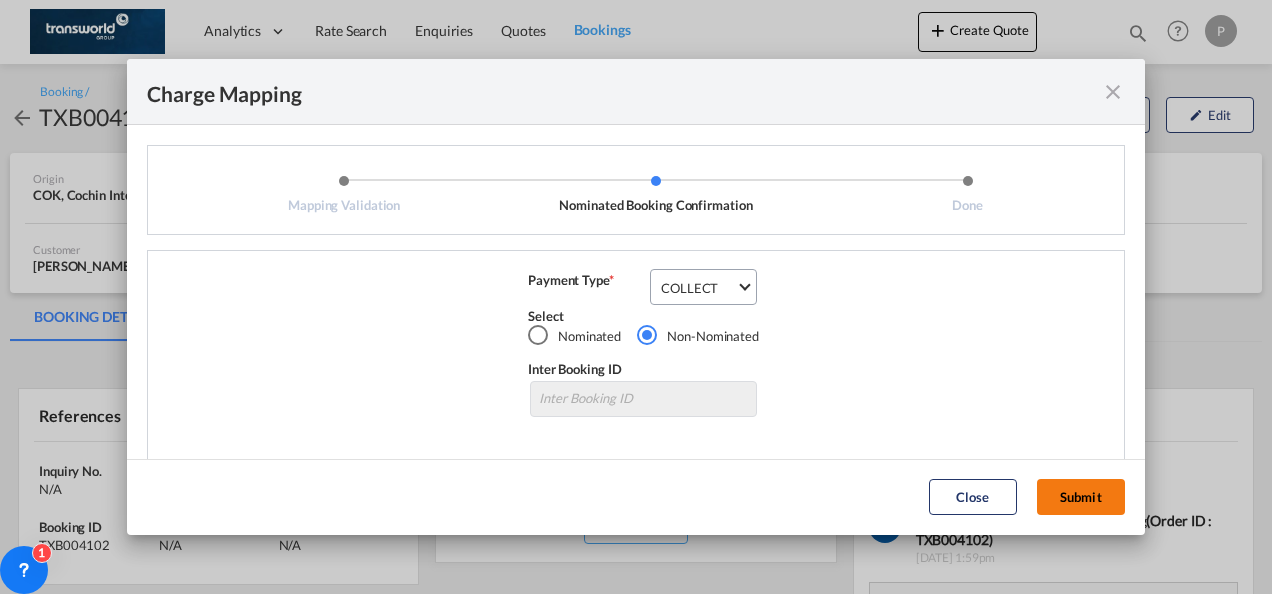 click on "Submit" 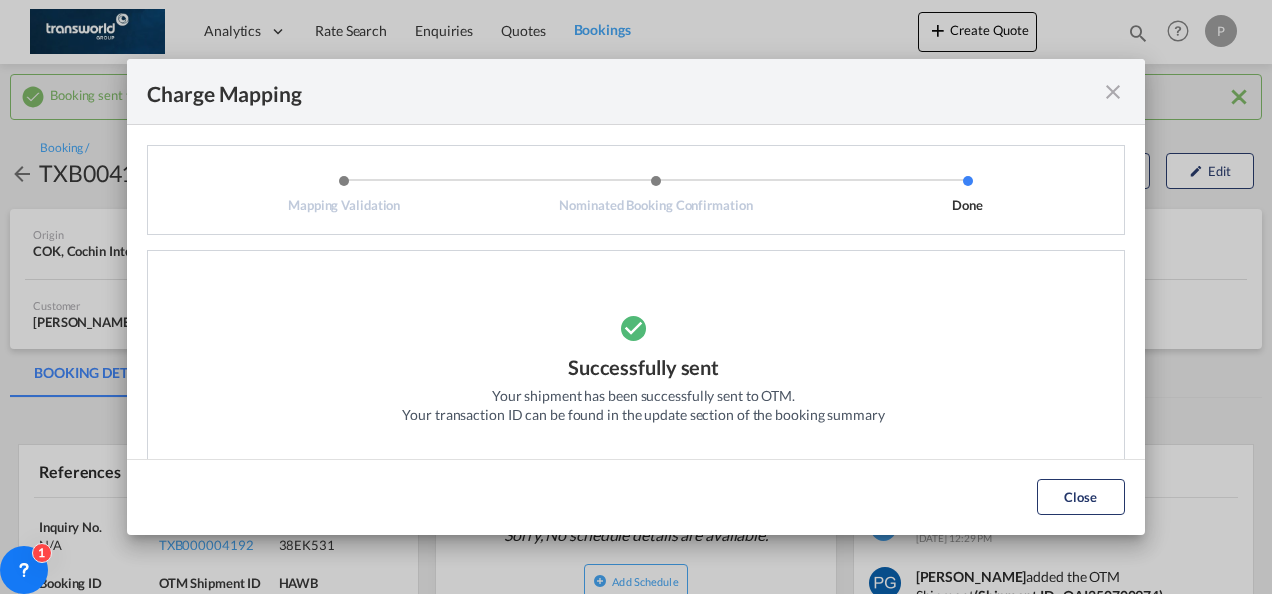click at bounding box center [1113, 92] 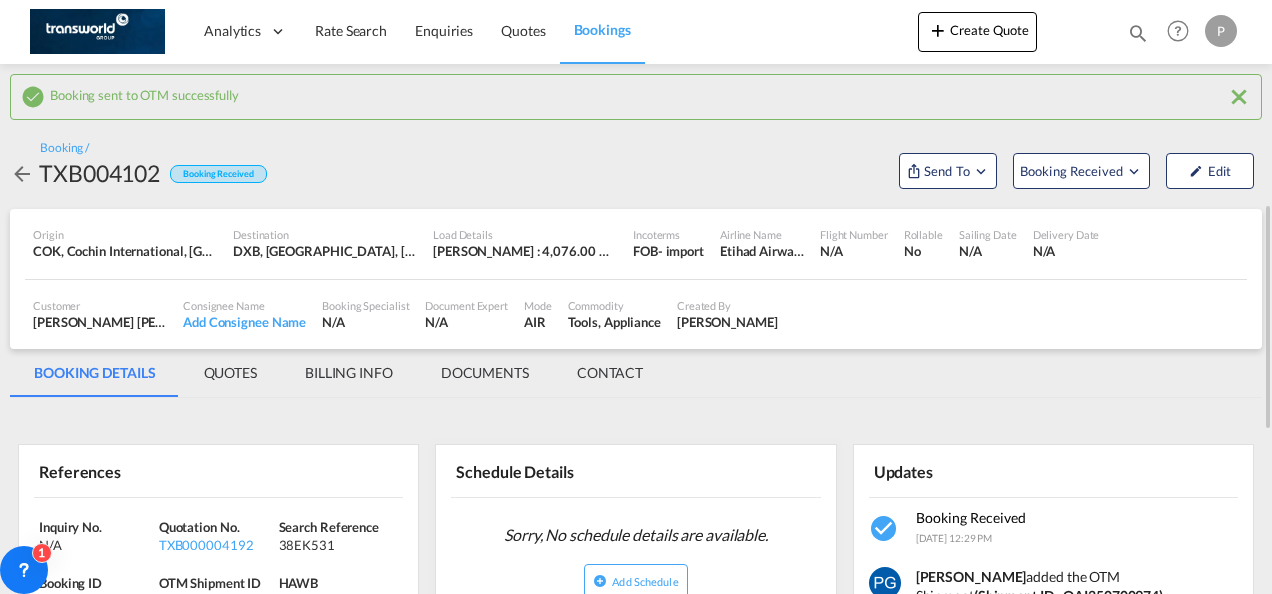 scroll, scrollTop: 164, scrollLeft: 0, axis: vertical 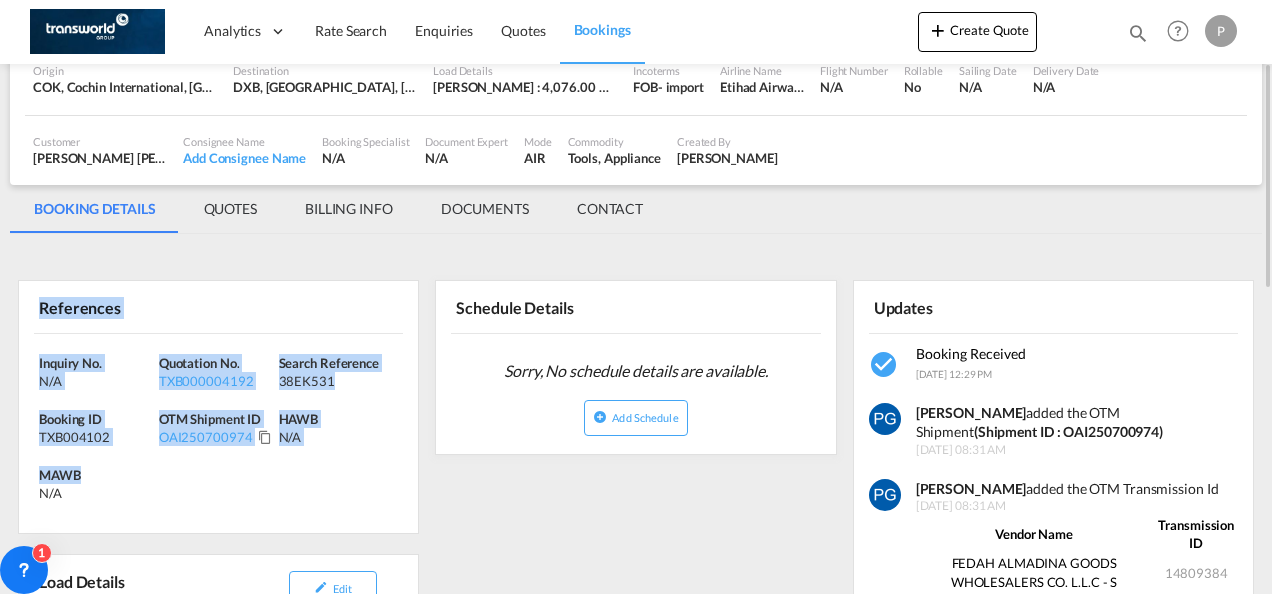 drag, startPoint x: 38, startPoint y: 306, endPoint x: 104, endPoint y: 473, distance: 179.56892 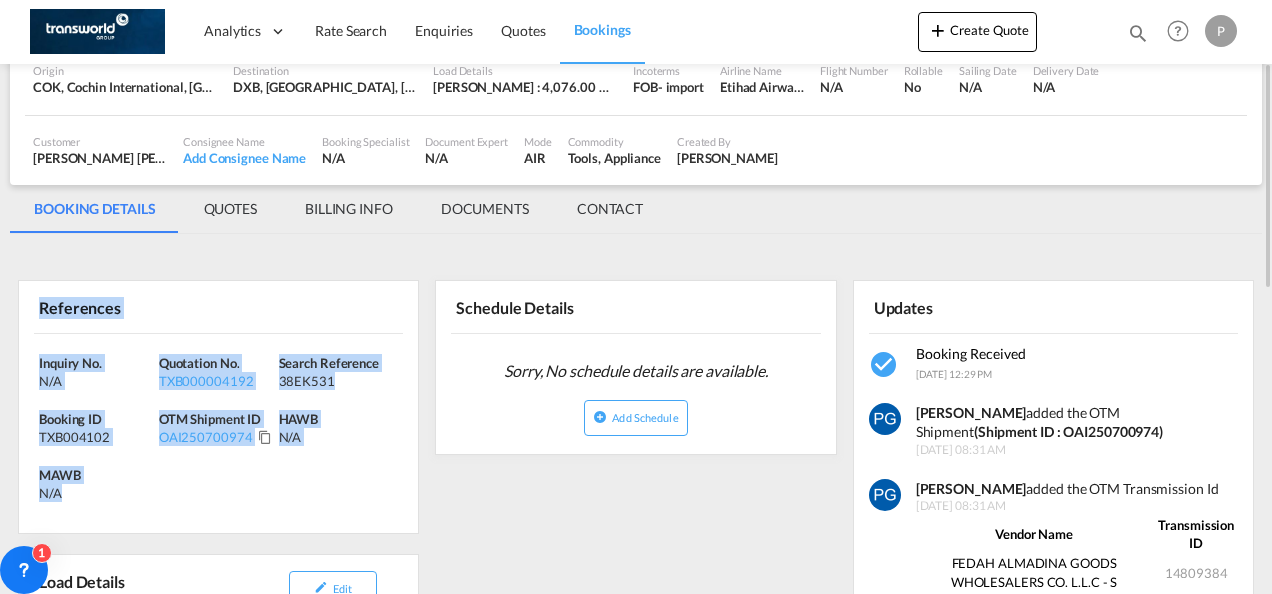 drag, startPoint x: 70, startPoint y: 489, endPoint x: 40, endPoint y: 304, distance: 187.41664 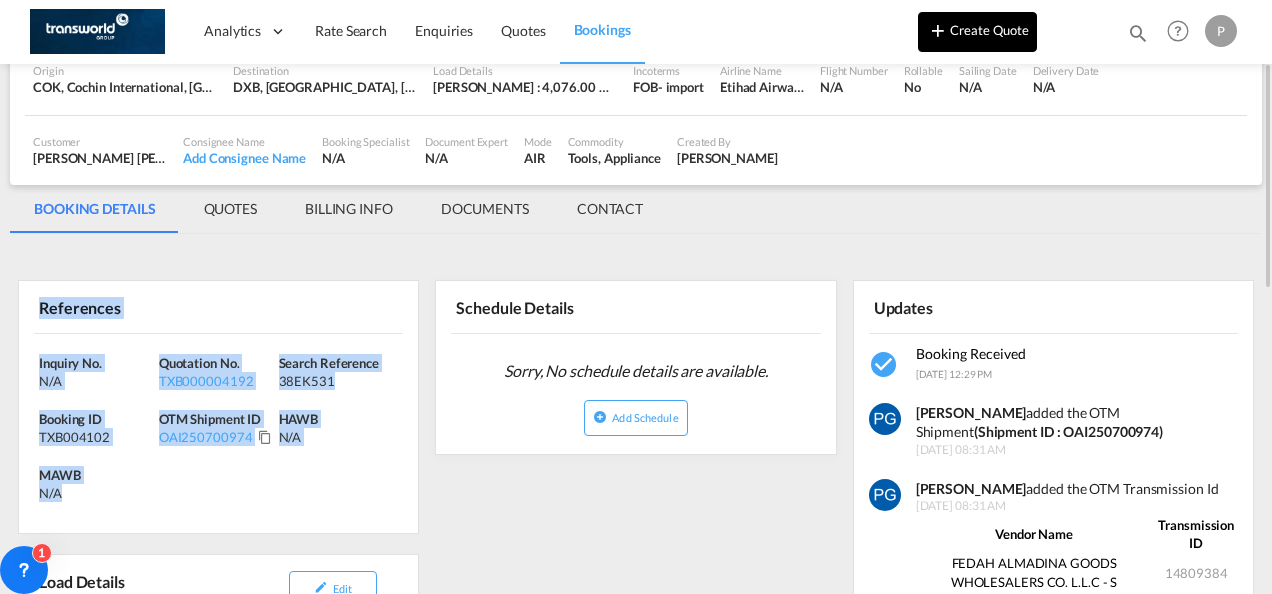 click at bounding box center [938, 30] 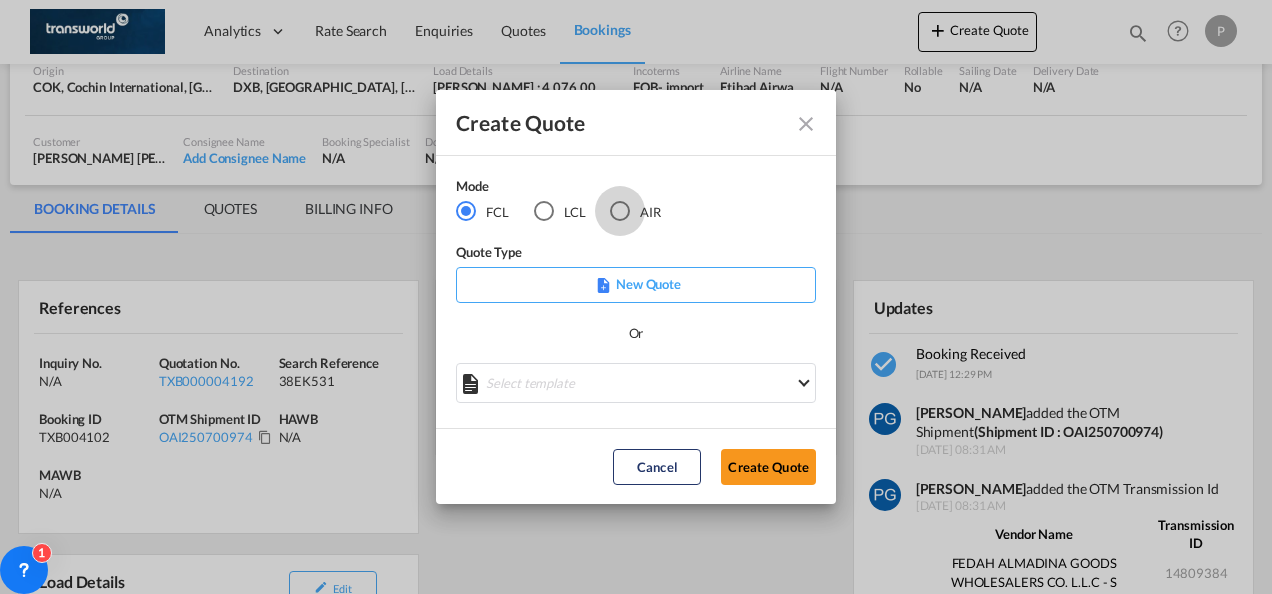 click at bounding box center (620, 211) 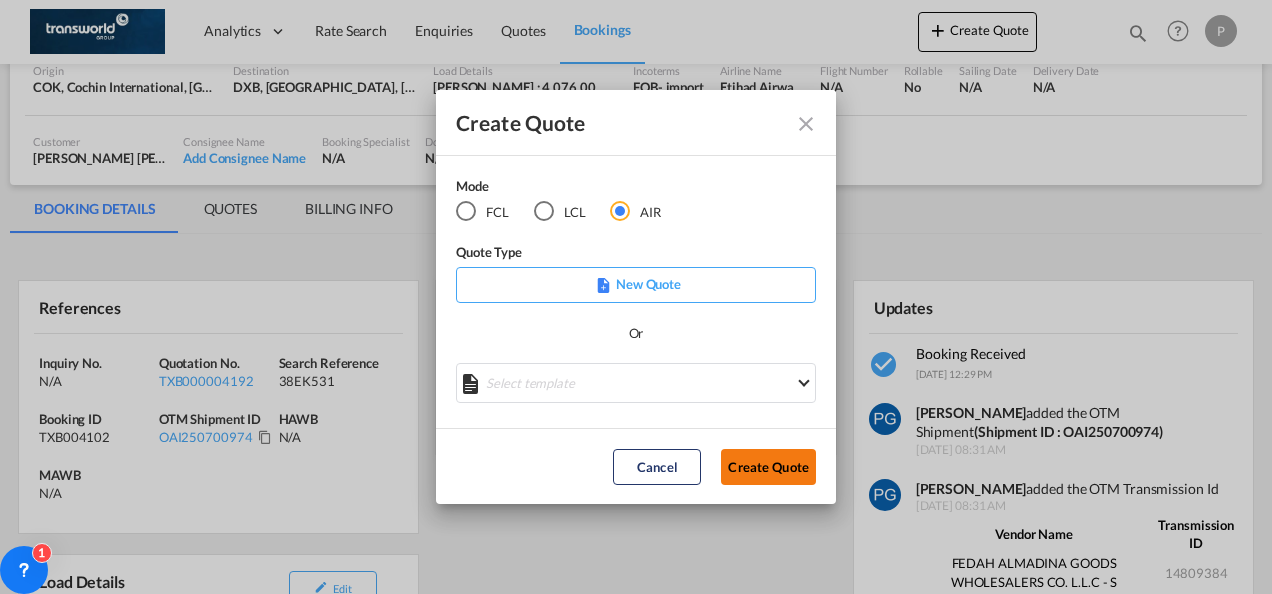 click on "Create Quote" 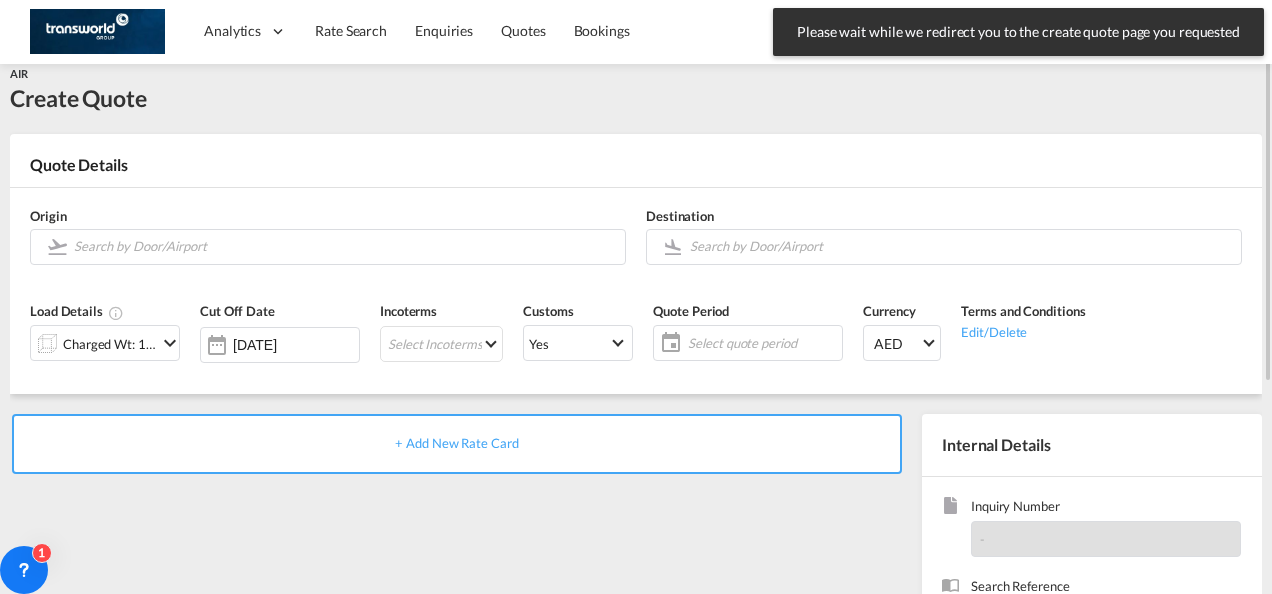 scroll, scrollTop: 0, scrollLeft: 0, axis: both 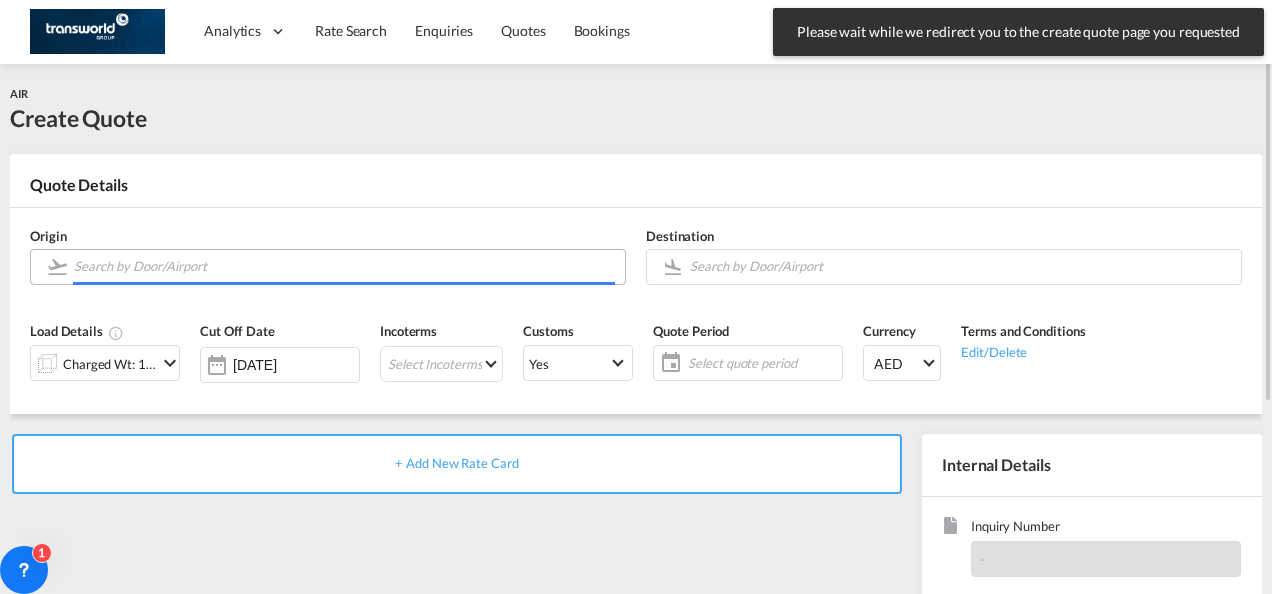 click at bounding box center [344, 266] 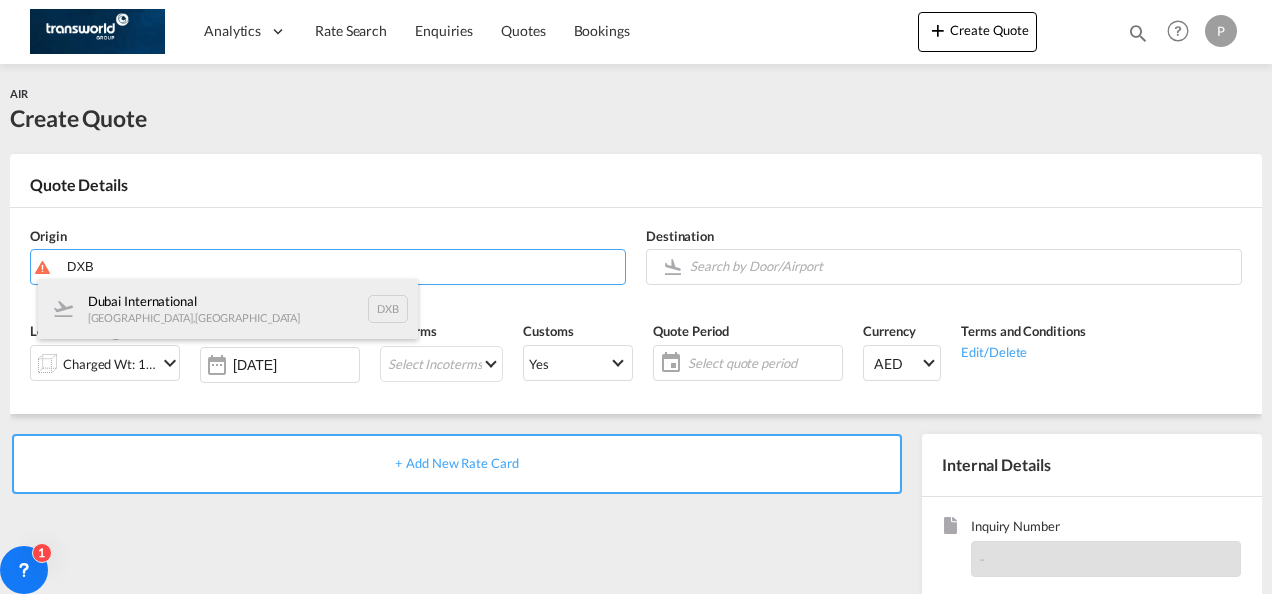 click on "Dubai International [GEOGRAPHIC_DATA] ,  [GEOGRAPHIC_DATA]
DXB" at bounding box center (228, 309) 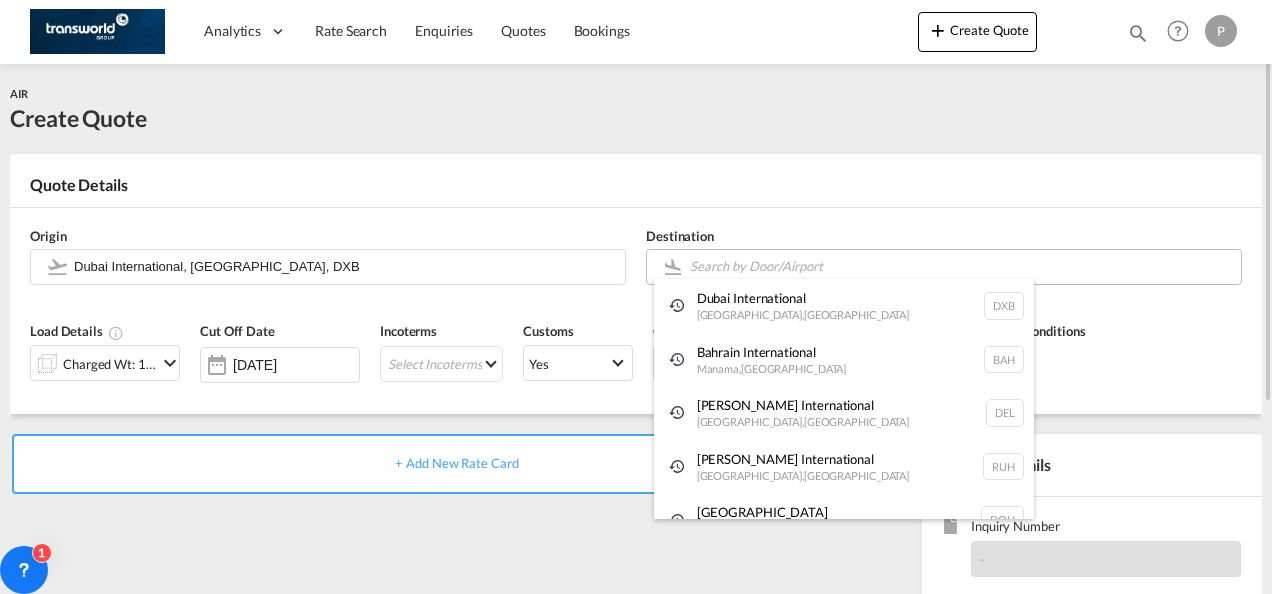 click on "Analytics
Dashboard
Rate Search
Enquiries
Quotes
Bookings" at bounding box center [636, 297] 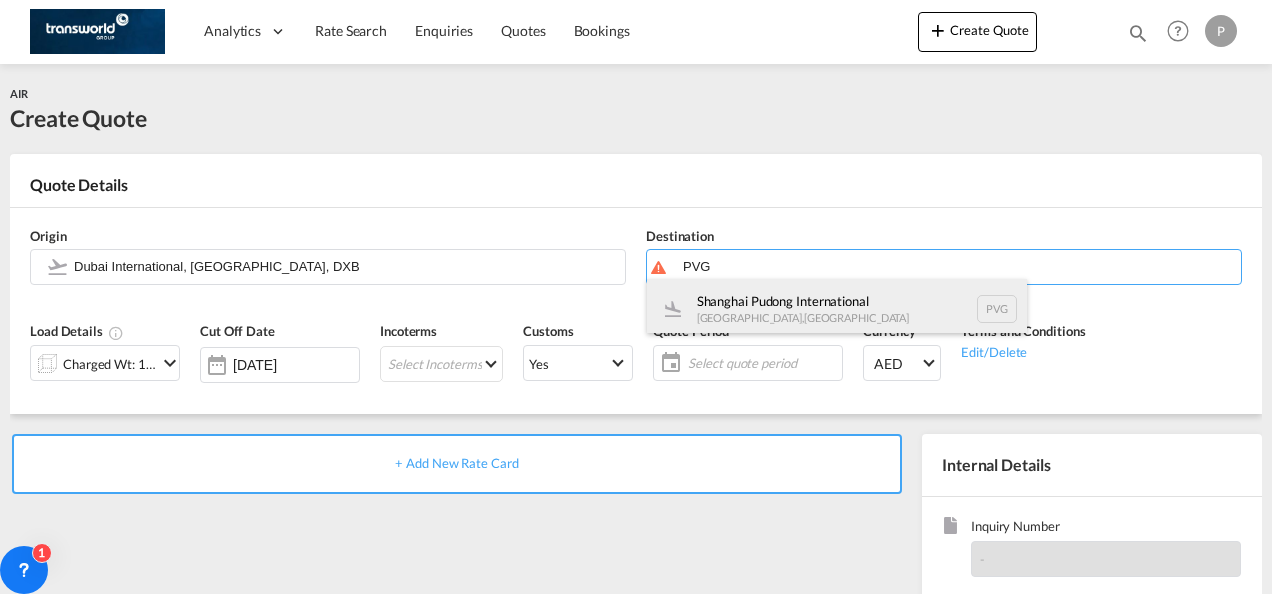 click on "Shanghai Pudong International
[GEOGRAPHIC_DATA] ,  [GEOGRAPHIC_DATA]
PVG" at bounding box center (837, 309) 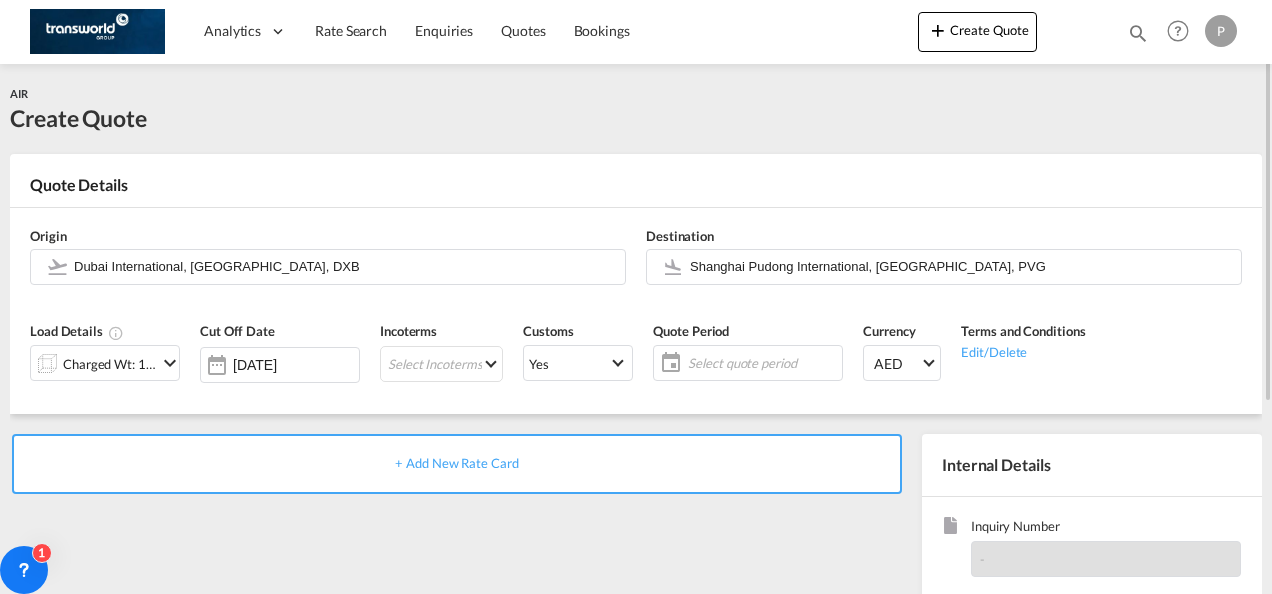 click on "Charged Wt: 1.00 KG" at bounding box center (105, 363) 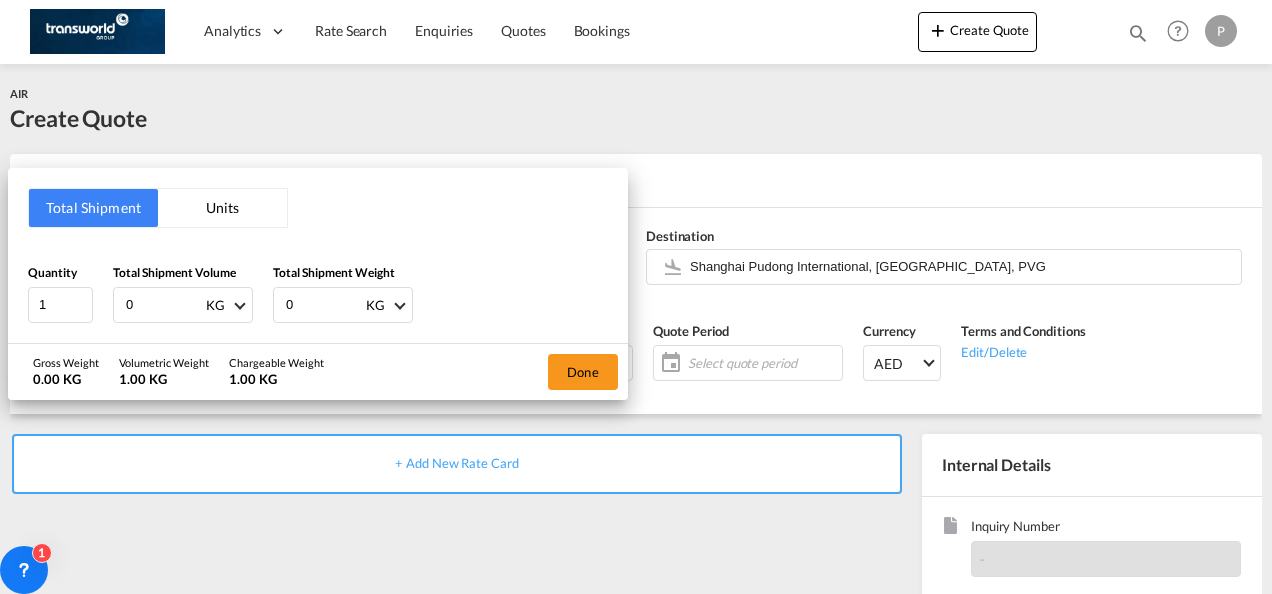 click on "0" at bounding box center (164, 305) 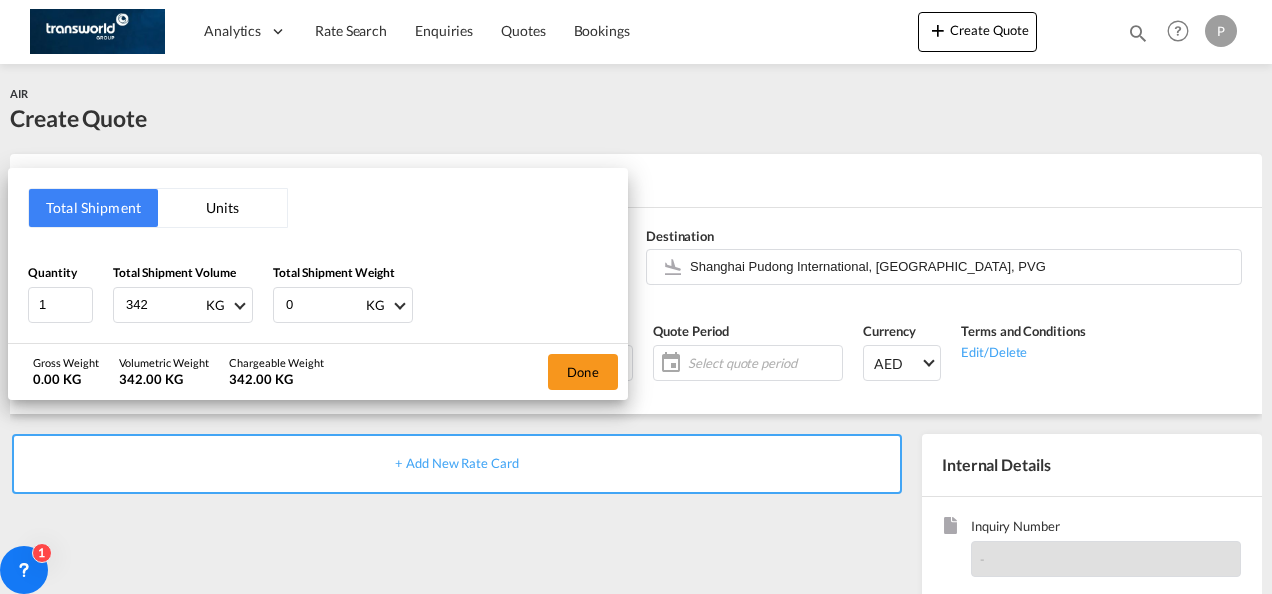 type on "342" 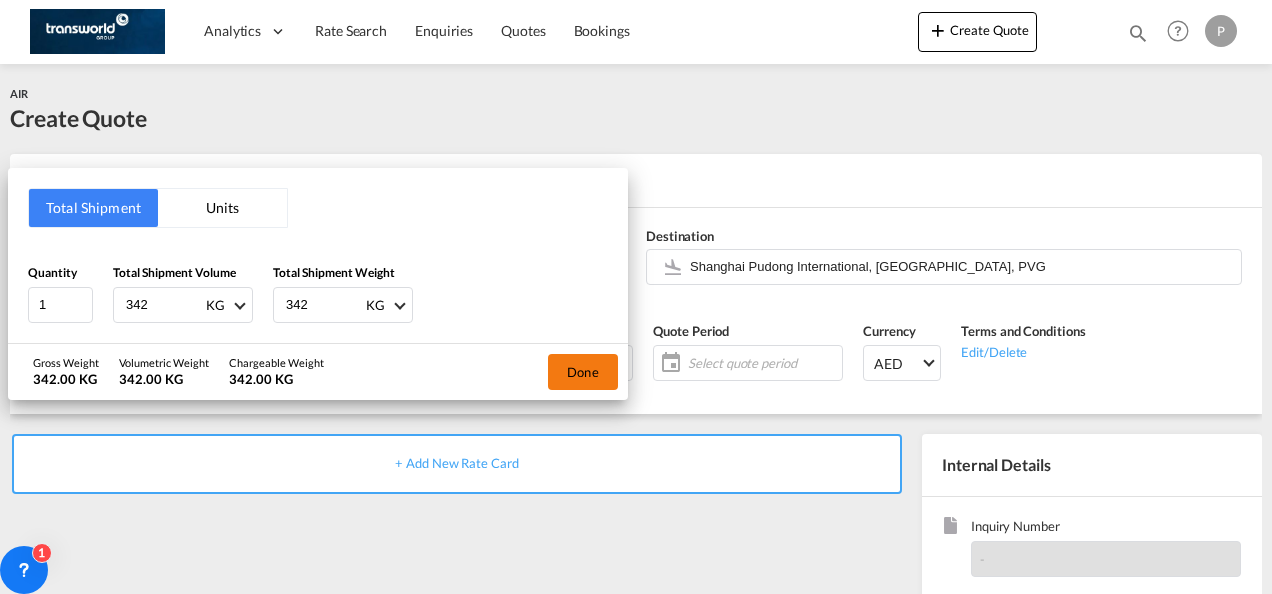 type on "342" 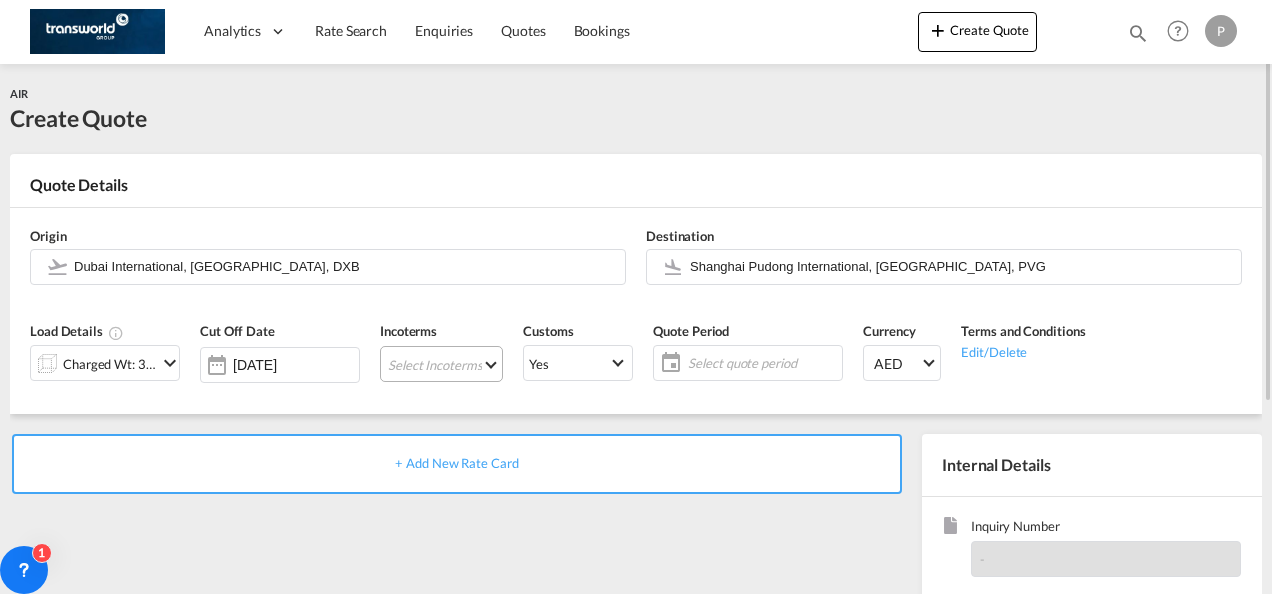 click on "Select Incoterms
CPT - export
Carrier Paid to DPU - export
Delivery at Place Unloaded CFR - import
Cost and Freight CPT - import
Carrier Paid to DAP - export
Delivered at Place EXW - export
Ex Works DAP - import
Delivered at Place FAS - import
Free Alongside Ship FCA - export
Free Carrier FOB - export
Free on Board CIF - export
Cost,Insurance and Freight FOB - import
Free on Board CIF - import
Cost,Insurance and Freight CIP - export
Carriage and Insurance Paid to DDP - export
Delivery Duty Paid FCA - import
Free Carrier FAS - export
Free Alongside Ship EXW - import
Ex Works CFR - export
Cost and Freight DPU - import
Delivery at Place Unloaded CIP - import
Carriage and Insurance Paid to" at bounding box center (441, 364) 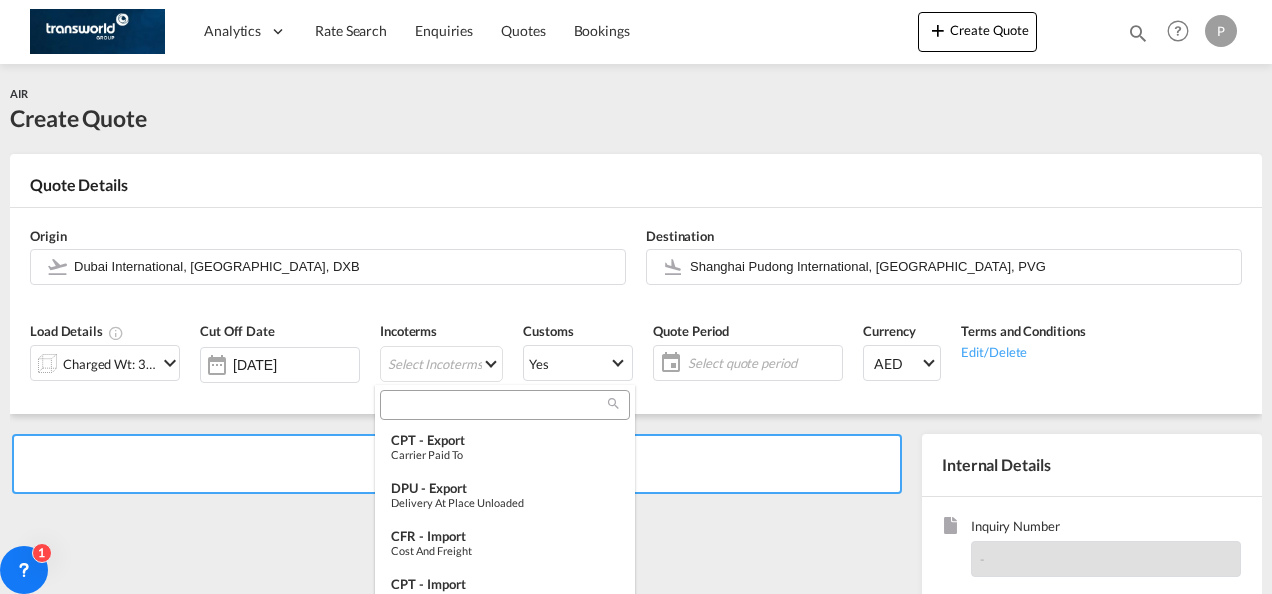 click at bounding box center (505, 405) 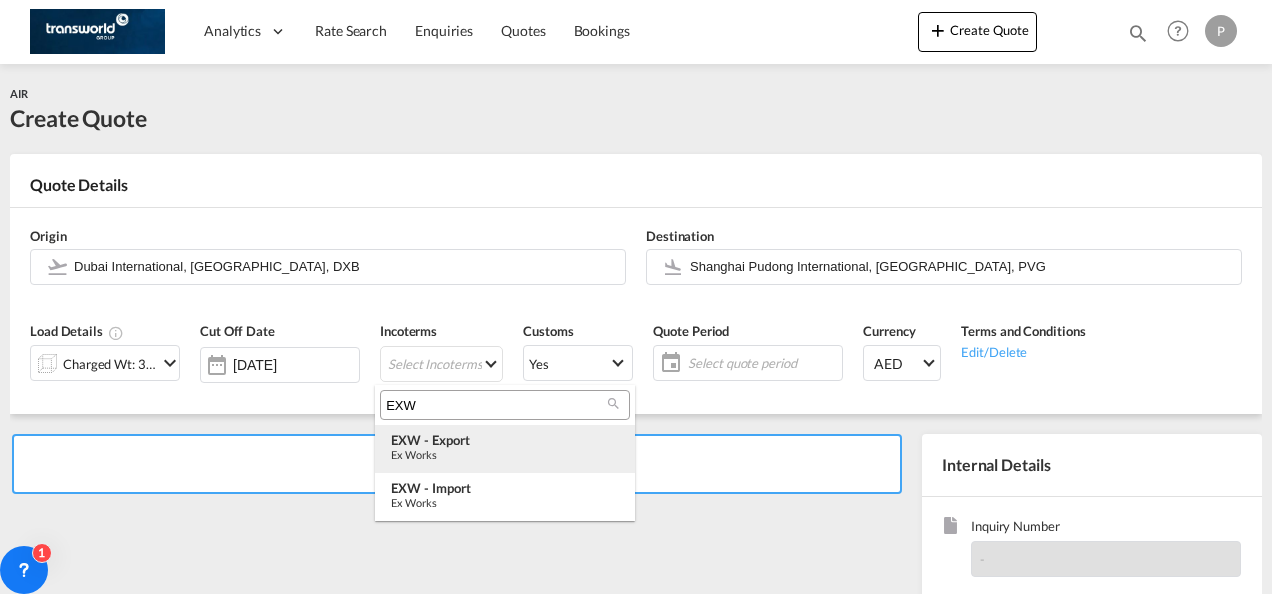 type on "EXW" 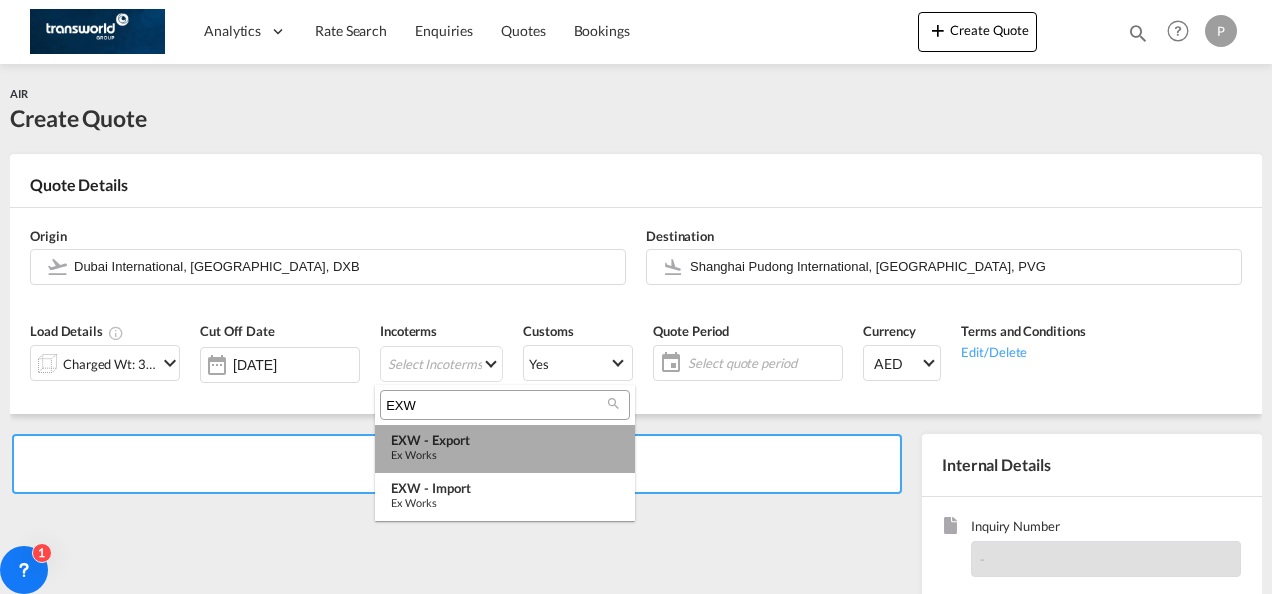 click on "Ex Works" at bounding box center (505, 454) 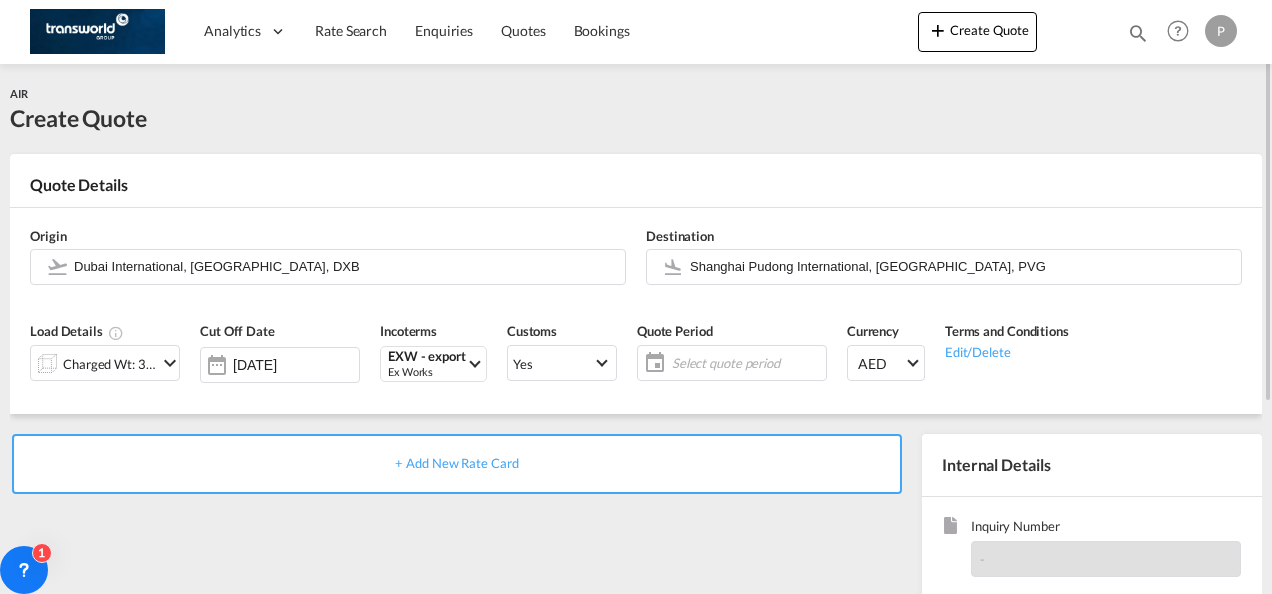 click on "Select quote period" 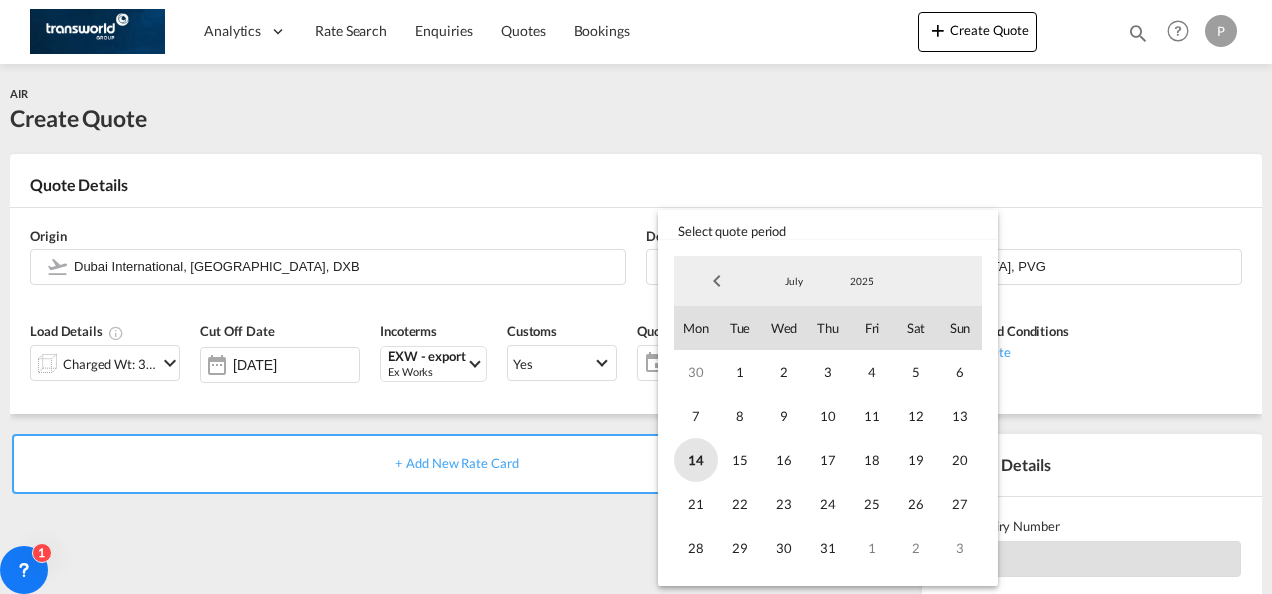 click on "14" at bounding box center [696, 460] 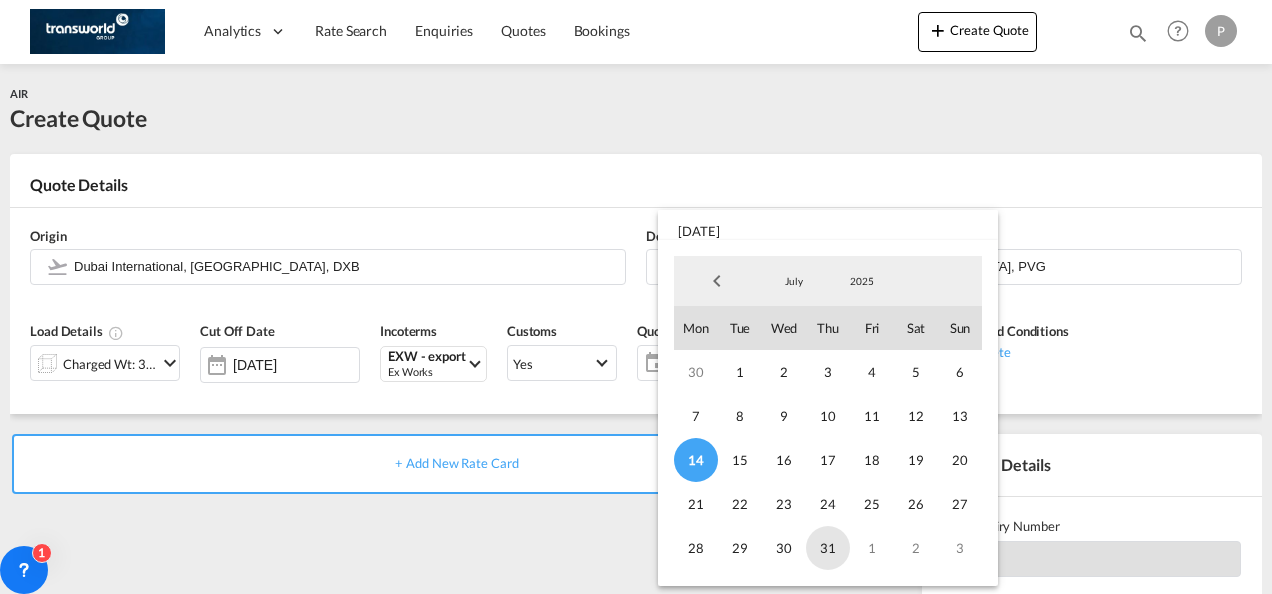 click on "31" at bounding box center [828, 548] 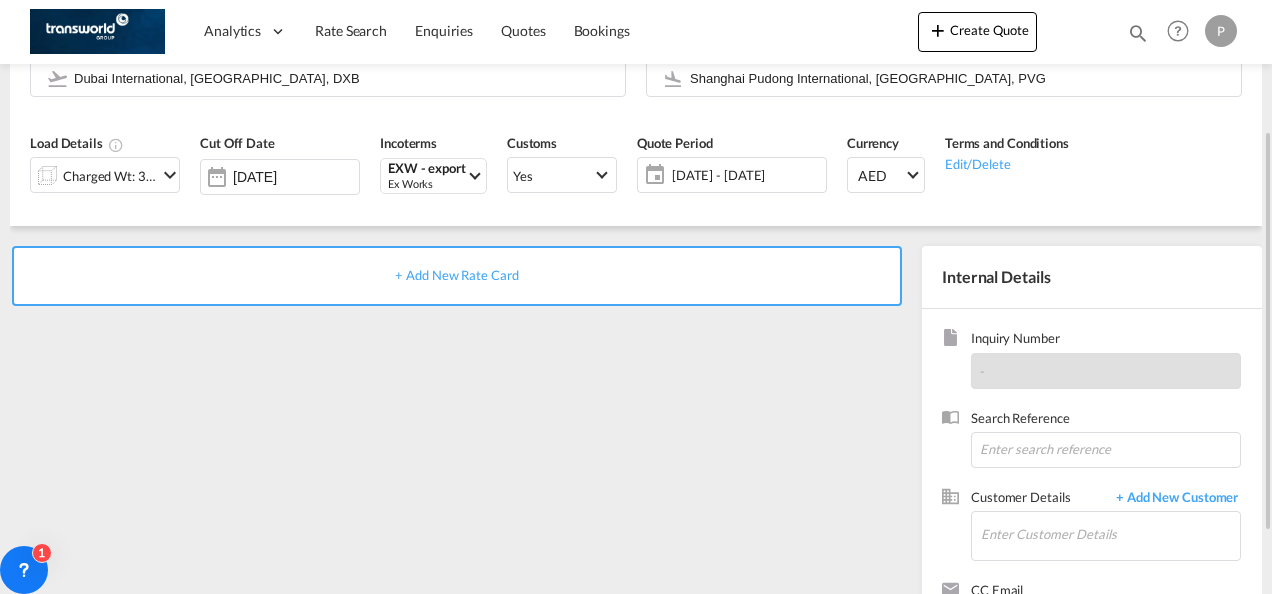 scroll, scrollTop: 190, scrollLeft: 0, axis: vertical 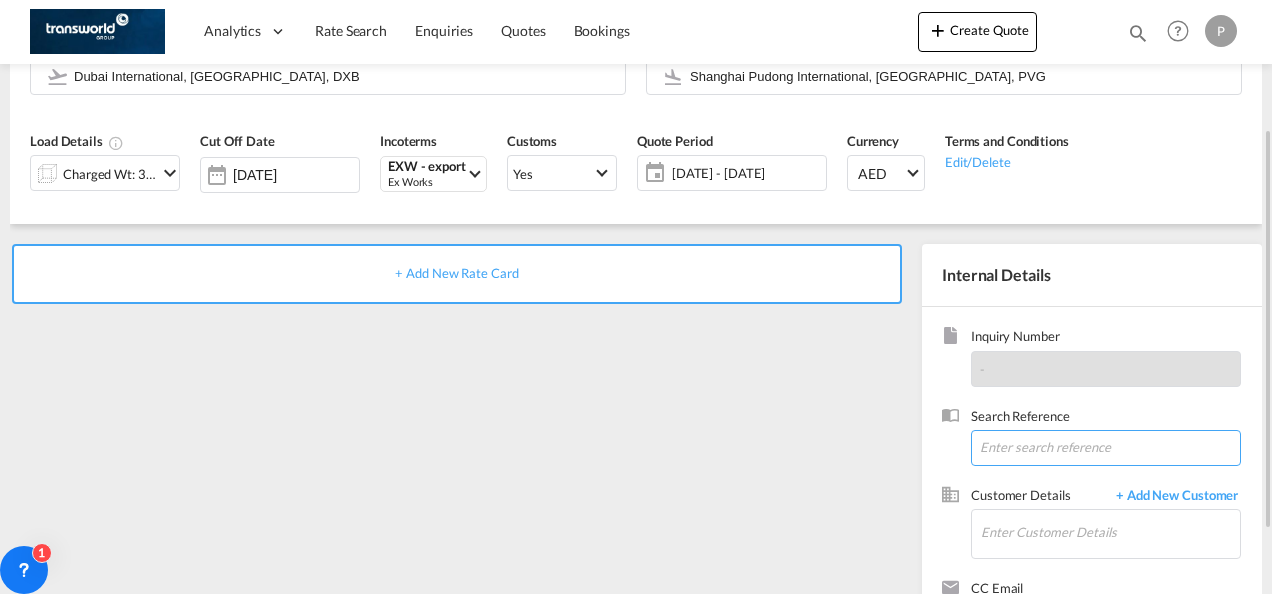 click at bounding box center (1106, 448) 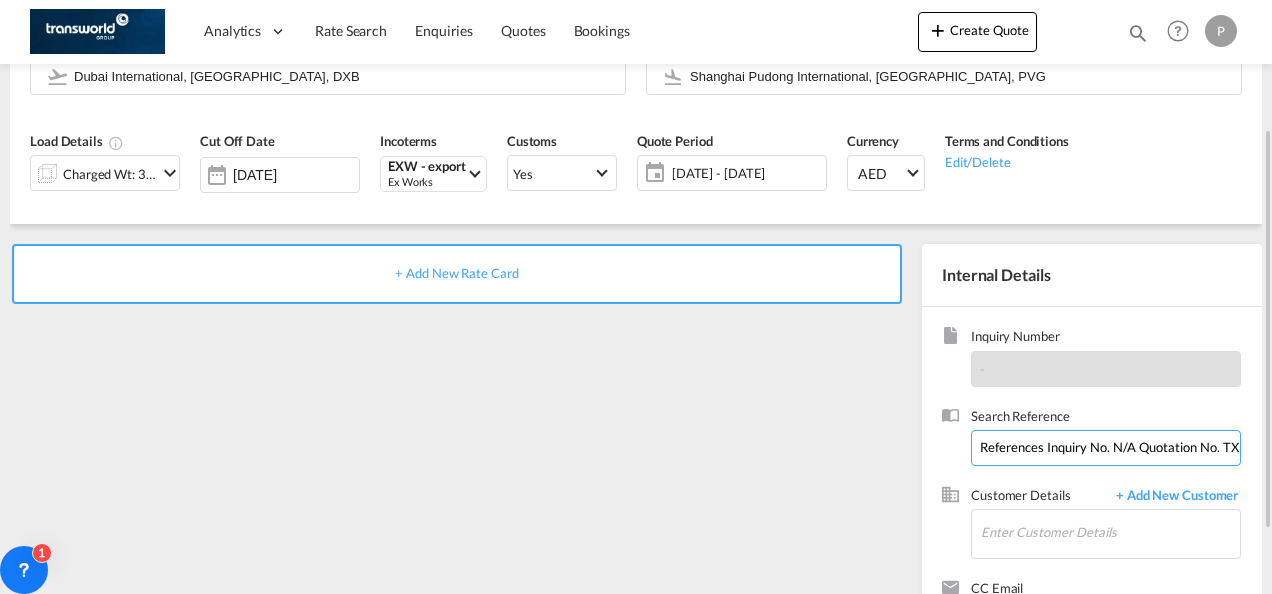 scroll, scrollTop: 0, scrollLeft: 704, axis: horizontal 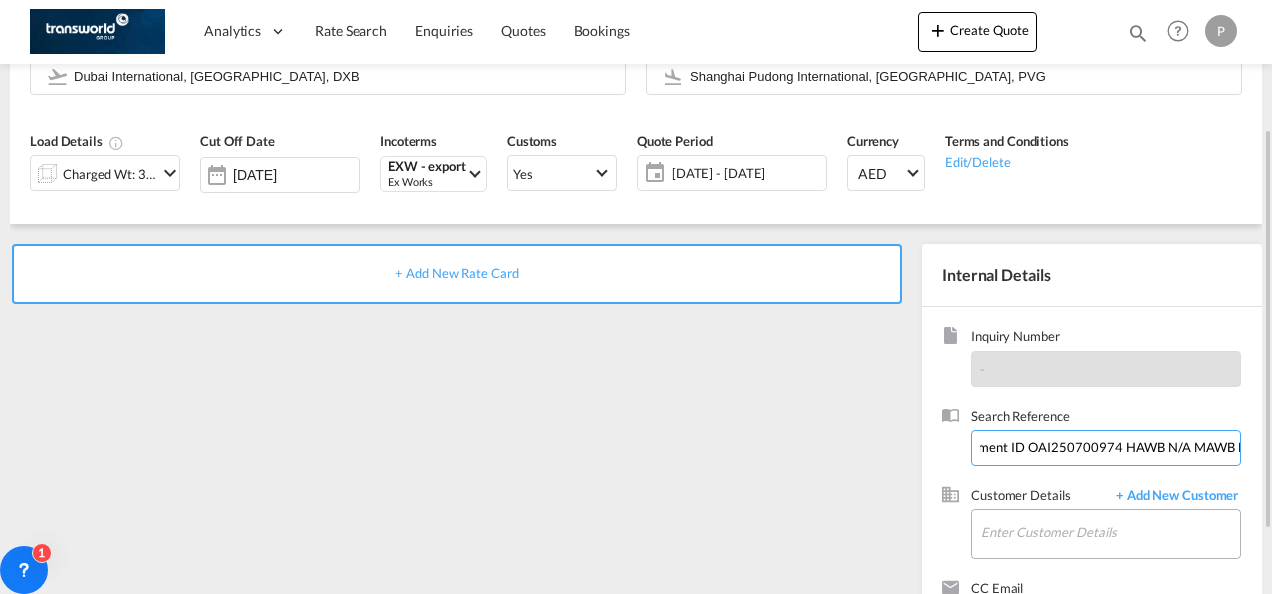 type on "References Inquiry No. N/A Quotation No. TXB000004192 Search Reference 38EK531 Booking ID TXB004102 OTM Shipment ID OAI250700974 HAWB N/A MAWB N/A" 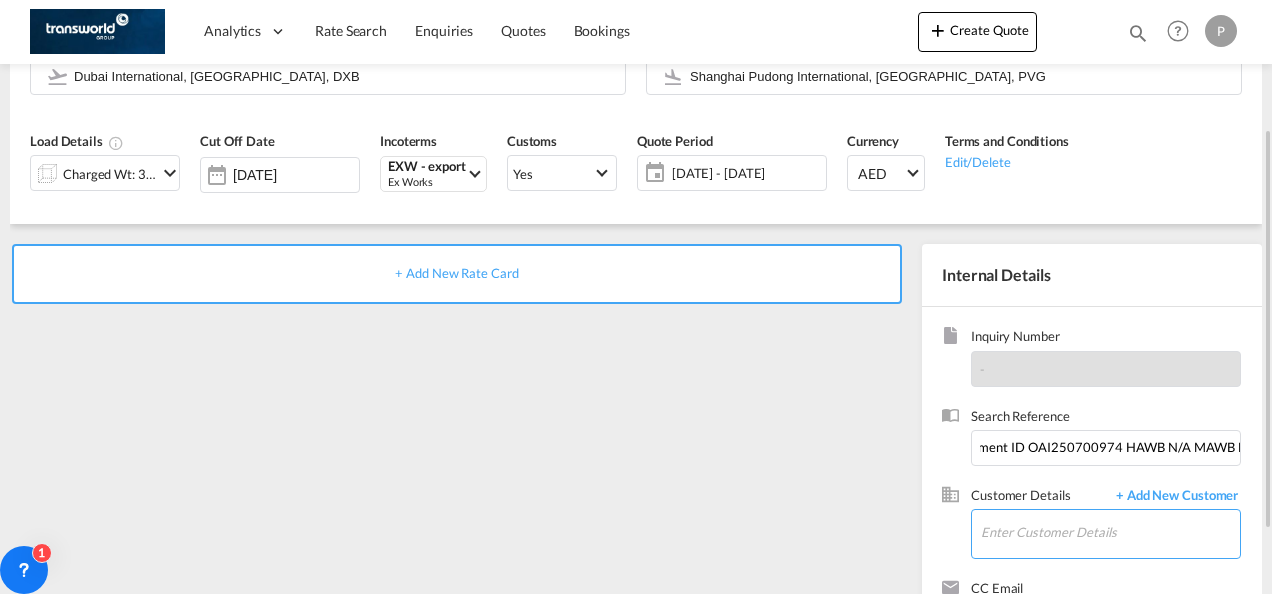scroll, scrollTop: 0, scrollLeft: 0, axis: both 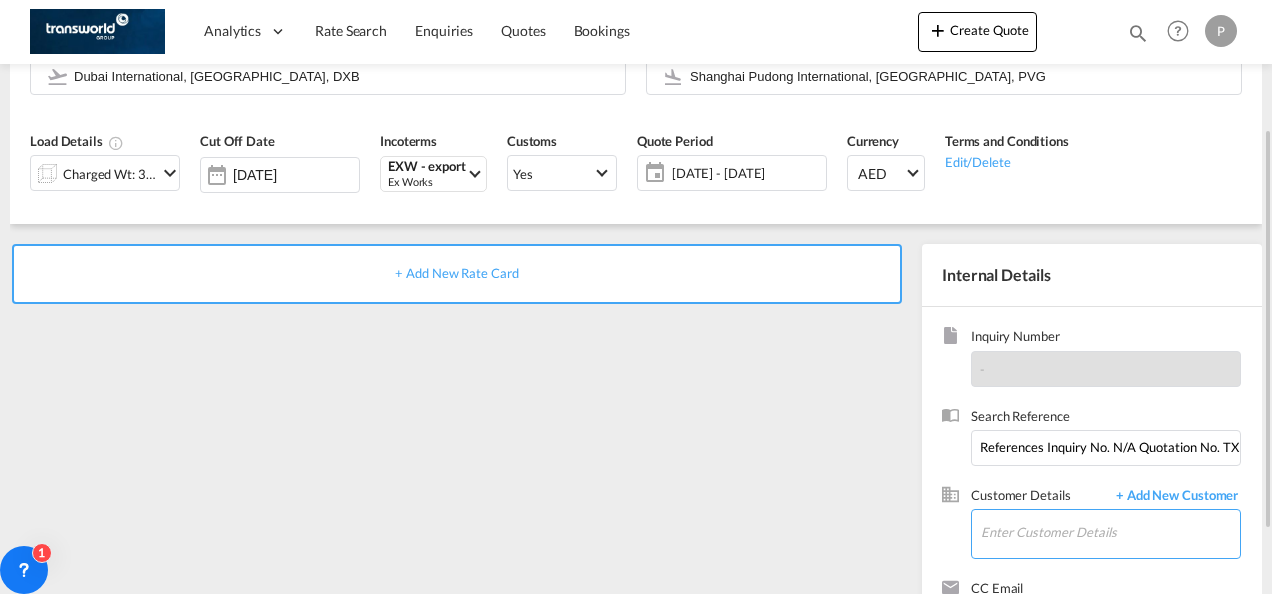 click on "Enter Customer Details" at bounding box center [1110, 532] 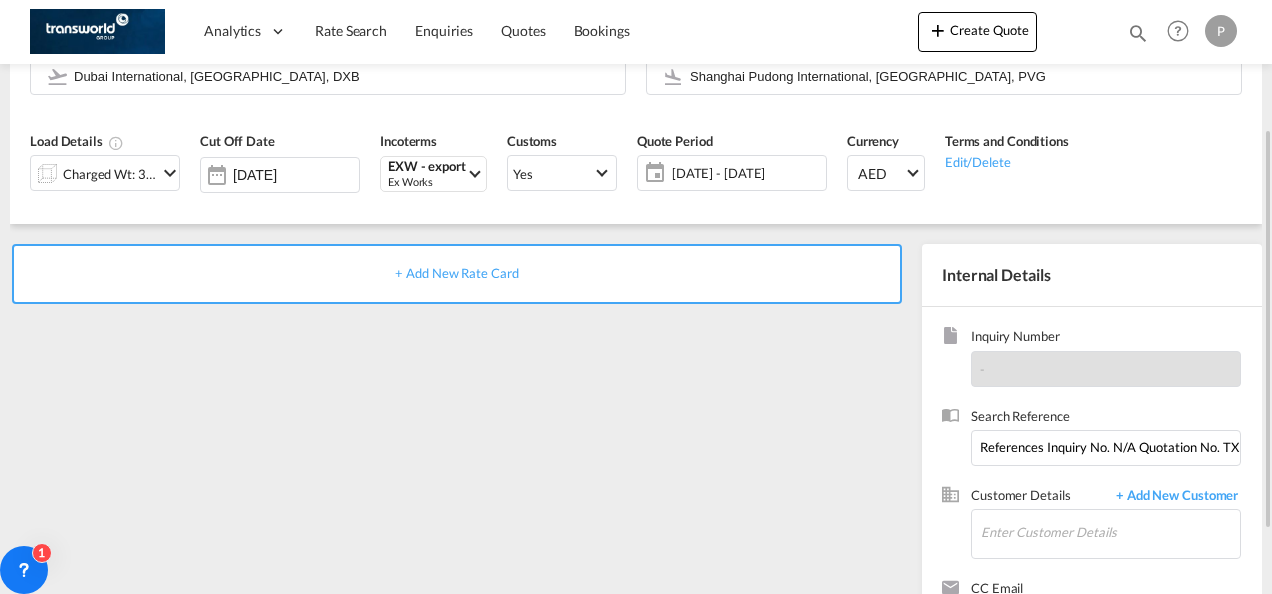 click on "+ Add New Rate Card" at bounding box center [461, 453] 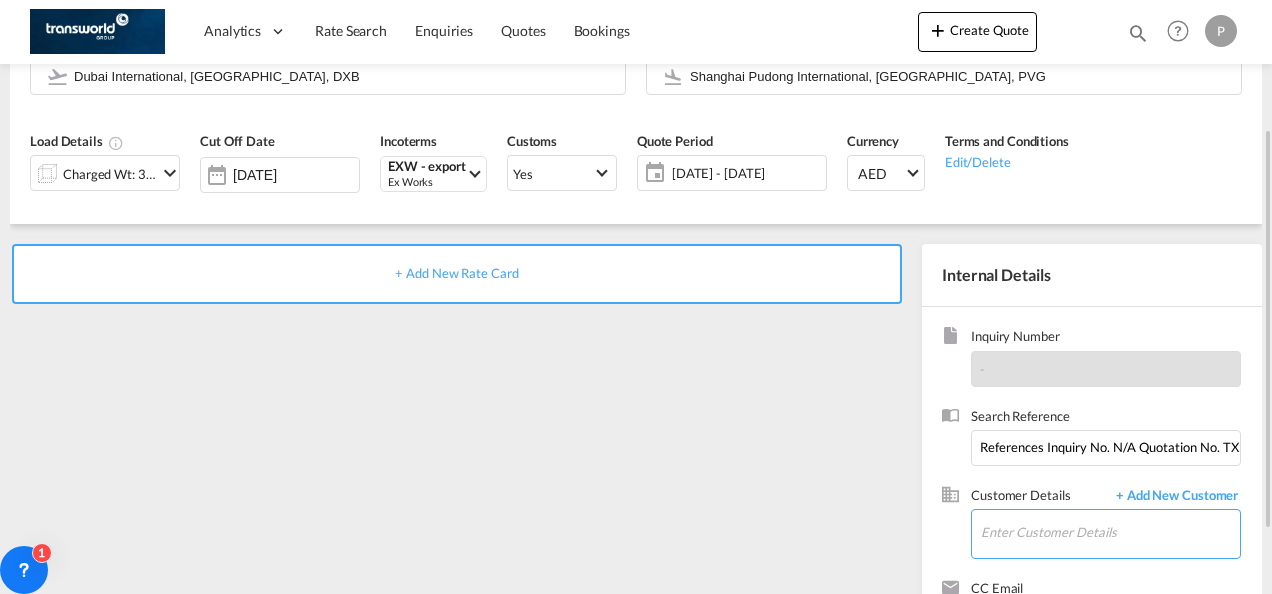 click on "Enter Customer Details" at bounding box center [1110, 532] 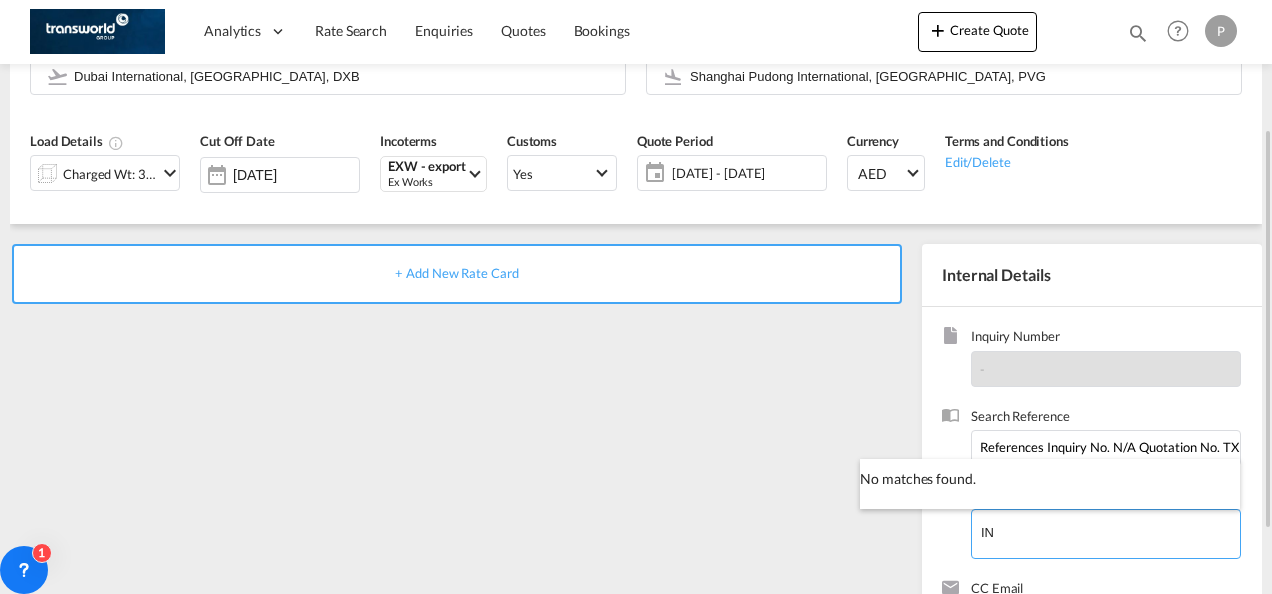 type on "I" 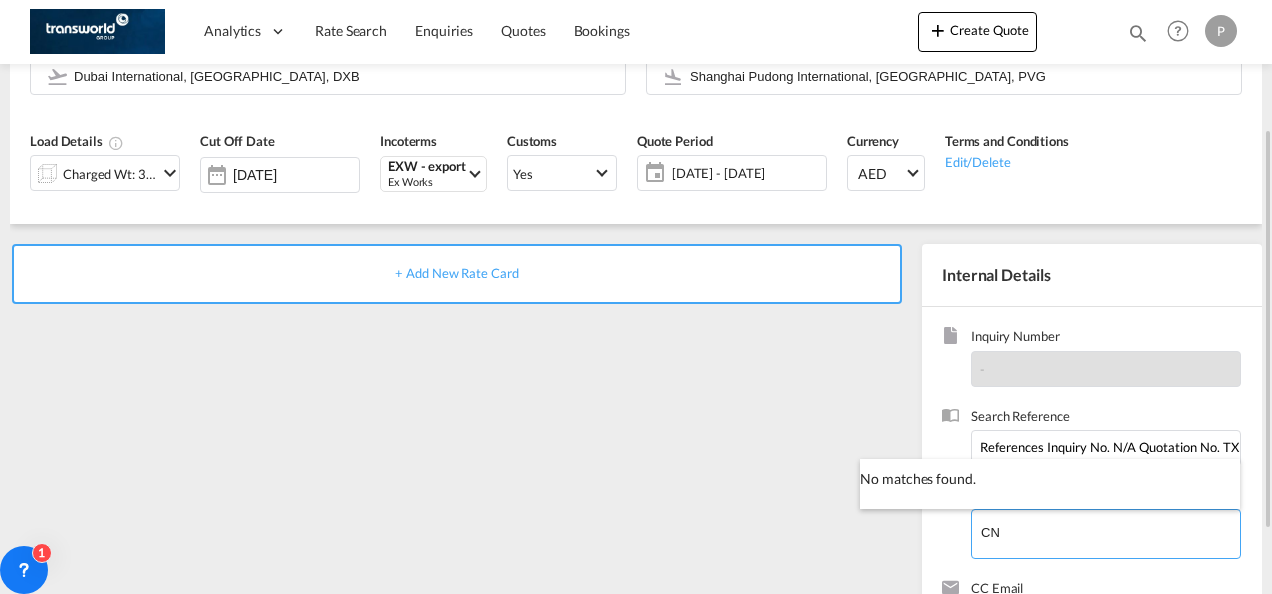 type on "C" 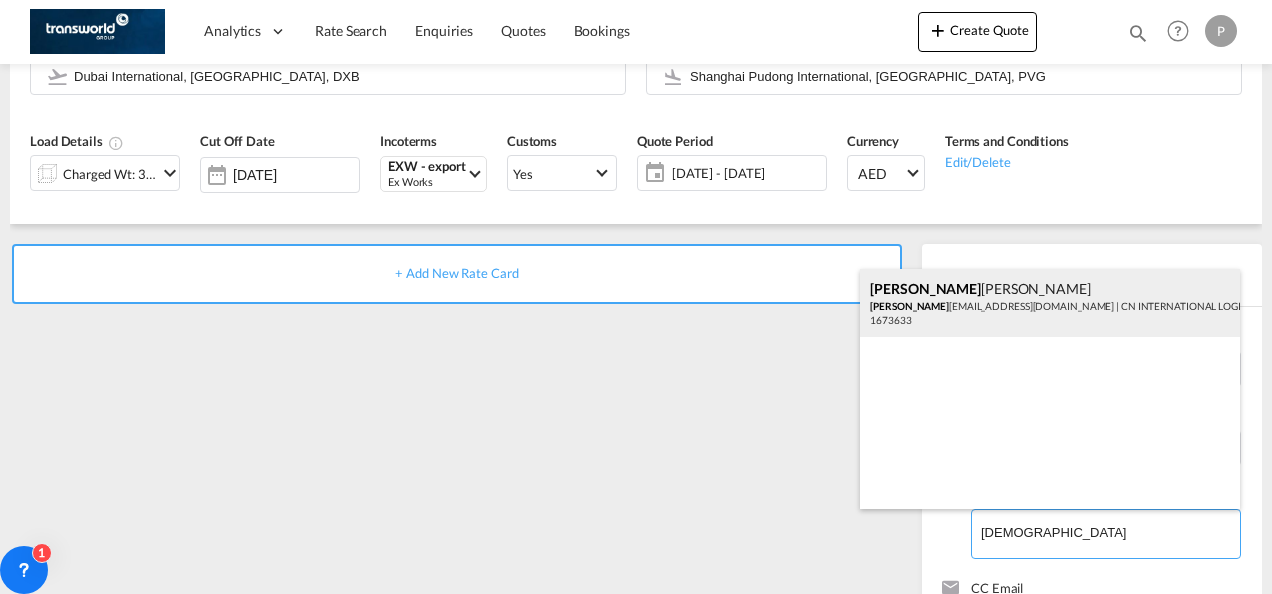 click on "[PERSON_NAME] ine [PERSON_NAME] [PERSON_NAME][EMAIL_ADDRESS][DOMAIN_NAME]    |    CN INTERNATIONAL LOGISTICS LIMITED
|      1673633" at bounding box center [1050, 303] 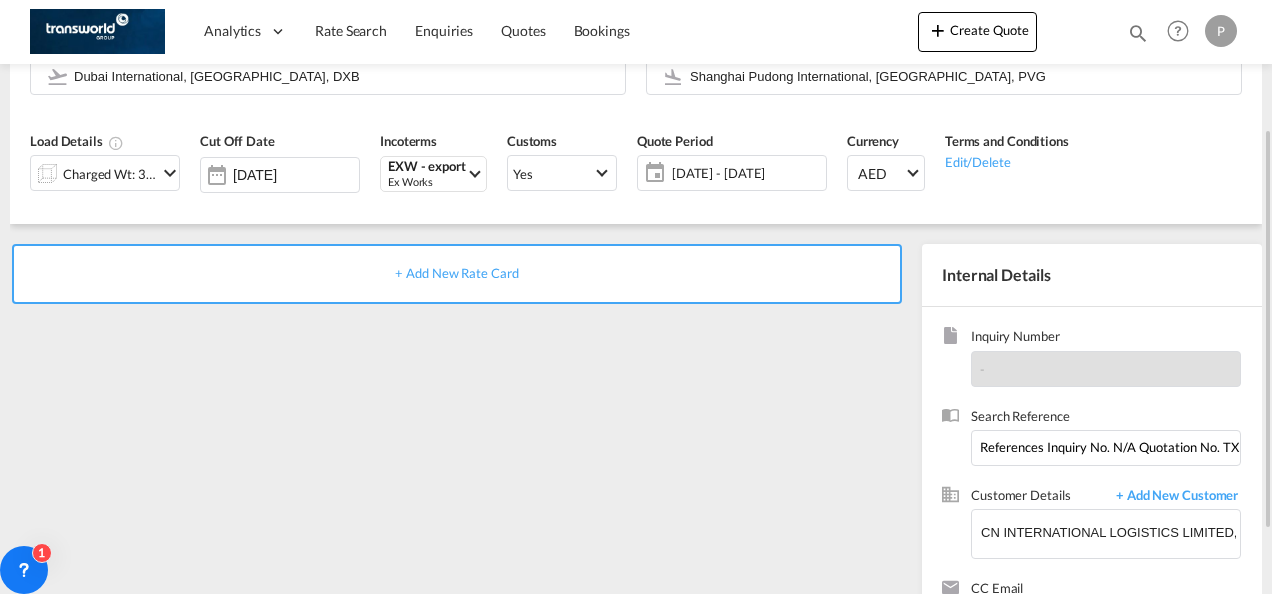 click on "+ Add New Rate Card" at bounding box center [456, 273] 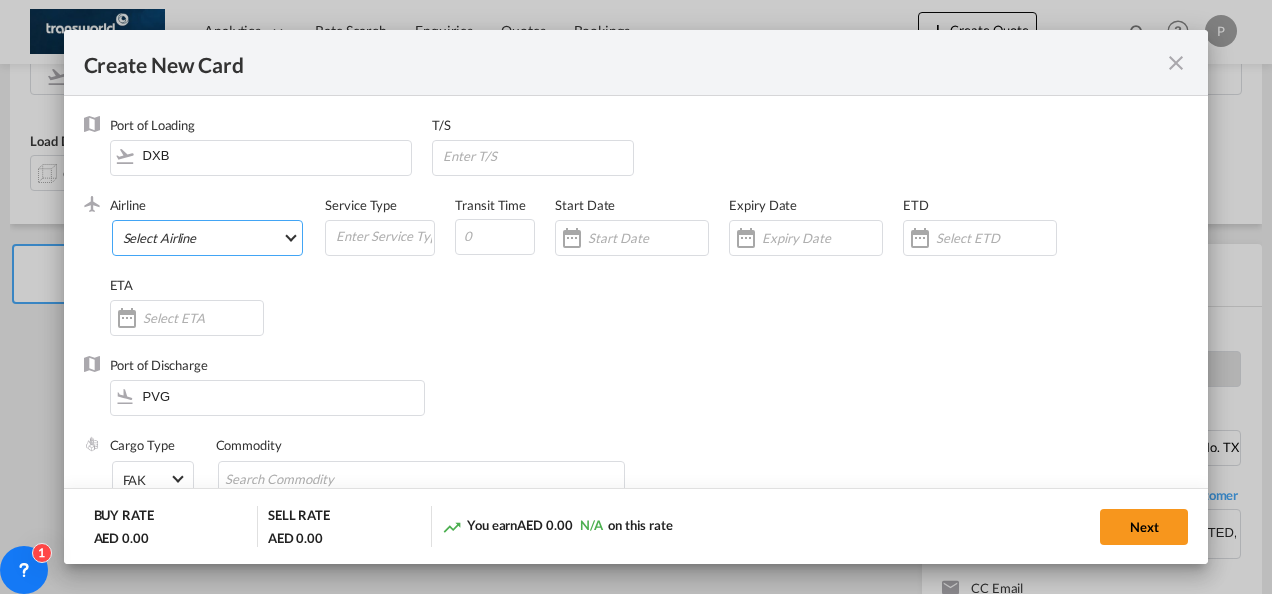click on "Select Airline
AIR EXPRESS S.A. (1166- / -)
CMA CGM Air Cargo (1140-2C / -)
DDWL Logistics (1138-AU / -)
Fast Logistics (1150-AE / -)
NFS Airfreight (1137-NL / -)
PROAIR (1135-DE / -)
Transportdeal WW (1141-SE / -)
21 Air LLC (964-2I*-681-US / 681)
40-Mile Air, Ltd. (145-Q5* / -)
8165343 Canada Inc. dba Air Canada Rouge (164-RV / -)
9 Air Co Ltd (793-AQ-902-CN / 902)
9G Rail Limited (1101-9G* / -)
A.P.G. Distribution System (847-A1 / -)
AB AVIATION (821-Y6 / -)
ABC Aerolineas S.A. de C.V. (935-4O*-837-MX / 837)
ABSA  -  Aerolinhas Brasileiras S.A dba LATAM Cargo [GEOGRAPHIC_DATA] (95-M3-549-BR / 549)
ABX Air, Inc. (32-GB-832-US / 832)
AccesRail and Partner Railways (772-9B* / -)
ACE Belgium Freighters S.A. (222-X7-744-BE / 744)
ACP fly (1147-PA / -)
ACT Havayollari A.S. (624-9T*-556-TR / 556)
Adria Airways (JP / -)
Advanced Air, LLC (1055-AN / -)
Aegean Airlines (575-A3-390-GR / 390)
[PERSON_NAME], LLC dba Aloha Air Cargo (427-KH-687-US / 687)
Aer Lingus Limited (369-EI-53-IE / 53)" at bounding box center [208, 238] 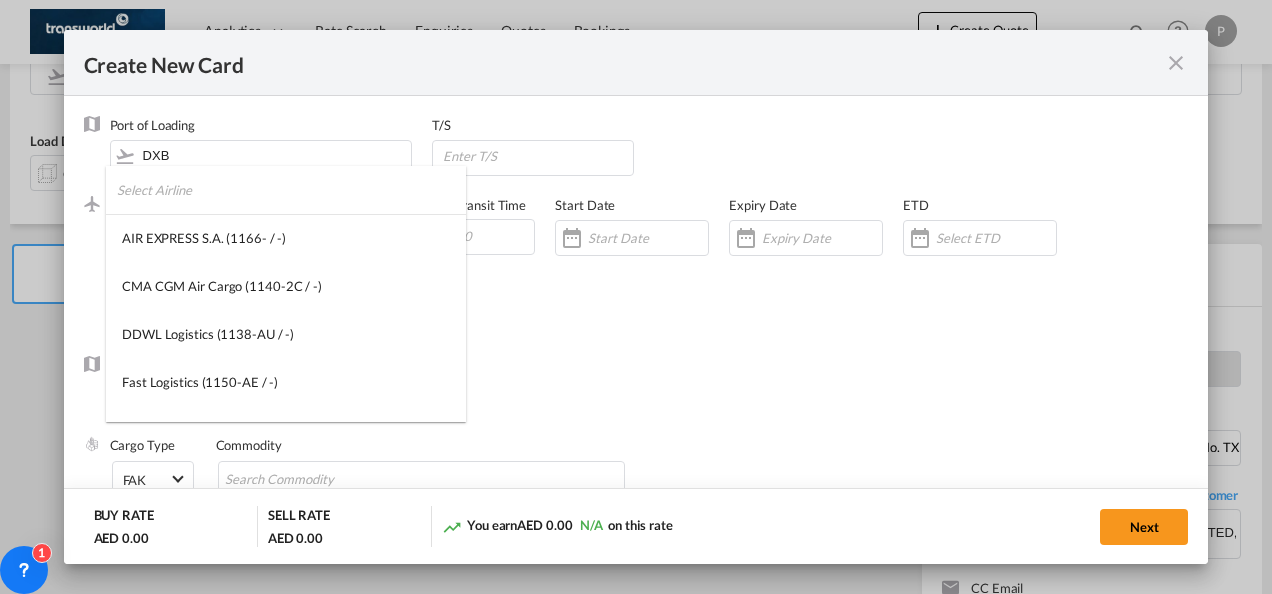 click at bounding box center (291, 190) 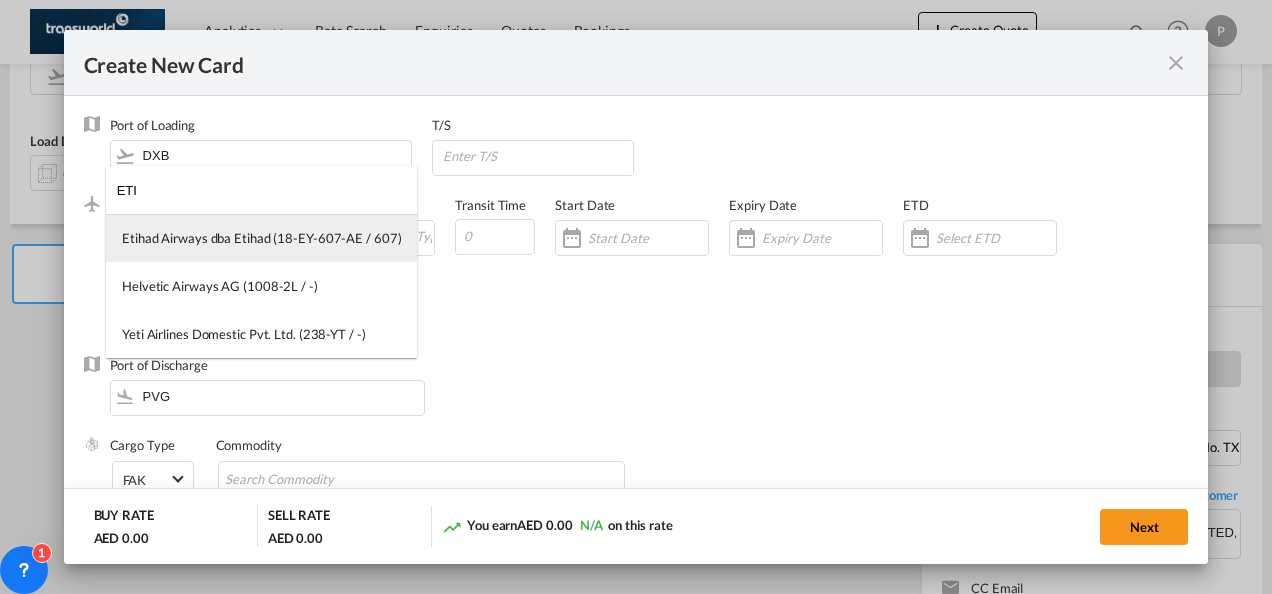 type on "ETI" 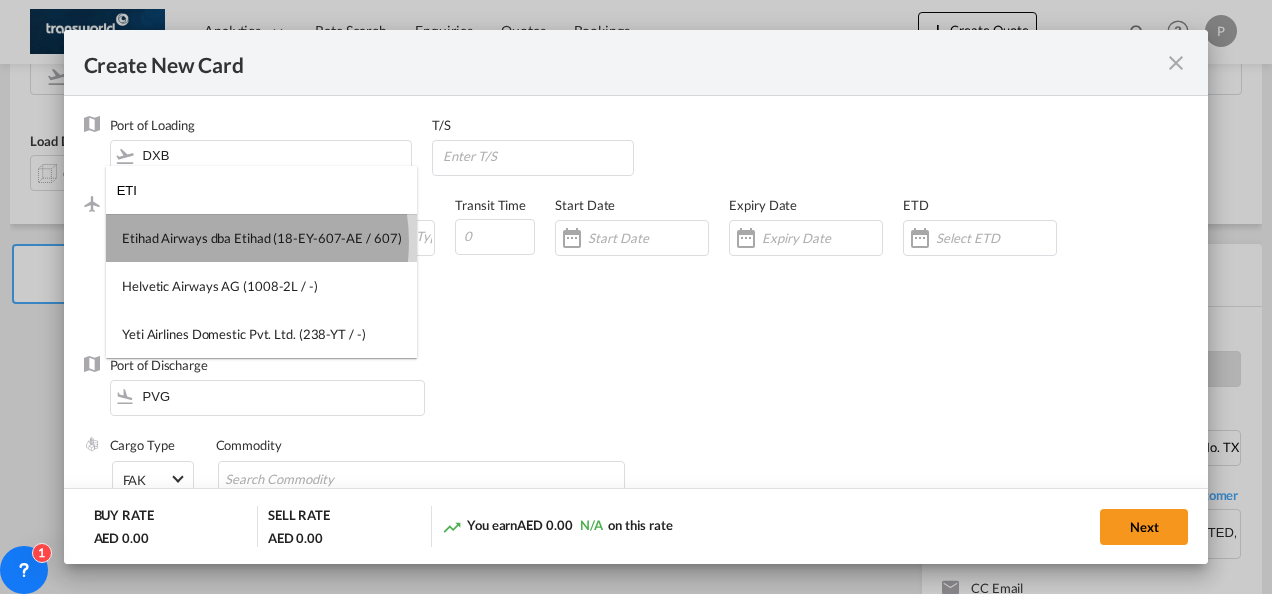 click on "Etihad Airways dba Etihad (18-EY-607-AE / 607)" at bounding box center (261, 238) 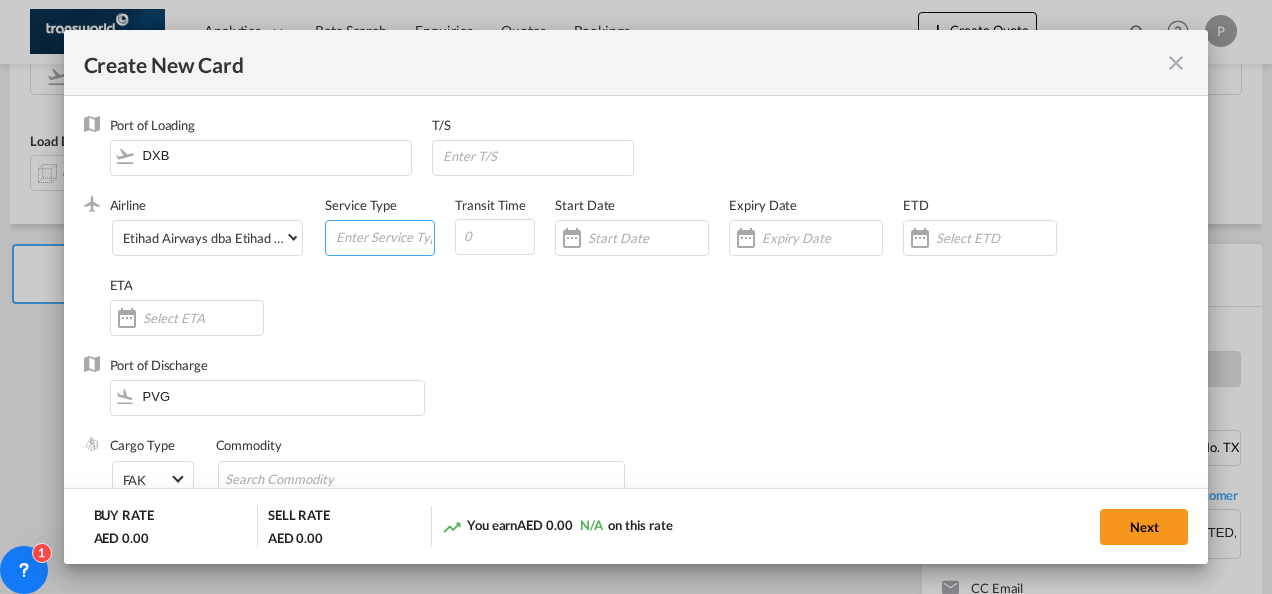 click at bounding box center [384, 236] 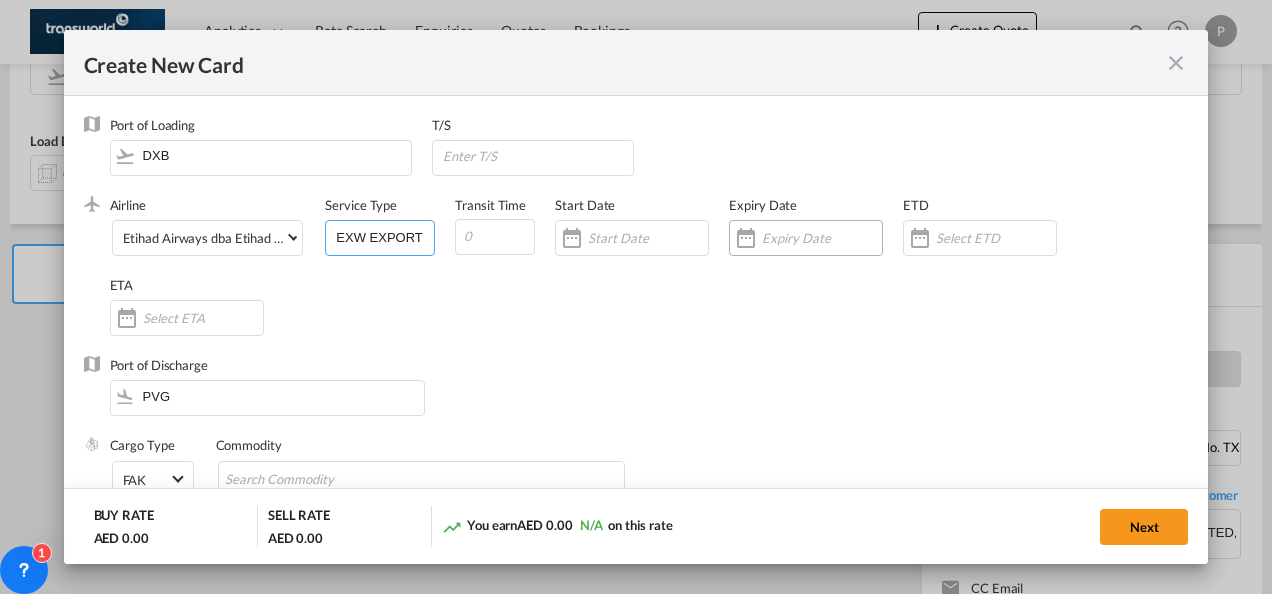 type on "EXW EXPORT" 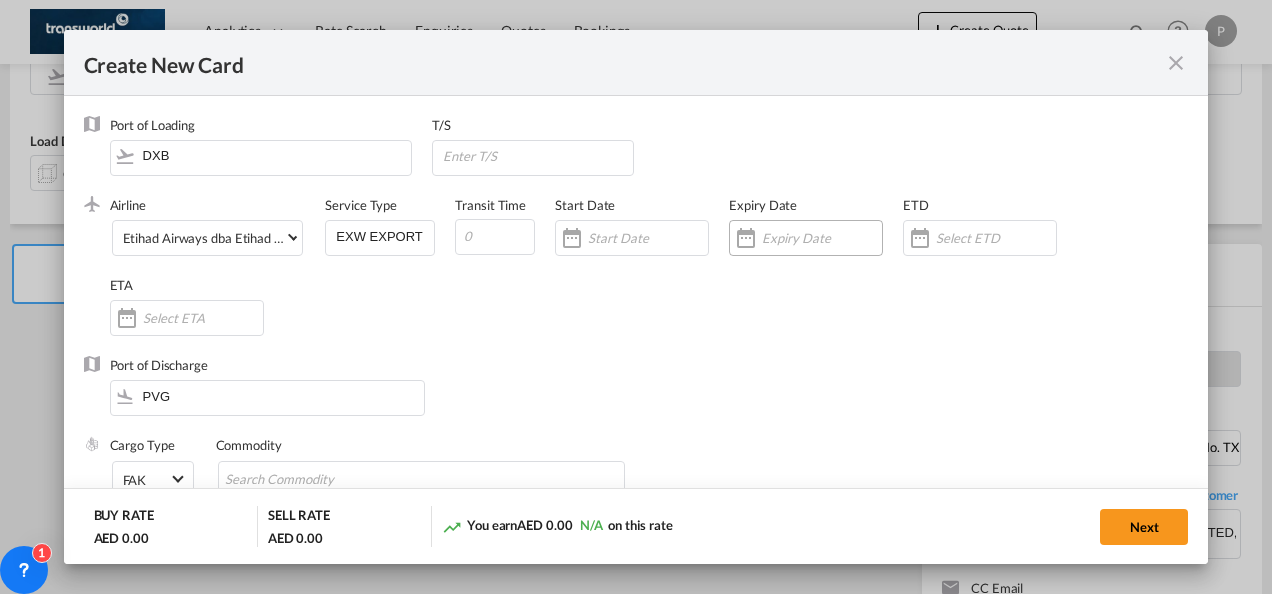 click at bounding box center [806, 238] 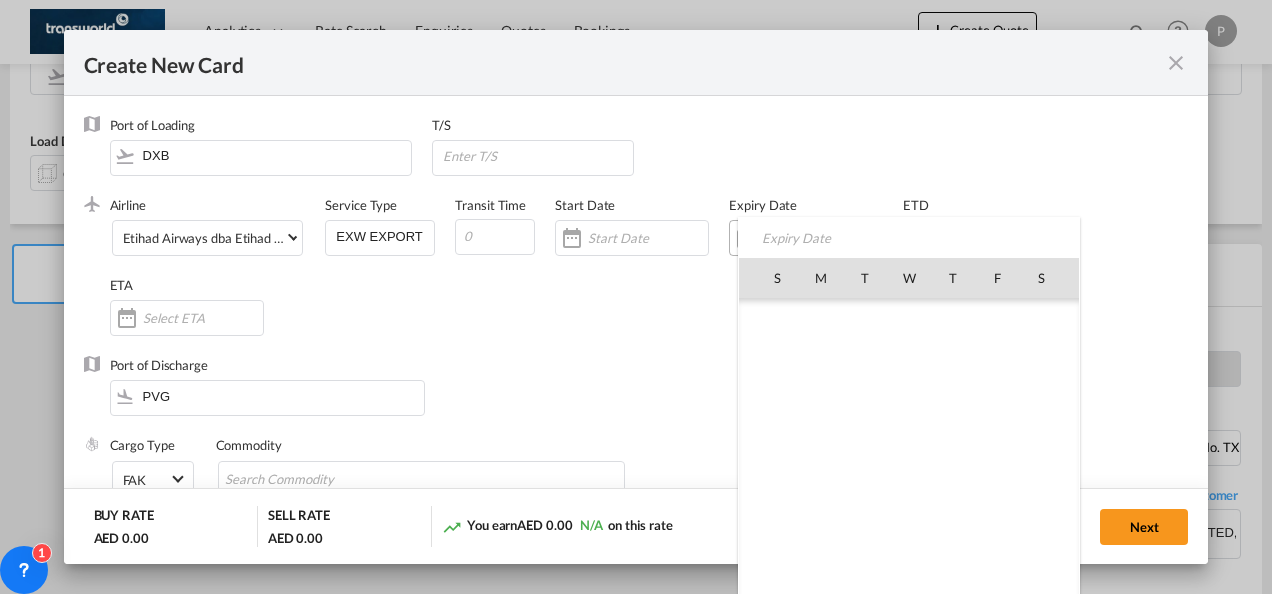 scroll, scrollTop: 462690, scrollLeft: 0, axis: vertical 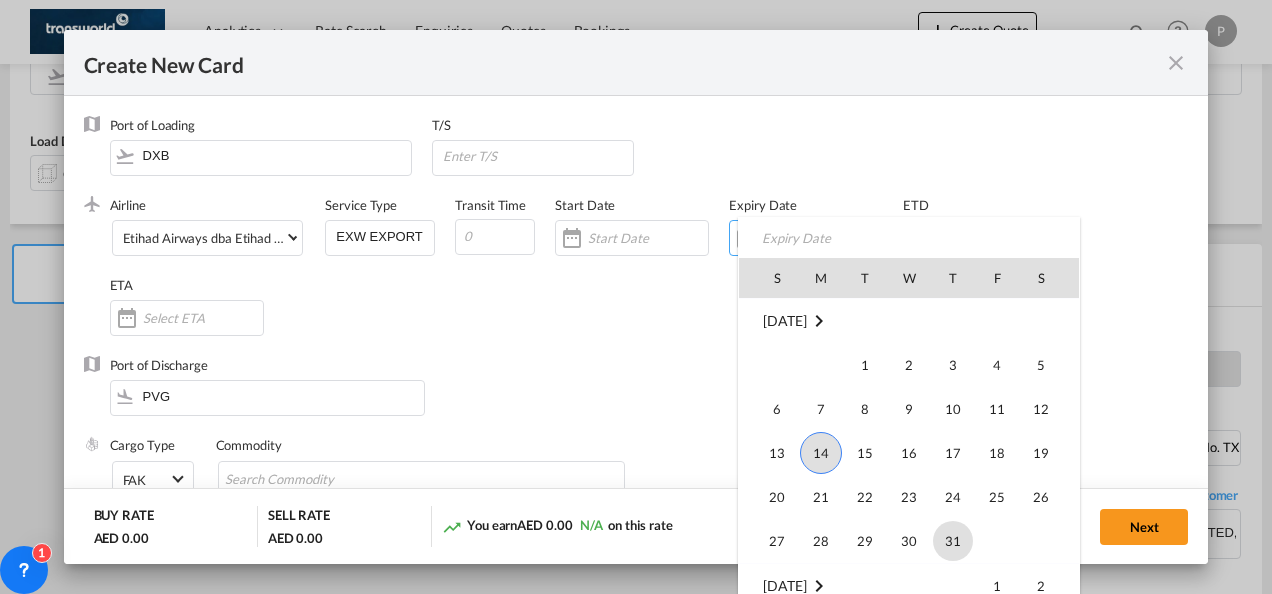 click on "31" at bounding box center (953, 541) 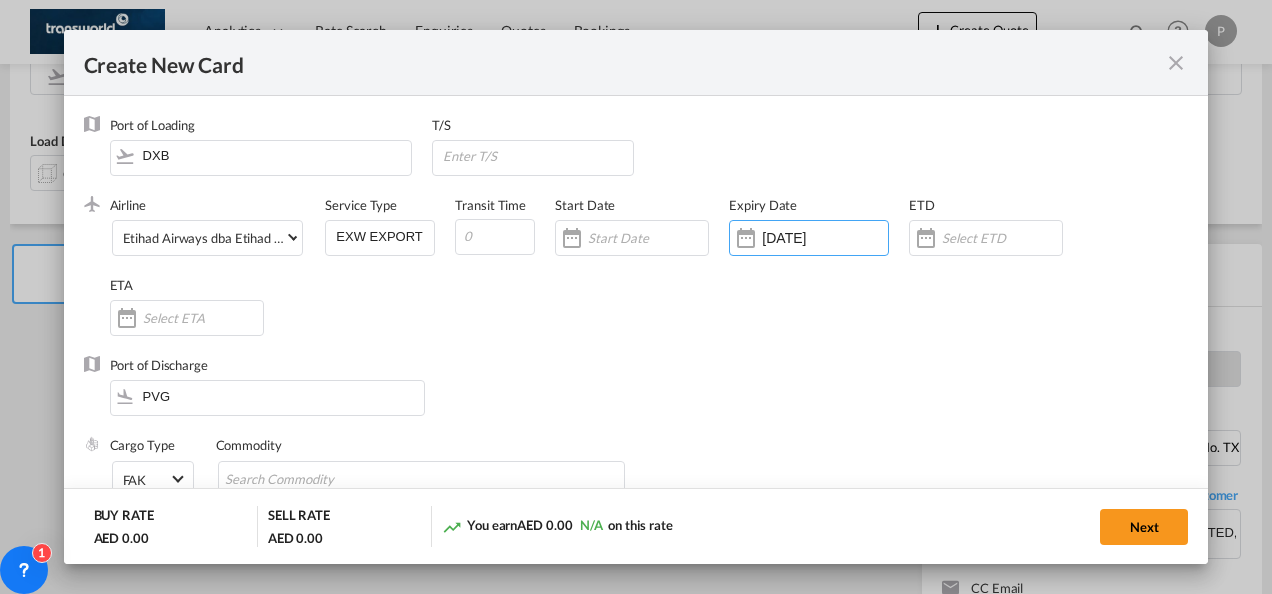 scroll, scrollTop: 126, scrollLeft: 0, axis: vertical 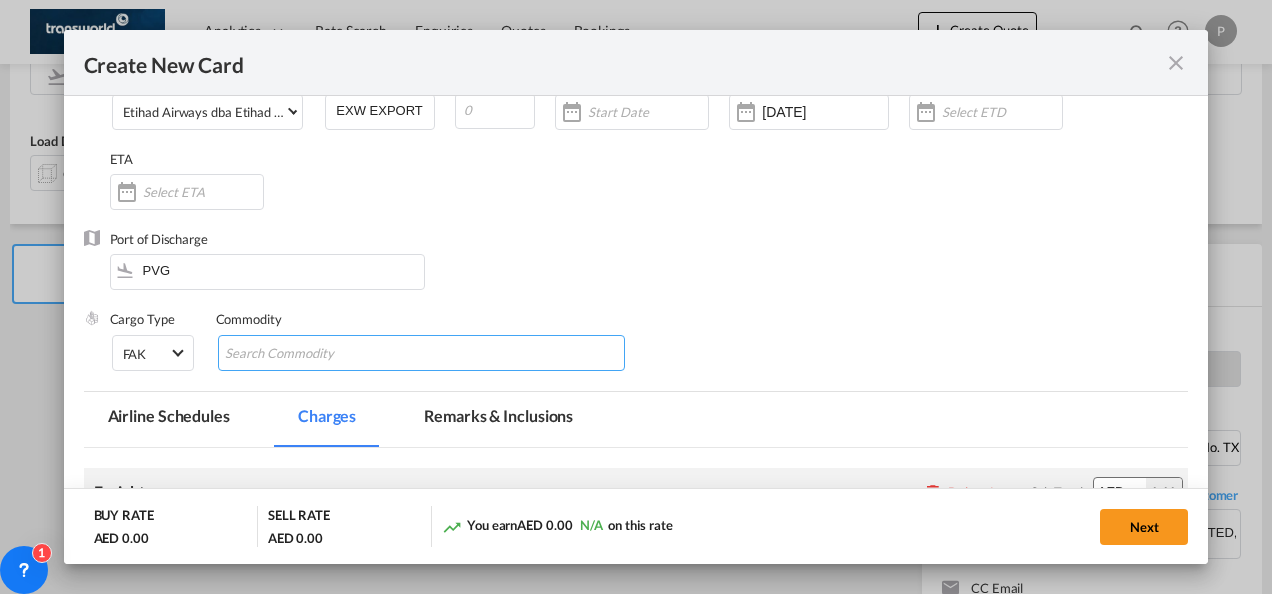 click at bounding box center [422, 353] 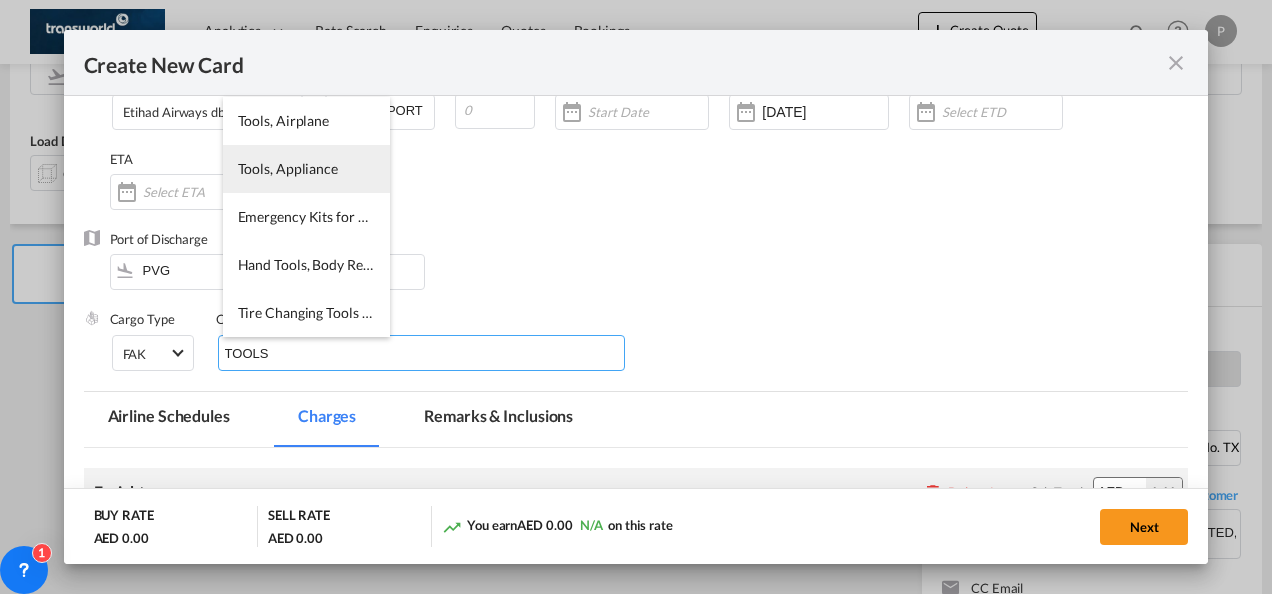 type on "TOOLS" 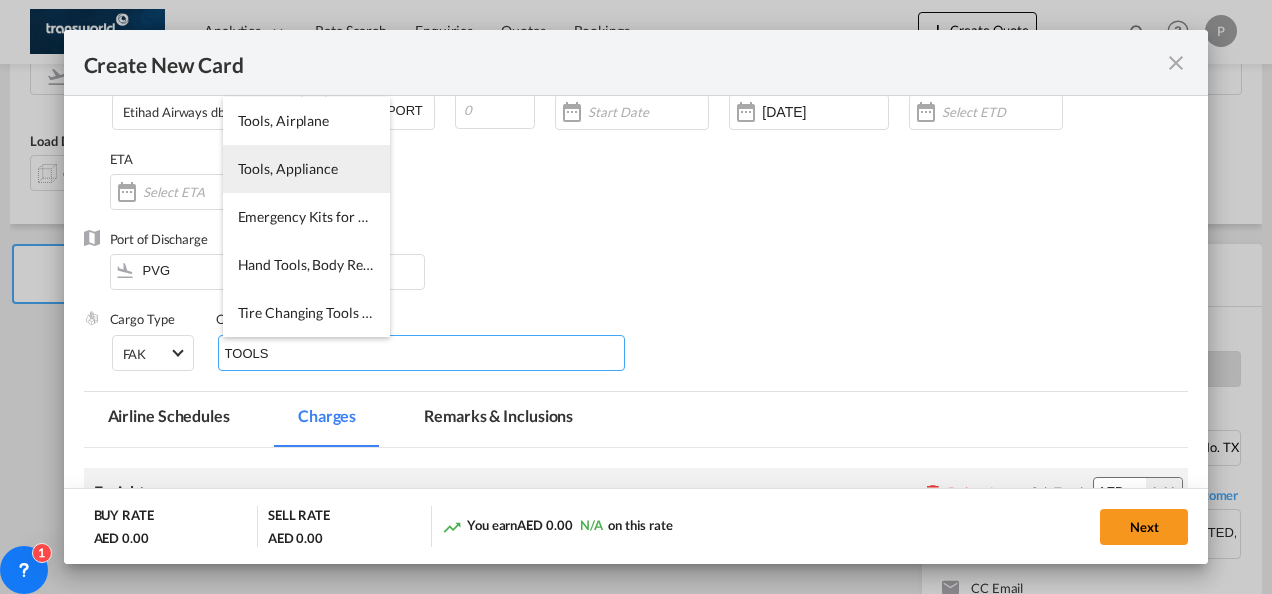 click on "Tools, Appliance" at bounding box center (288, 168) 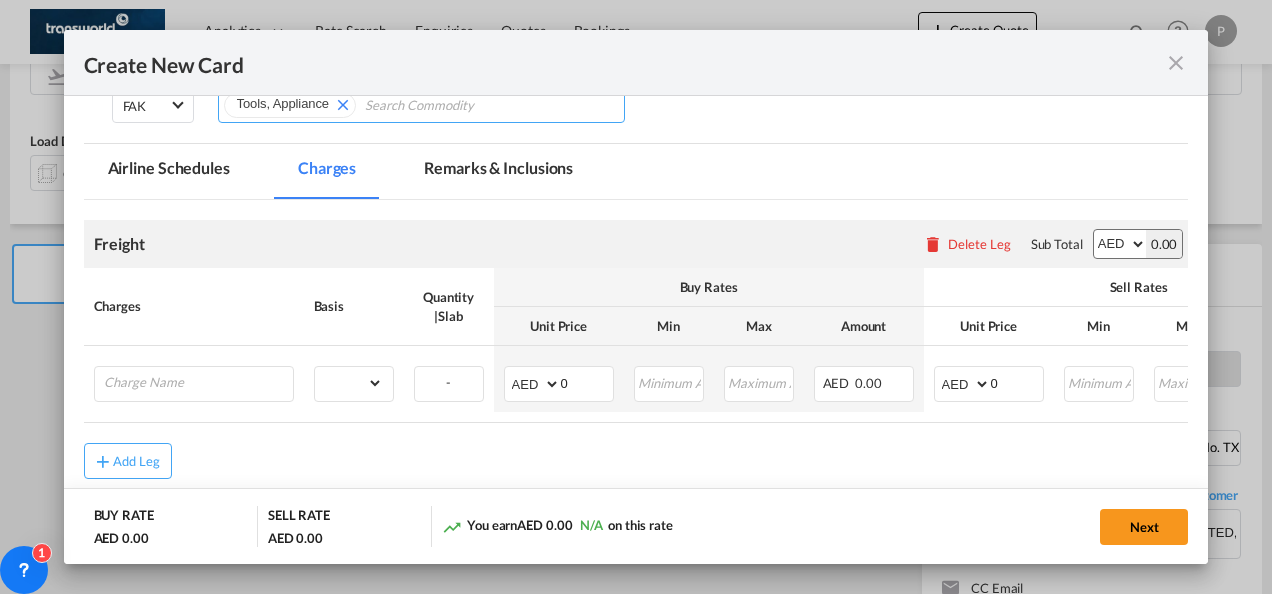 scroll, scrollTop: 396, scrollLeft: 0, axis: vertical 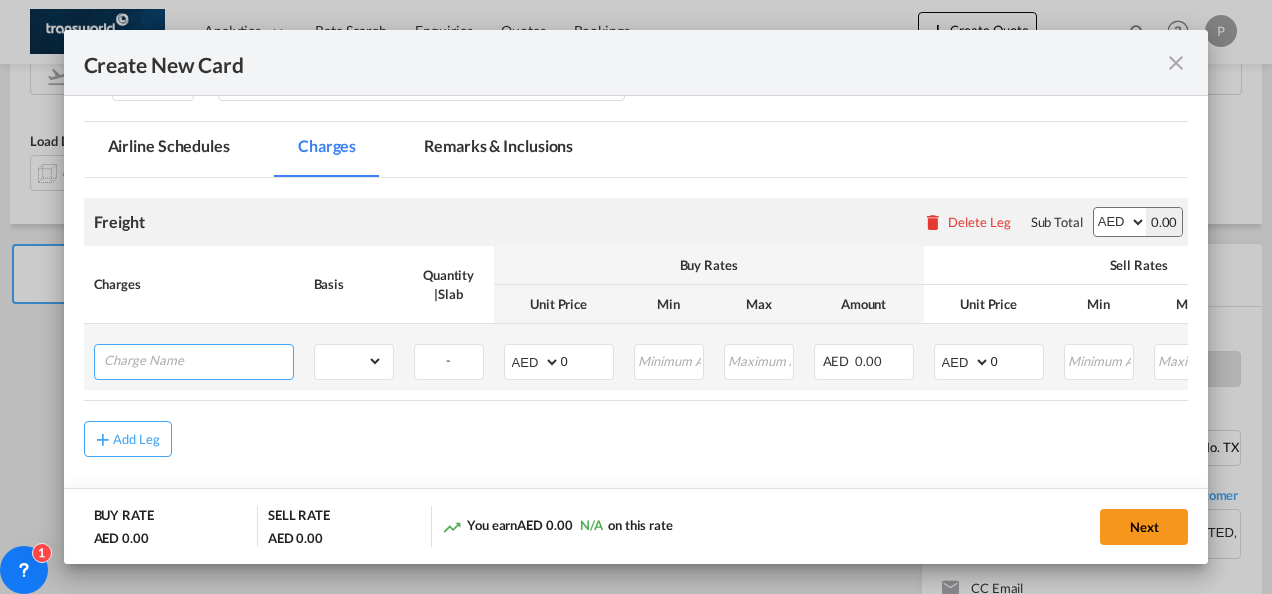 click at bounding box center (198, 360) 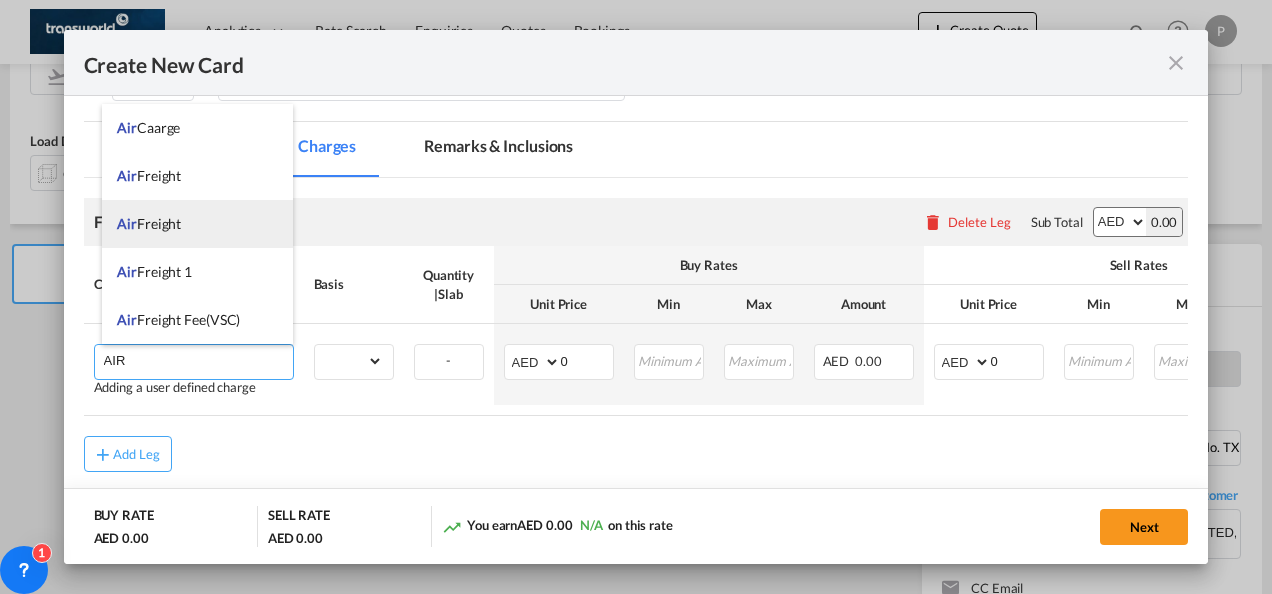 click on "Air  Freight" at bounding box center [197, 224] 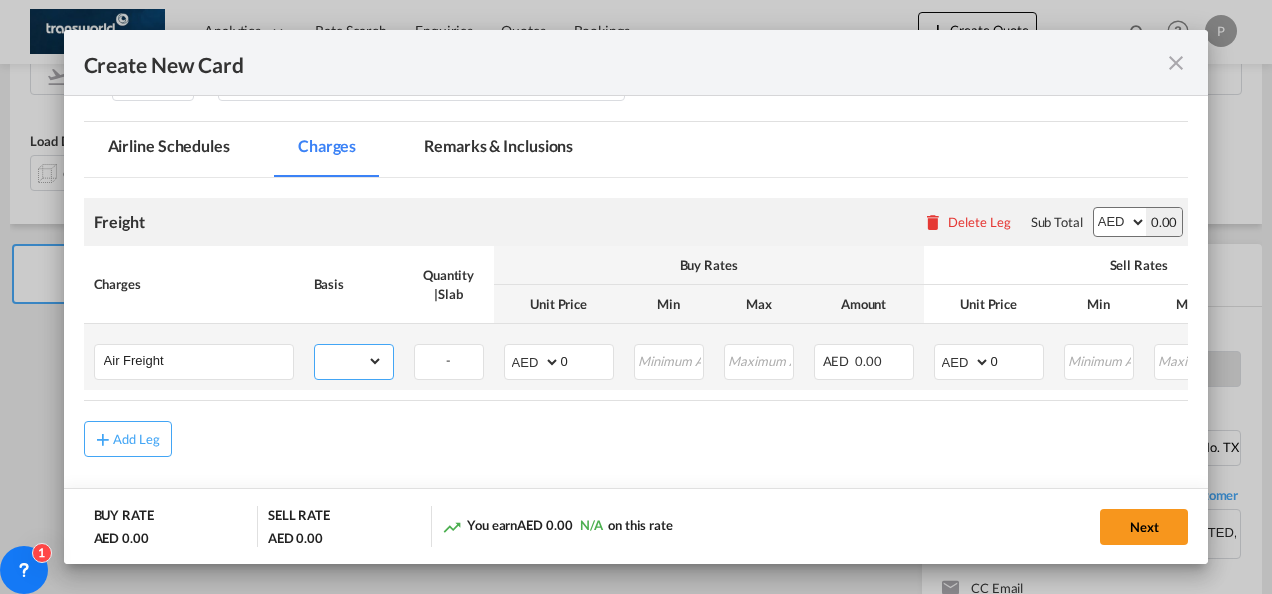click on "gross_weight
volumetric_weight
per_shipment
per_bl
per_km
% on air freight
per_hawb
per_kg
per_pallet
per_carton
flat
chargeable_weight
per_ton
per_cbm
per_hbl
per_w/m
per_awb
per_sbl
per shipping bill
per_quintal
per_lbs
per_vehicle
per_shift
per_invoice
per_package
per_day
per_revalidation
per_declaration
per_document
per clearance" at bounding box center [349, 361] 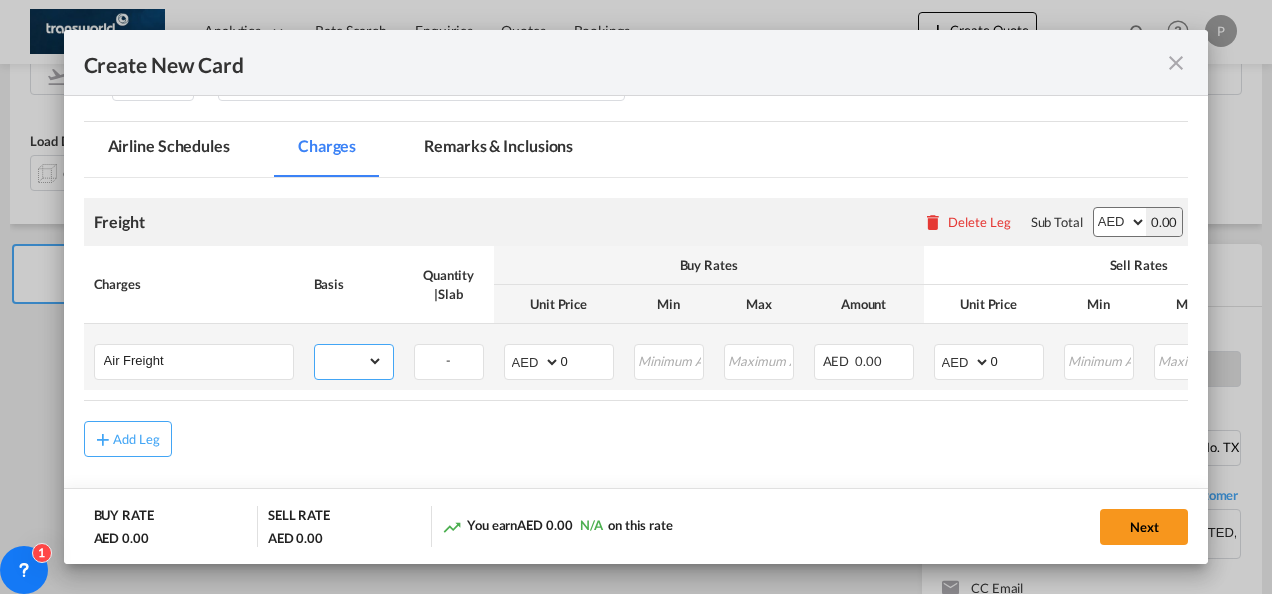 select on "per_shipment" 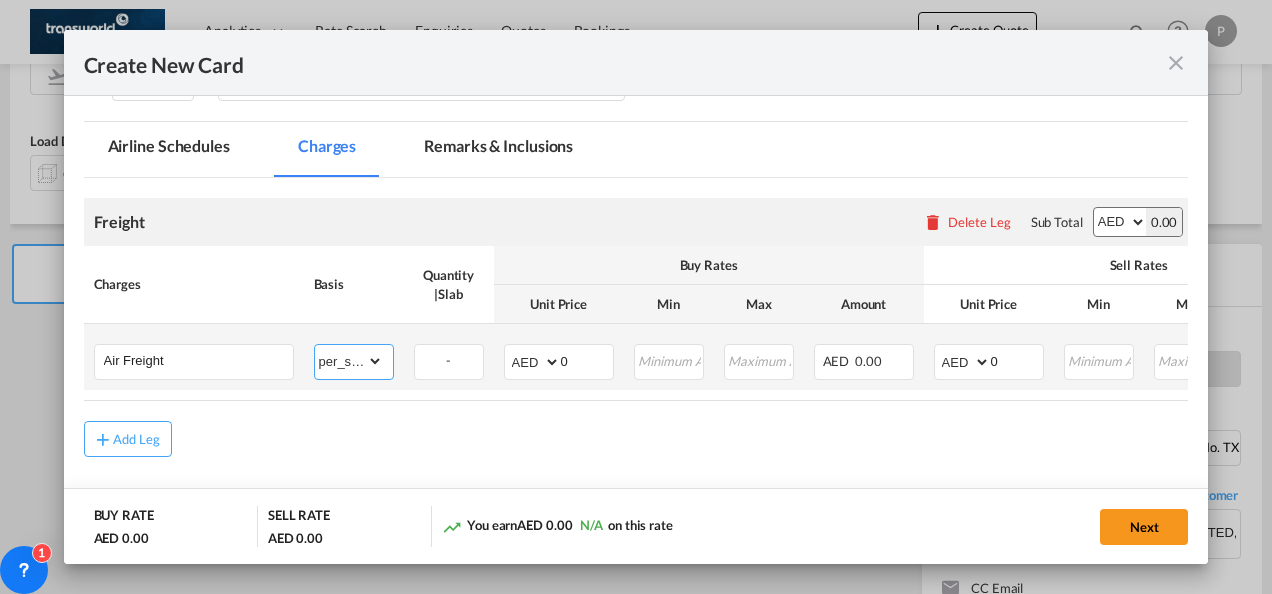 click on "gross_weight
volumetric_weight
per_shipment
per_bl
per_km
% on air freight
per_hawb
per_kg
per_pallet
per_carton
flat
chargeable_weight
per_ton
per_cbm
per_hbl
per_w/m
per_awb
per_sbl
per shipping bill
per_quintal
per_lbs
per_vehicle
per_shift
per_invoice
per_package
per_day
per_revalidation
per_declaration
per_document
per clearance" at bounding box center [349, 361] 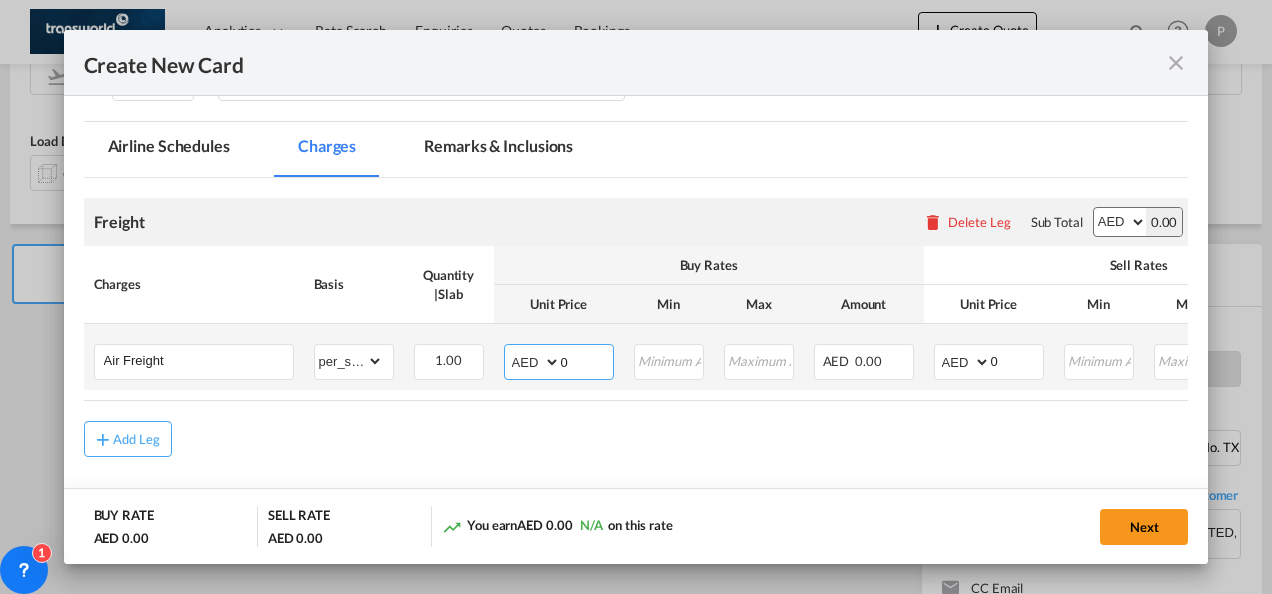 click on "0" at bounding box center (587, 360) 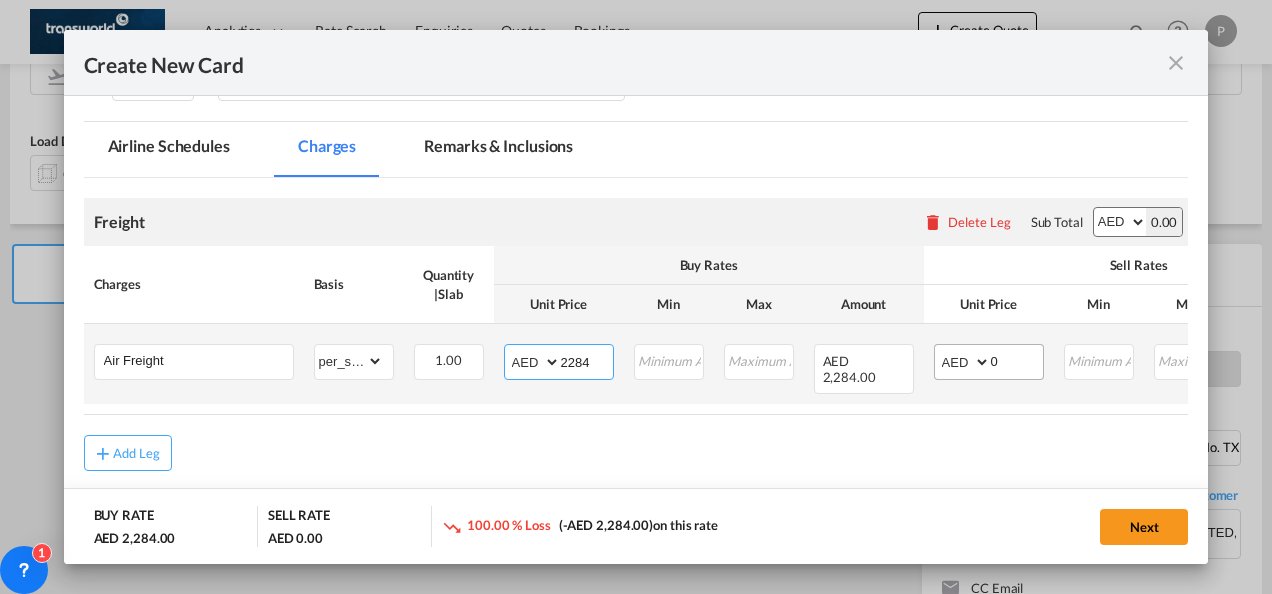 type on "2284" 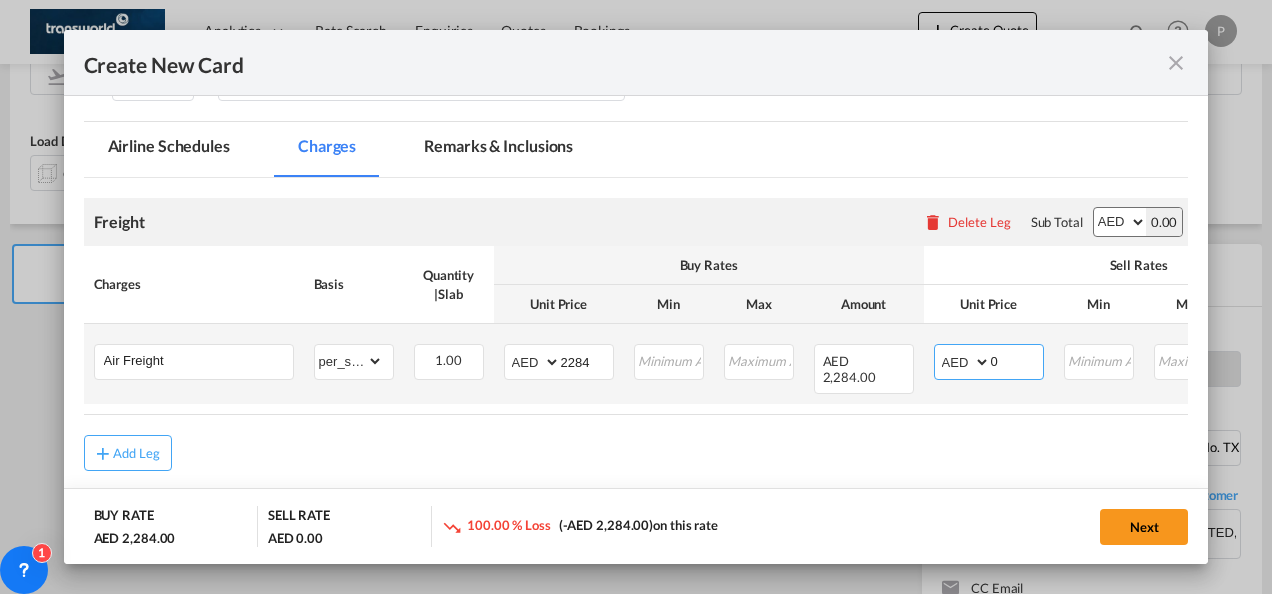 click on "0" at bounding box center [1017, 360] 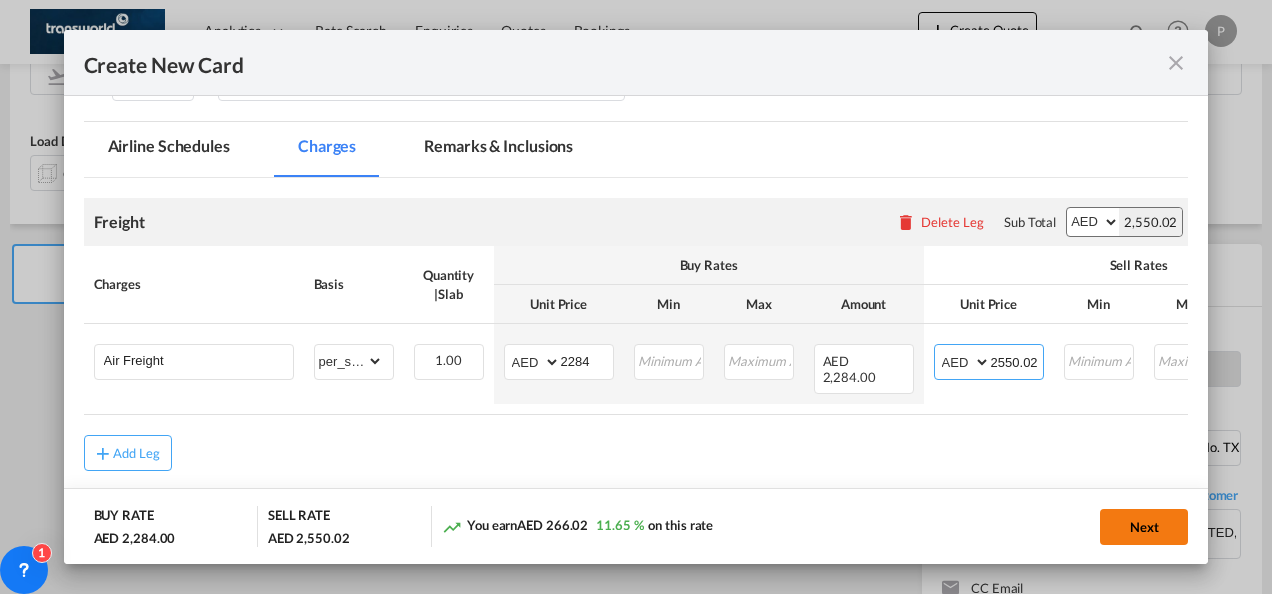type on "2550.02" 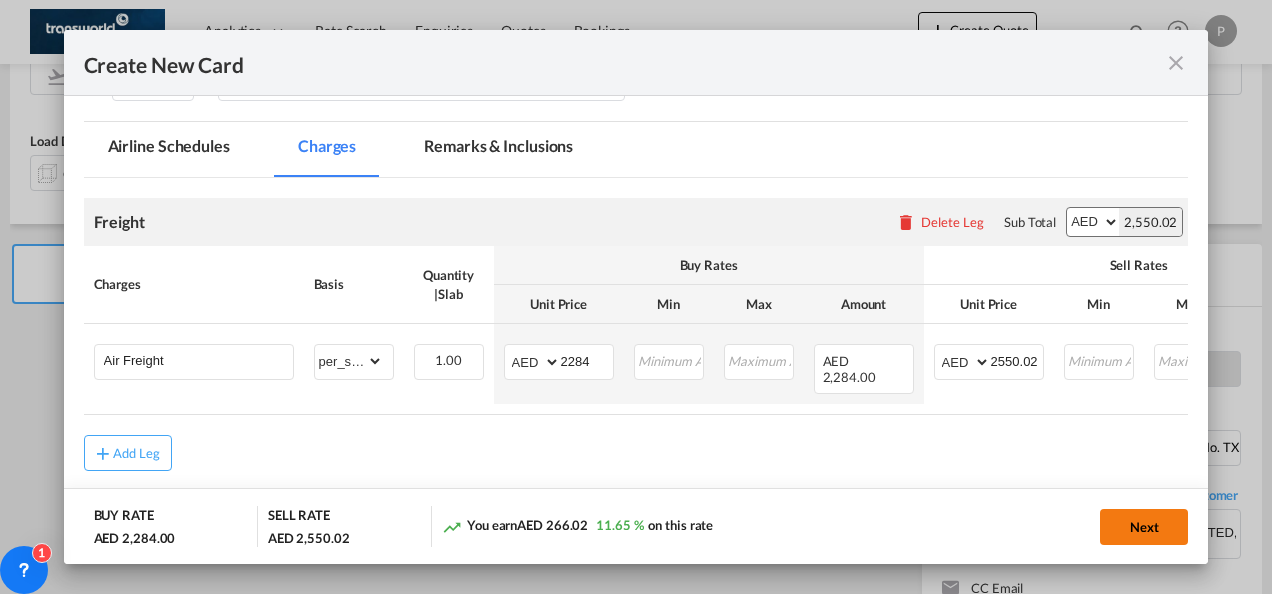 click on "Next" 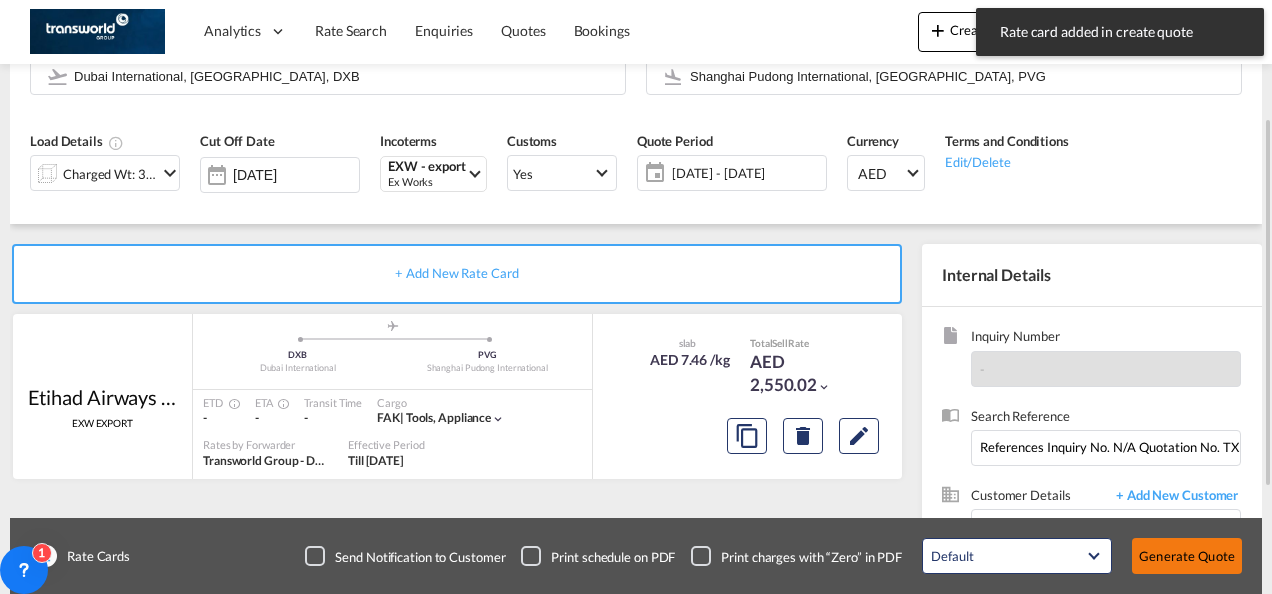 click on "Generate Quote" at bounding box center [1187, 556] 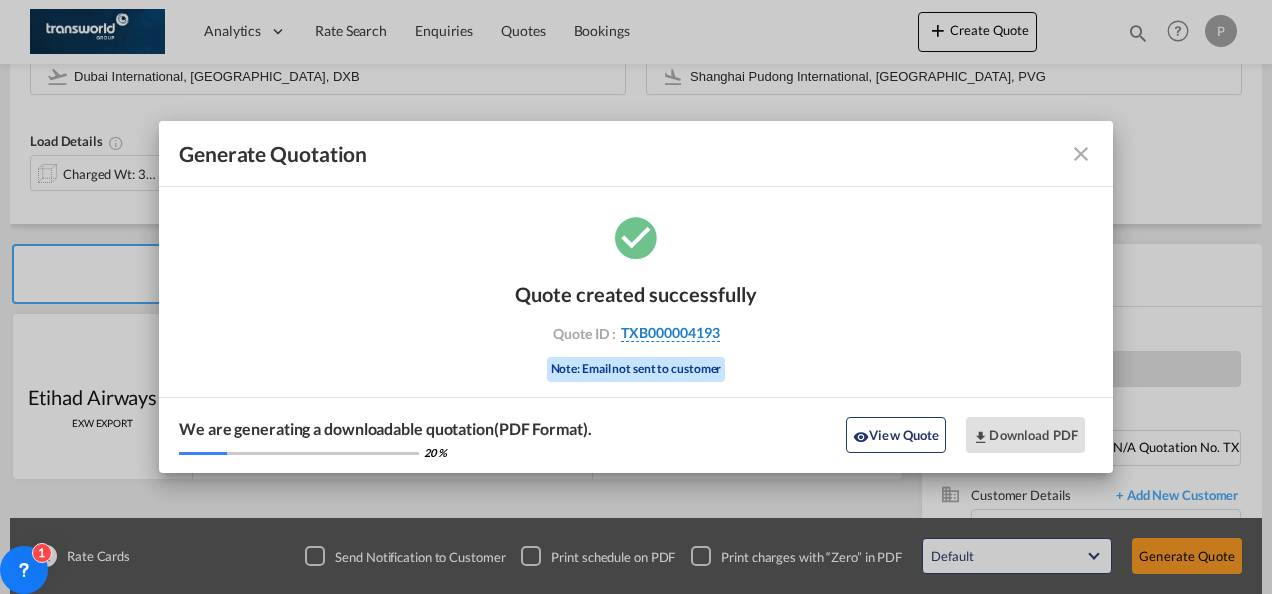 click on "TXB000004193" at bounding box center [670, 333] 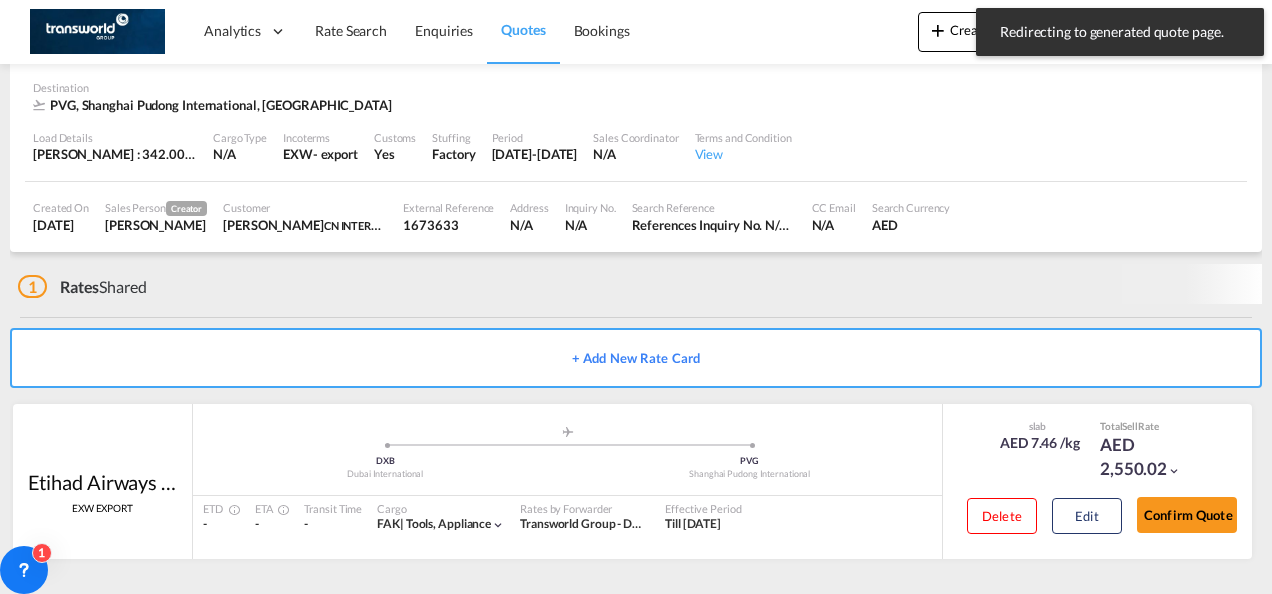 scroll, scrollTop: 122, scrollLeft: 0, axis: vertical 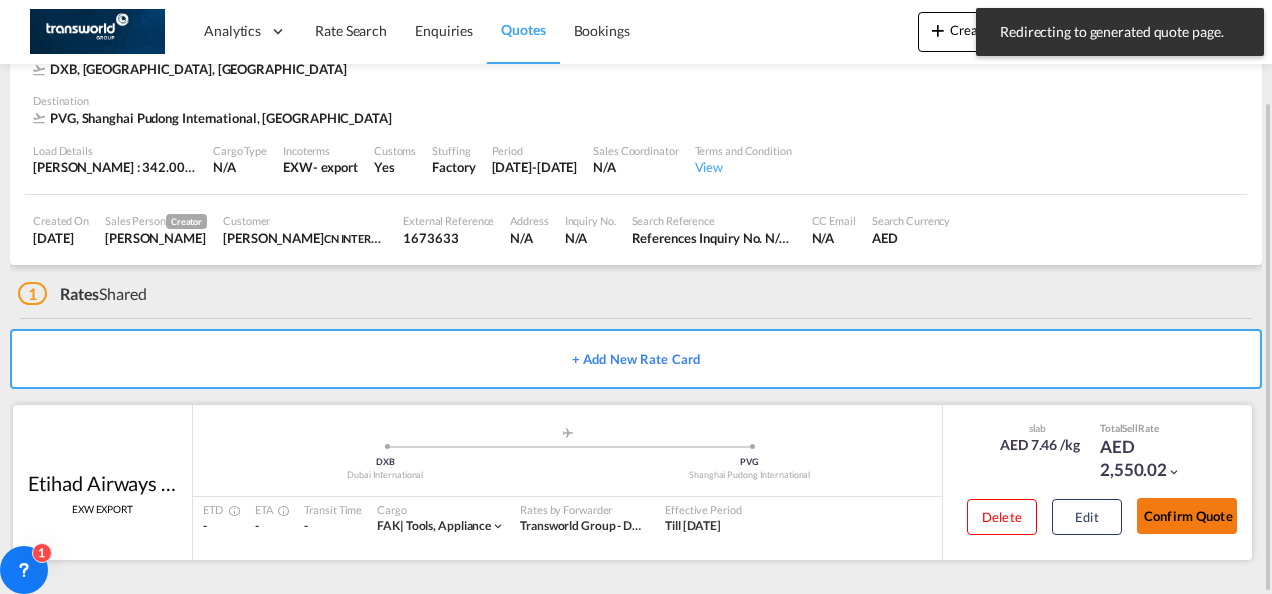 click on "Confirm Quote" at bounding box center [1187, 516] 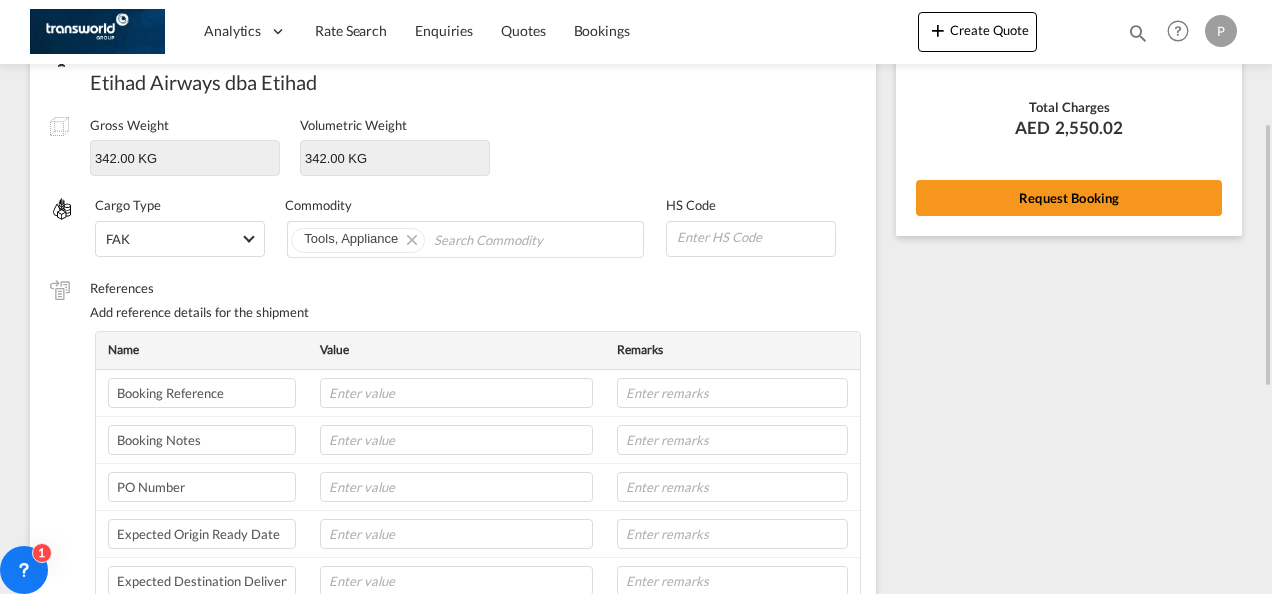 scroll, scrollTop: 278, scrollLeft: 0, axis: vertical 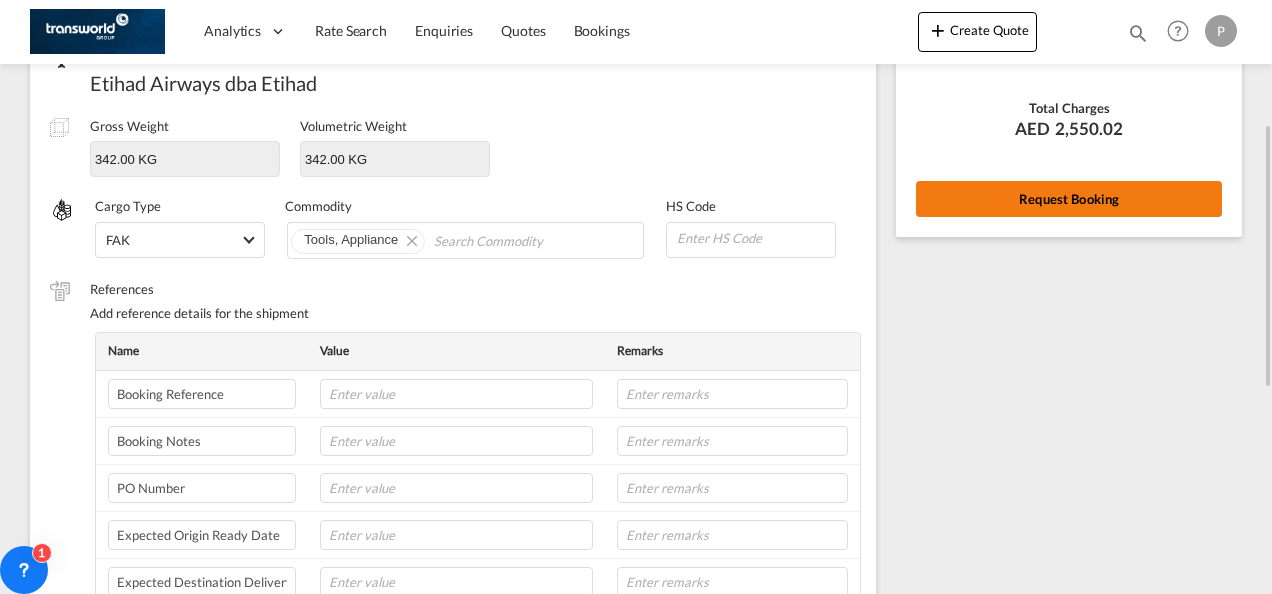 click on "Request Booking" at bounding box center [1069, 199] 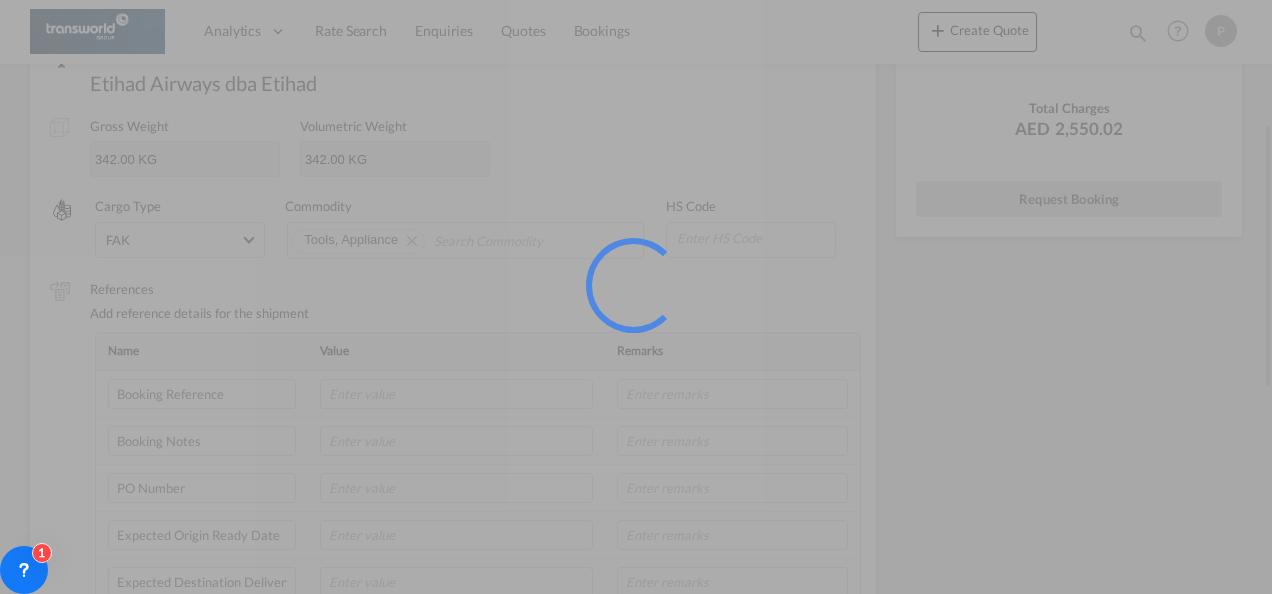 scroll, scrollTop: 37, scrollLeft: 0, axis: vertical 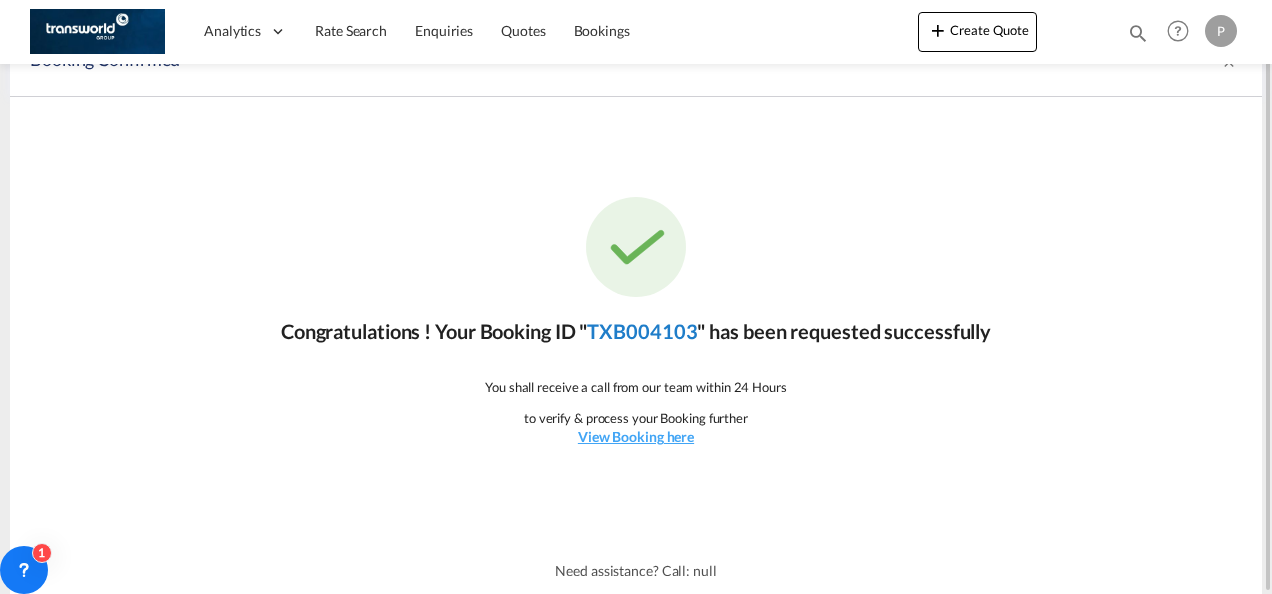 click on "TXB004103" 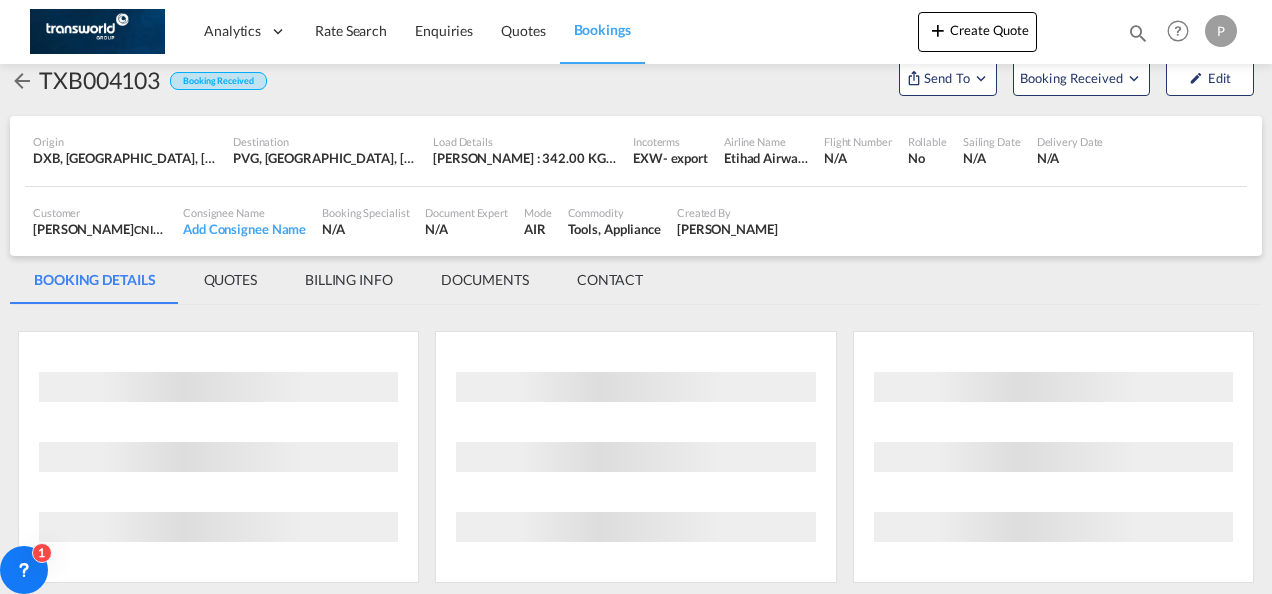 scroll, scrollTop: 1176, scrollLeft: 0, axis: vertical 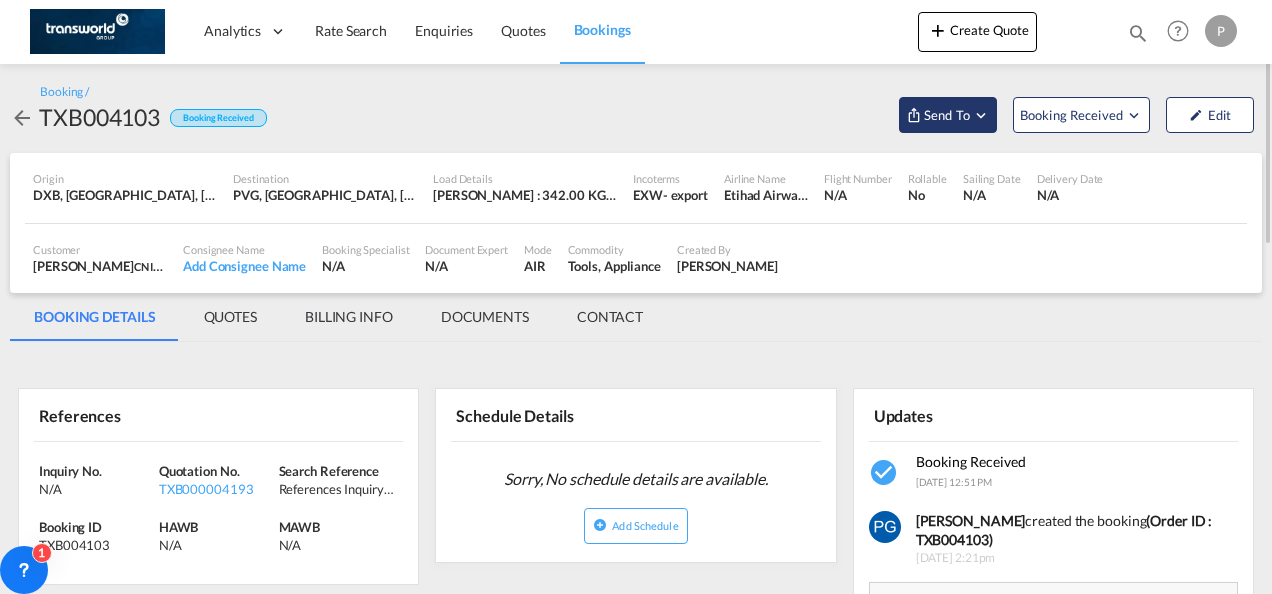 click on "Send To" at bounding box center (947, 115) 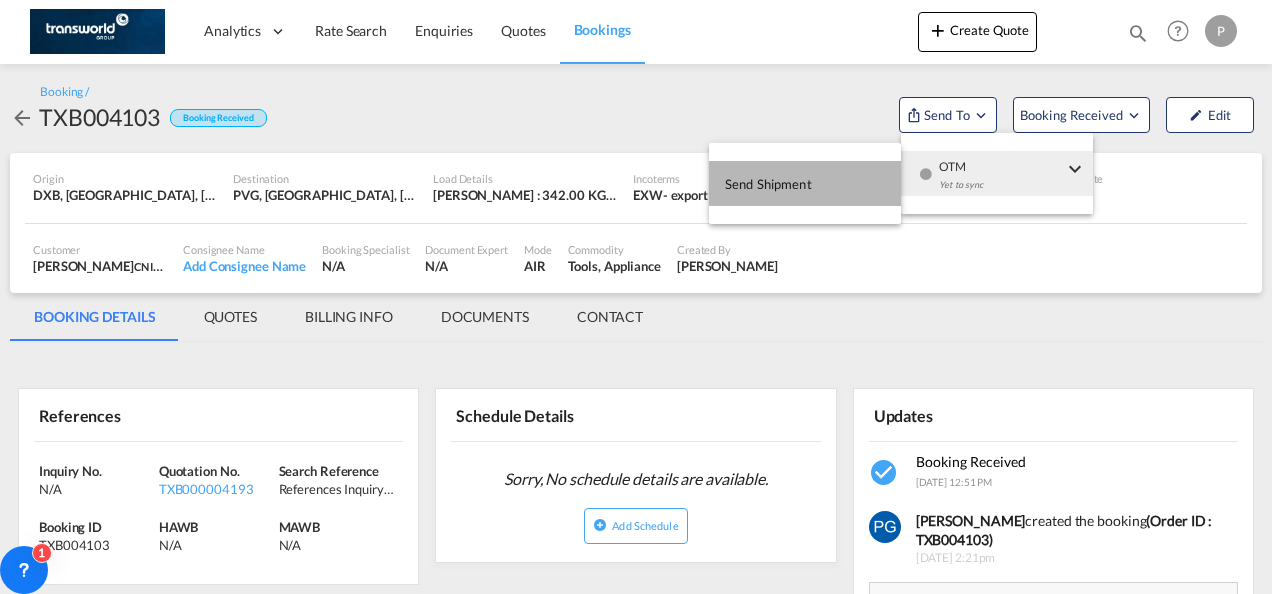 click on "Send Shipment" at bounding box center [805, 183] 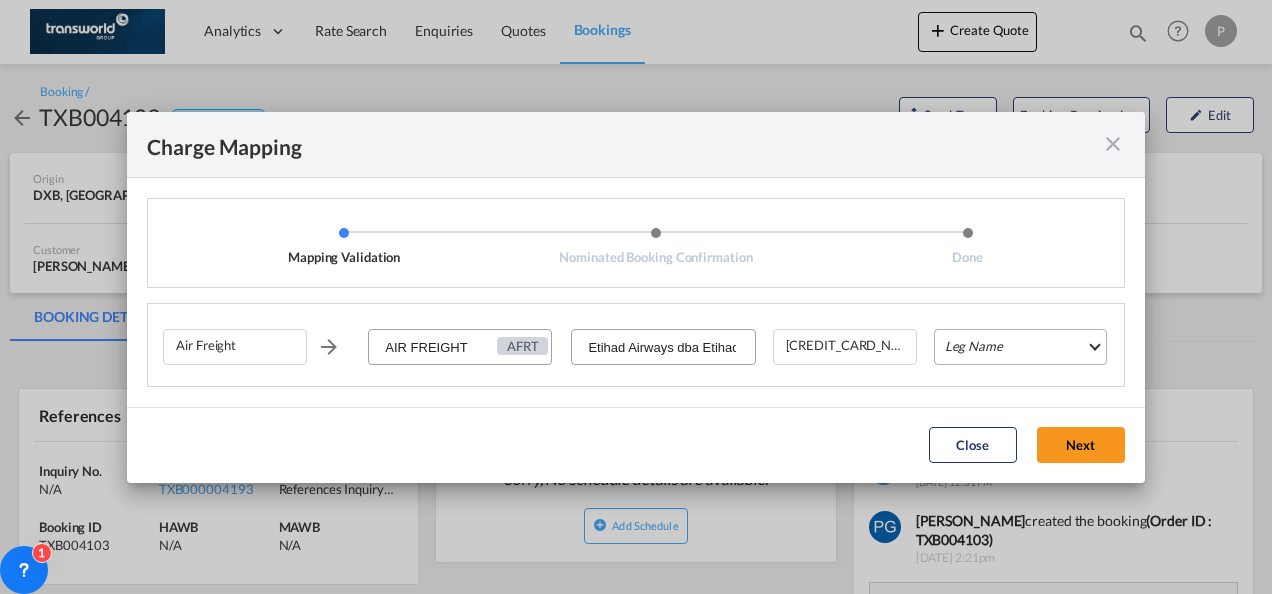 click on "Leg Name HANDLING ORIGIN HANDLING DESTINATION OTHERS TL PICK UP CUSTOMS ORIGIN AIR CUSTOMS DESTINATION TL DELIVERY" at bounding box center [1020, 347] 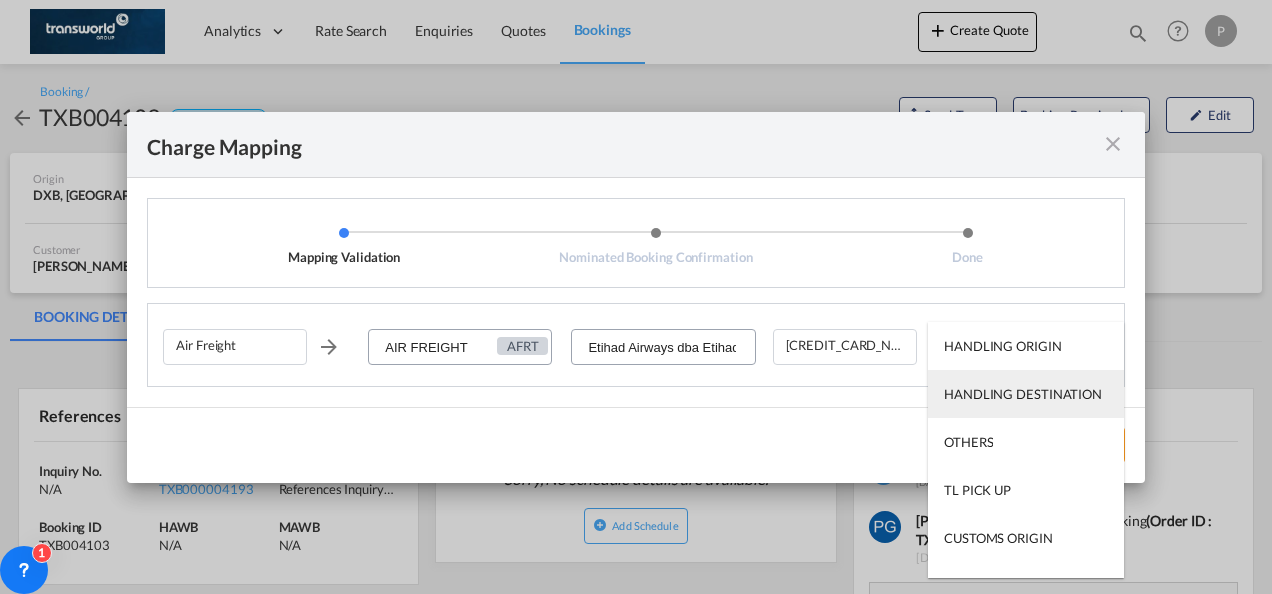scroll, scrollTop: 128, scrollLeft: 0, axis: vertical 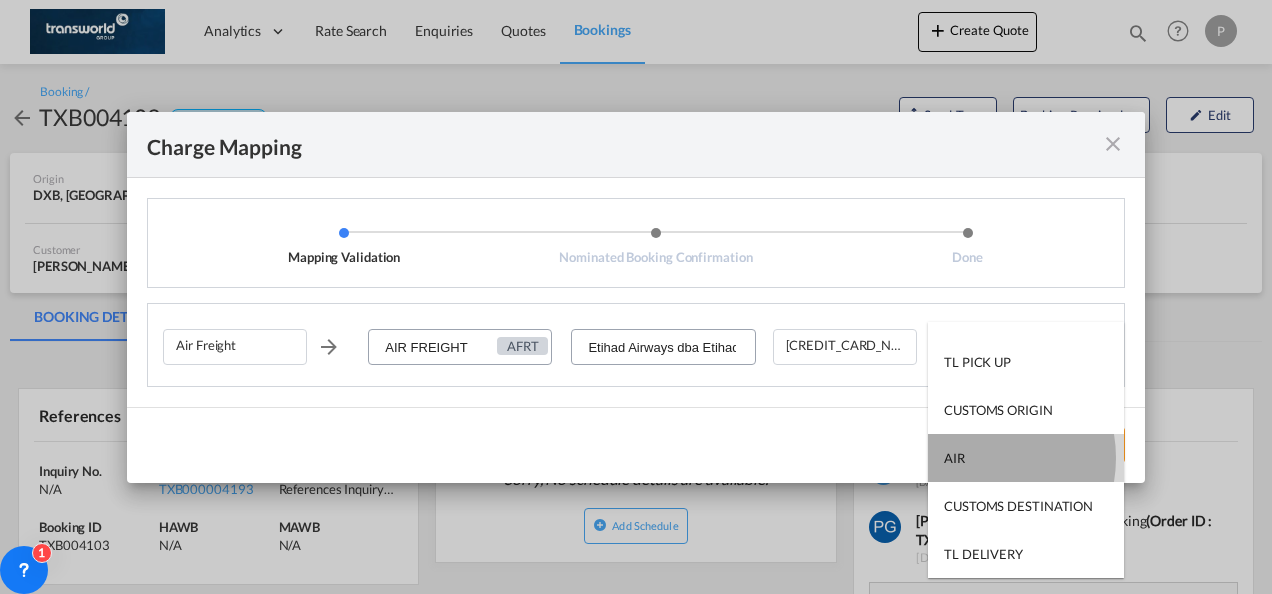 click on "AIR" at bounding box center [1026, 458] 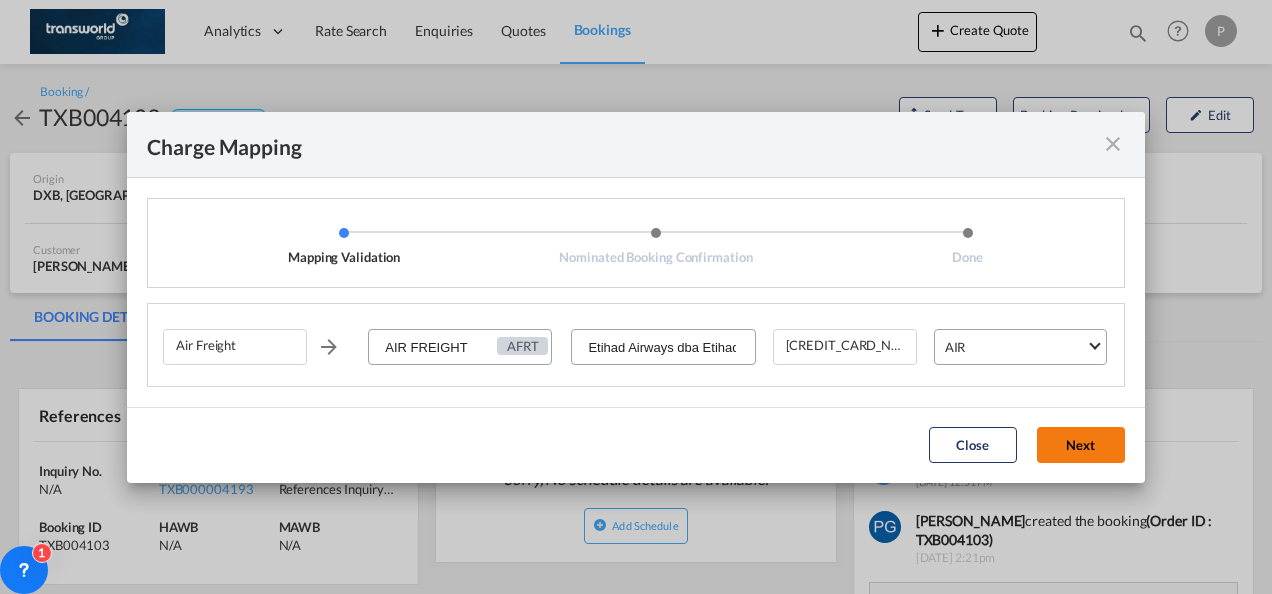 click on "Next" 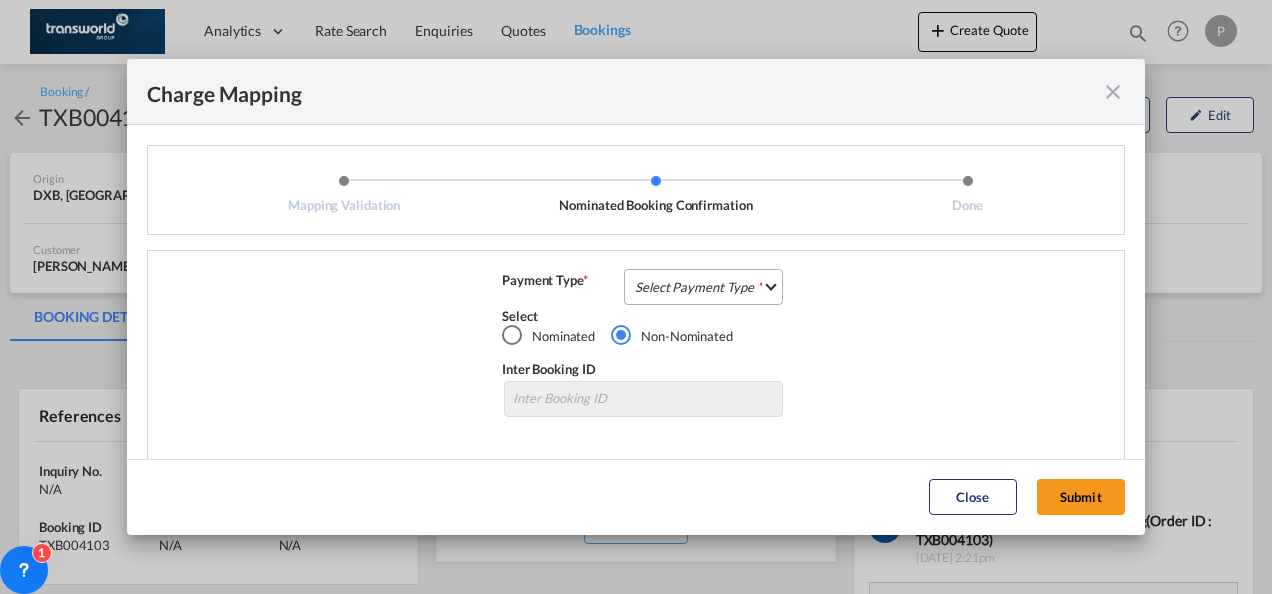 click on "Select Payment Type
COLLECT
PREPAID" at bounding box center (703, 287) 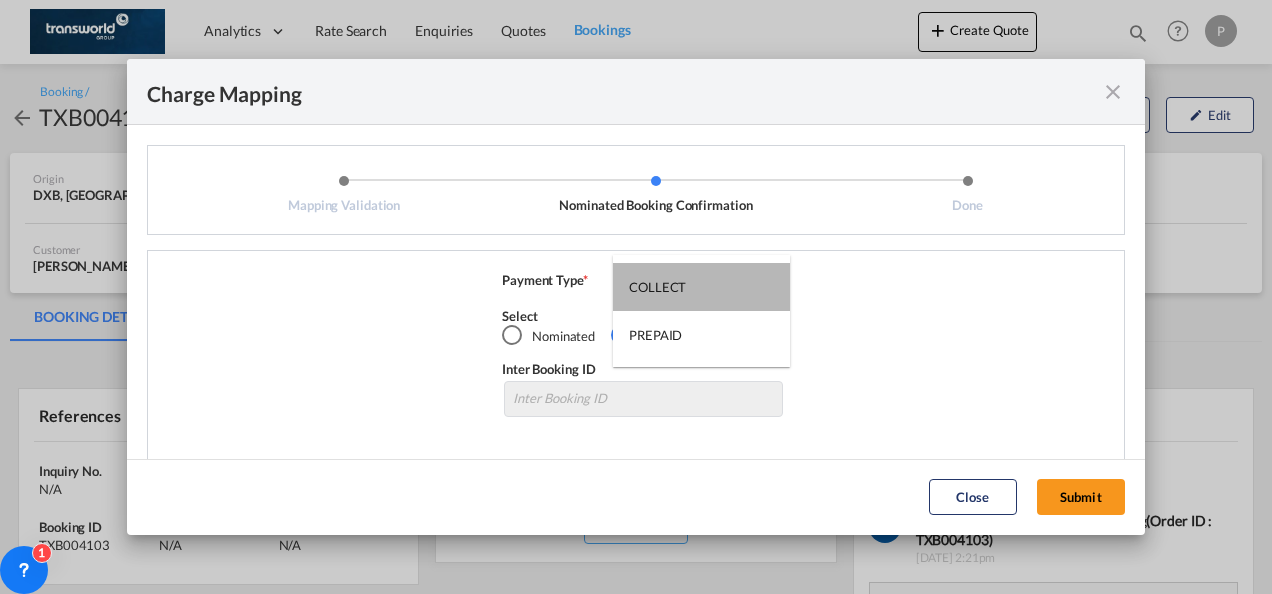 click on "COLLECT" at bounding box center [701, 287] 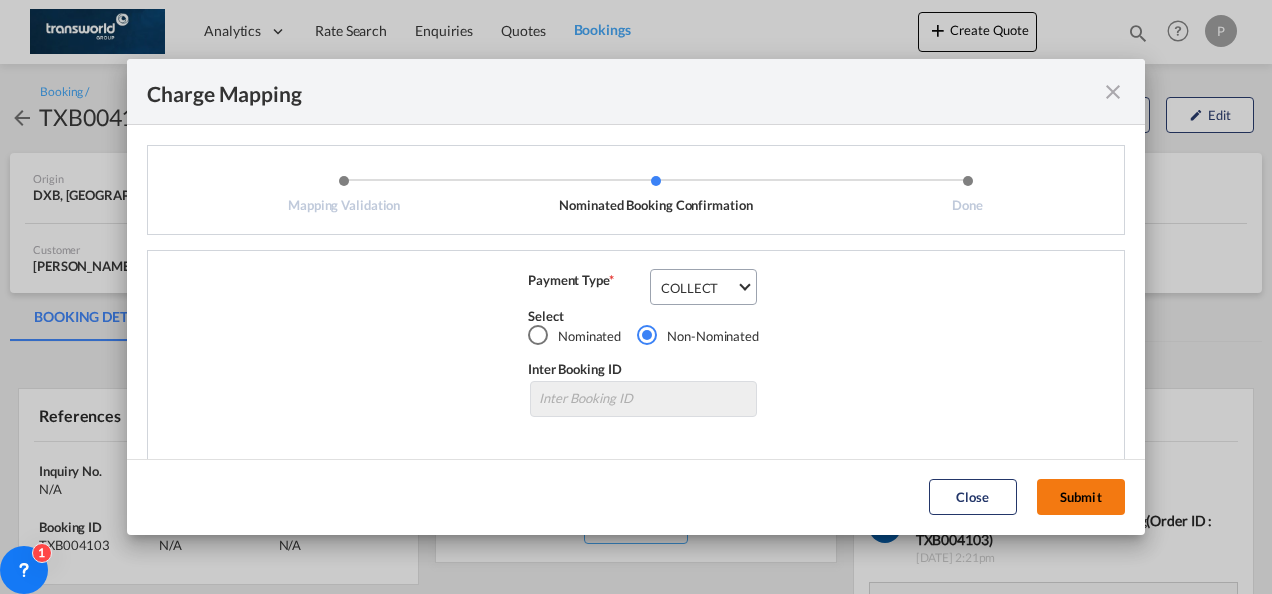 click on "Submit" 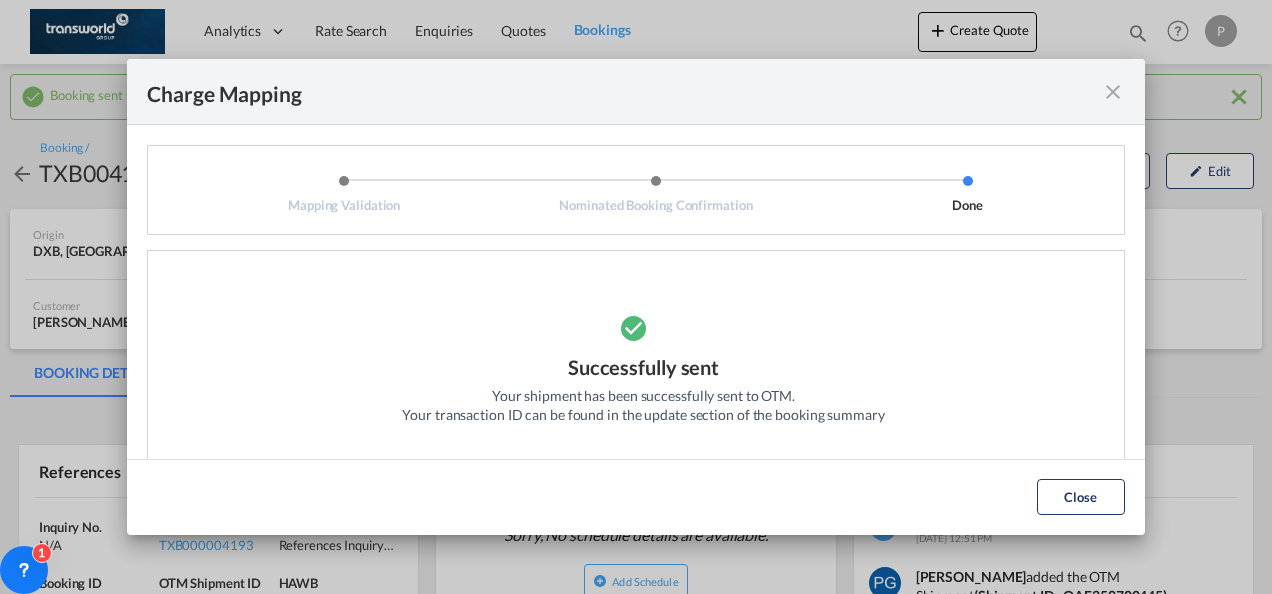 click at bounding box center [1113, 92] 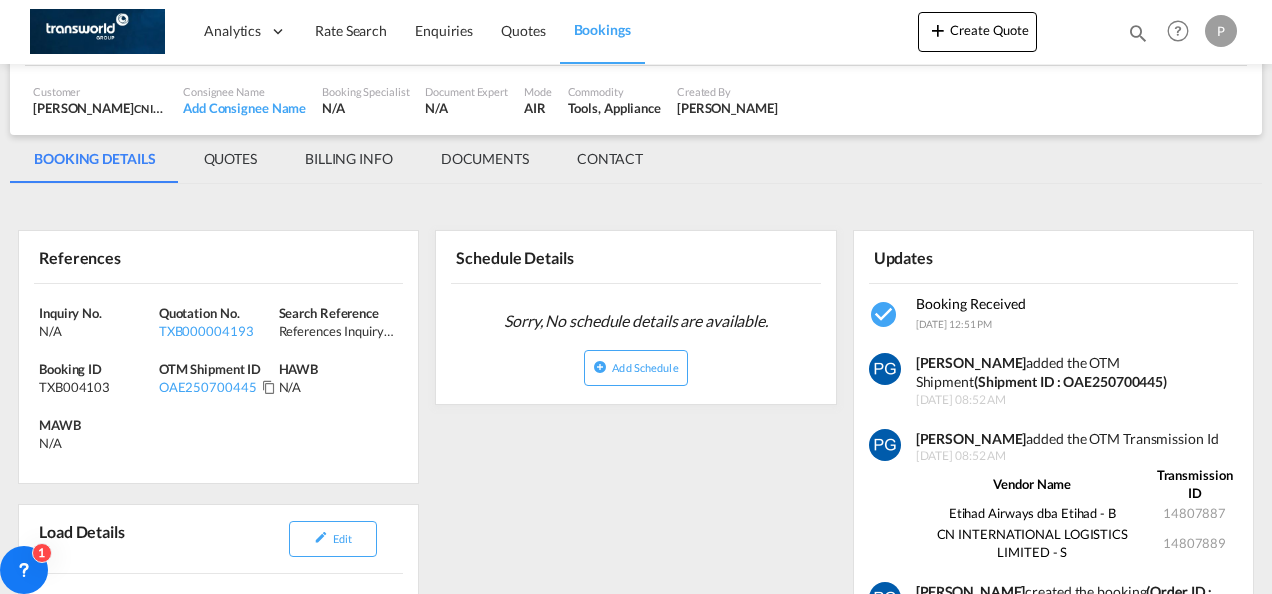 scroll, scrollTop: 218, scrollLeft: 0, axis: vertical 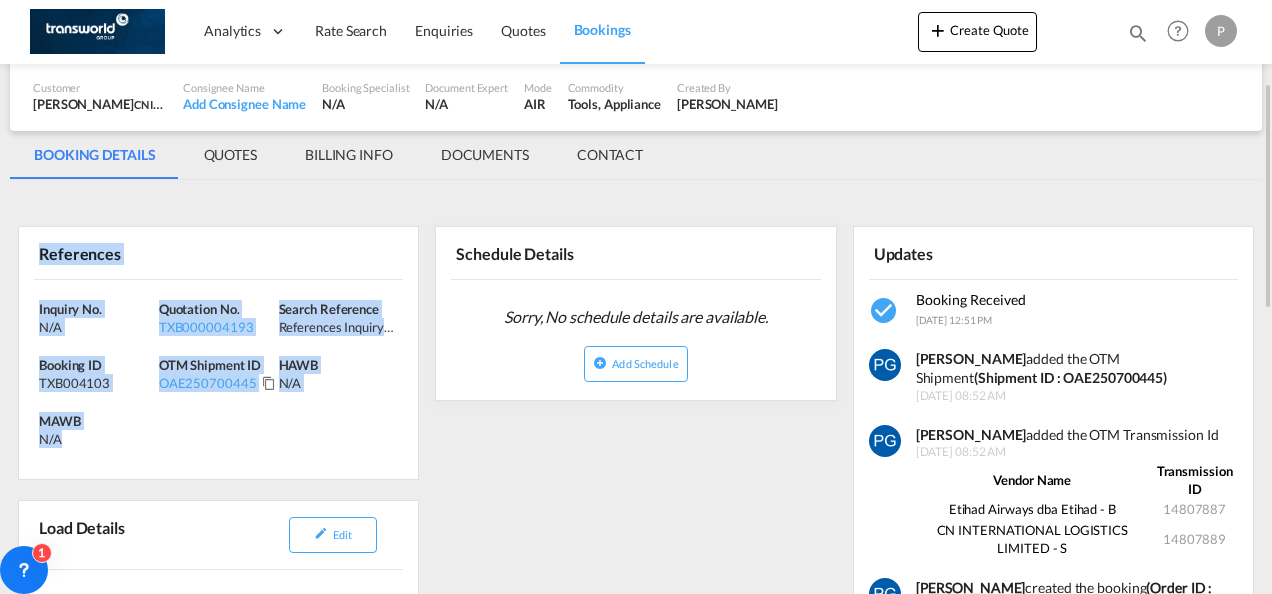 drag, startPoint x: 40, startPoint y: 252, endPoint x: 122, endPoint y: 434, distance: 199.61964 